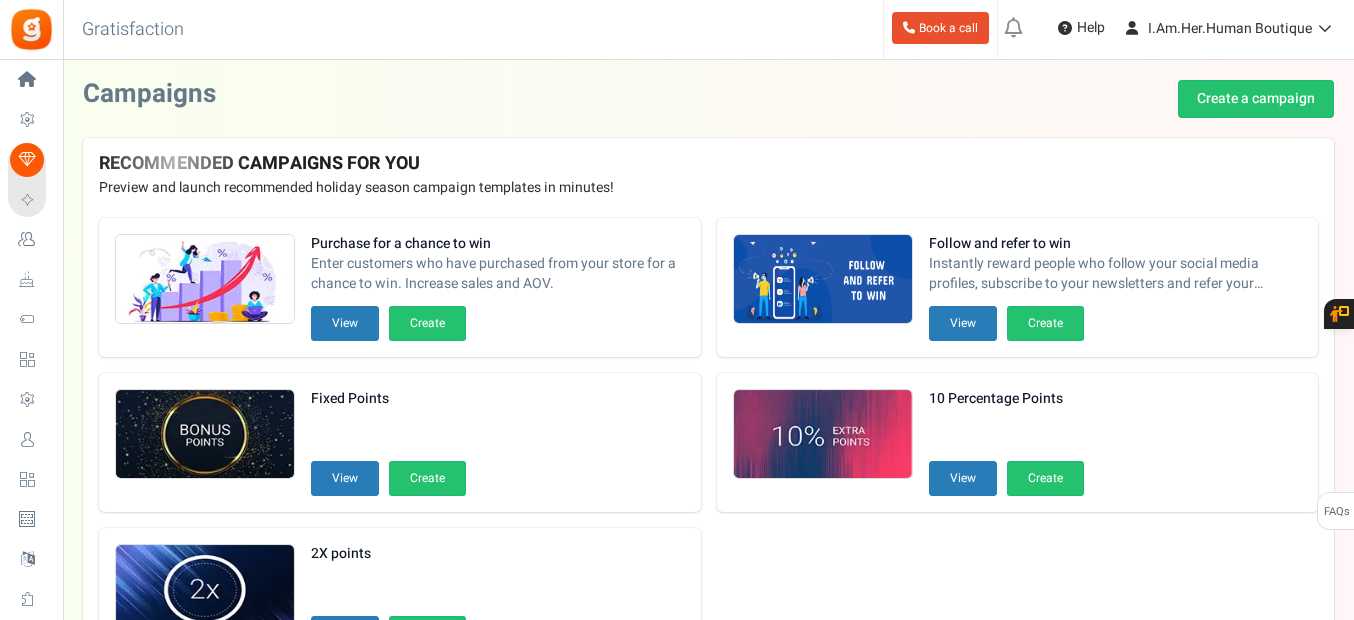 scroll, scrollTop: 0, scrollLeft: 0, axis: both 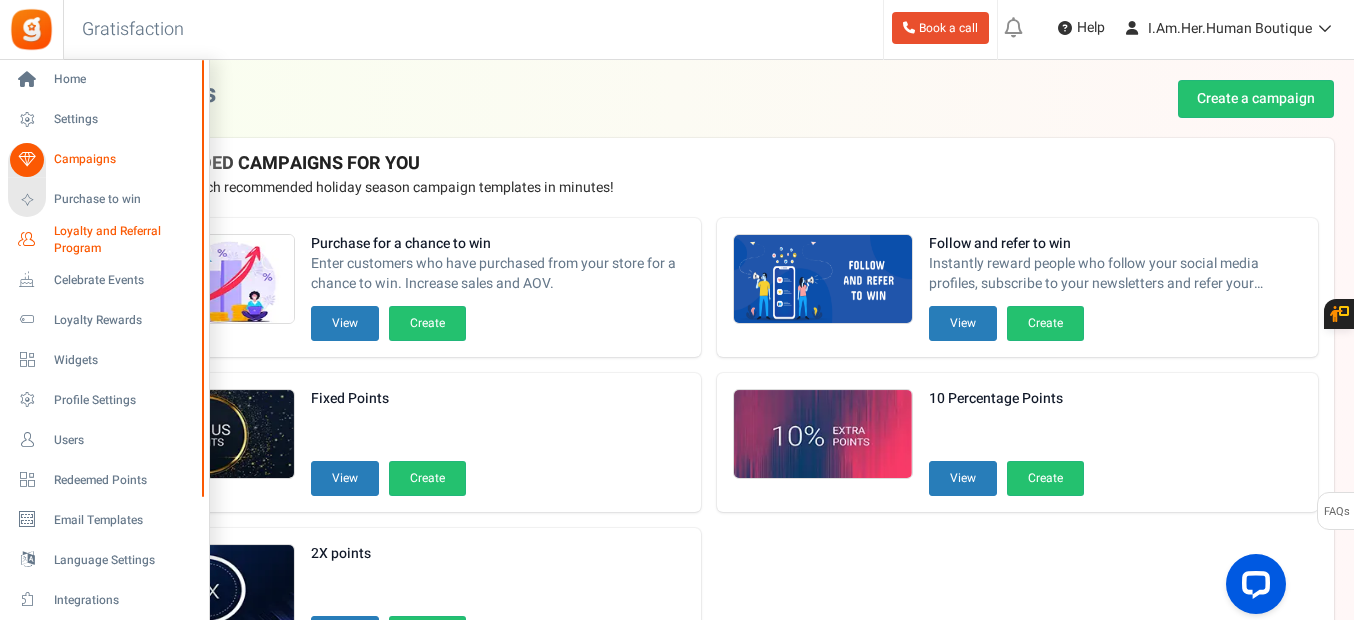 click on "Loyalty and Referral Program" at bounding box center (127, 240) 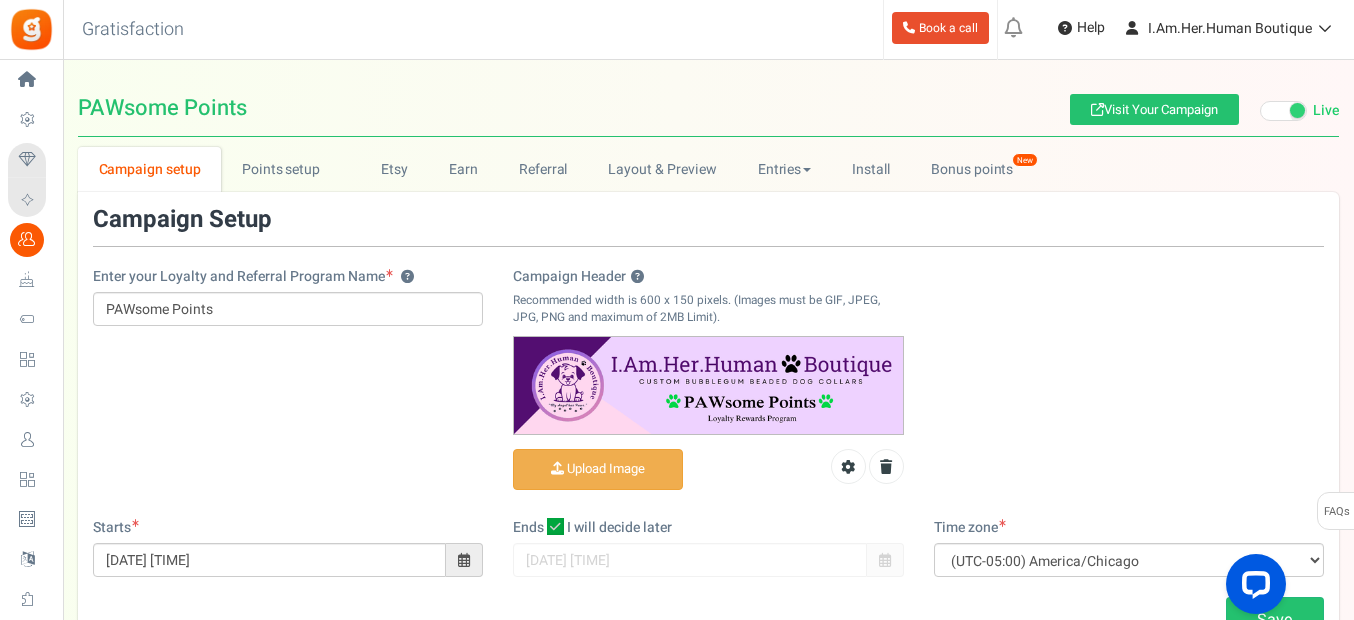 scroll, scrollTop: 0, scrollLeft: 0, axis: both 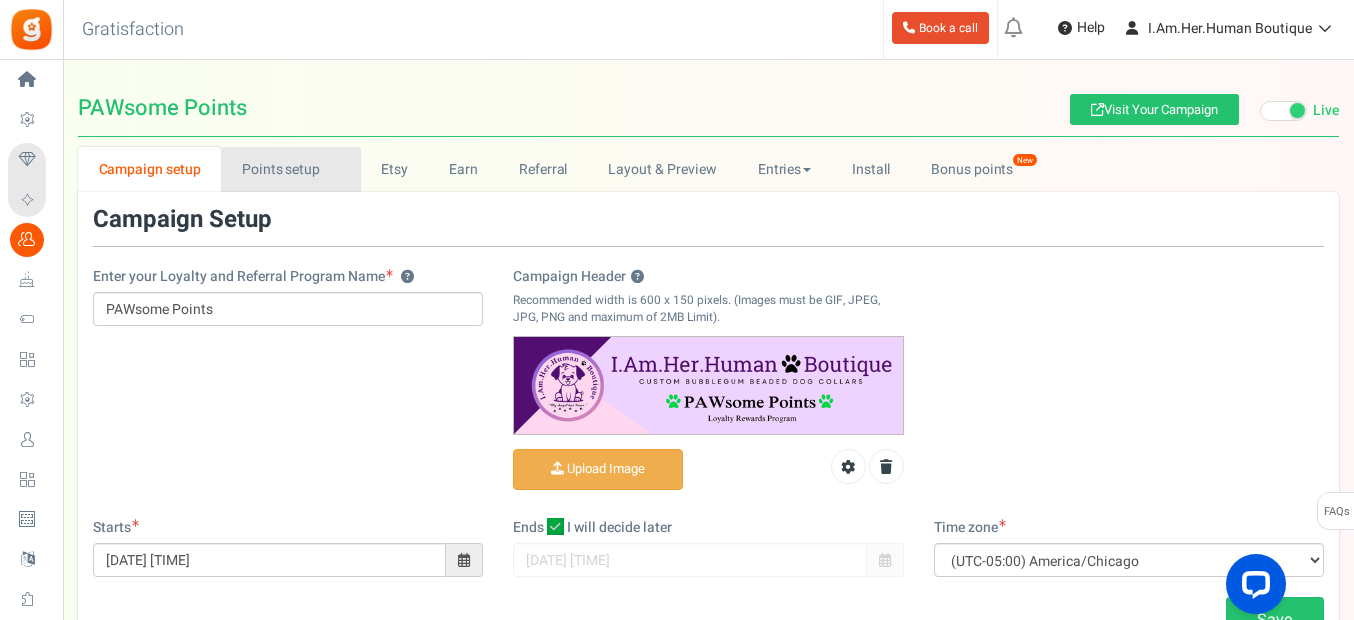 click on "Points setup
New" at bounding box center [290, 169] 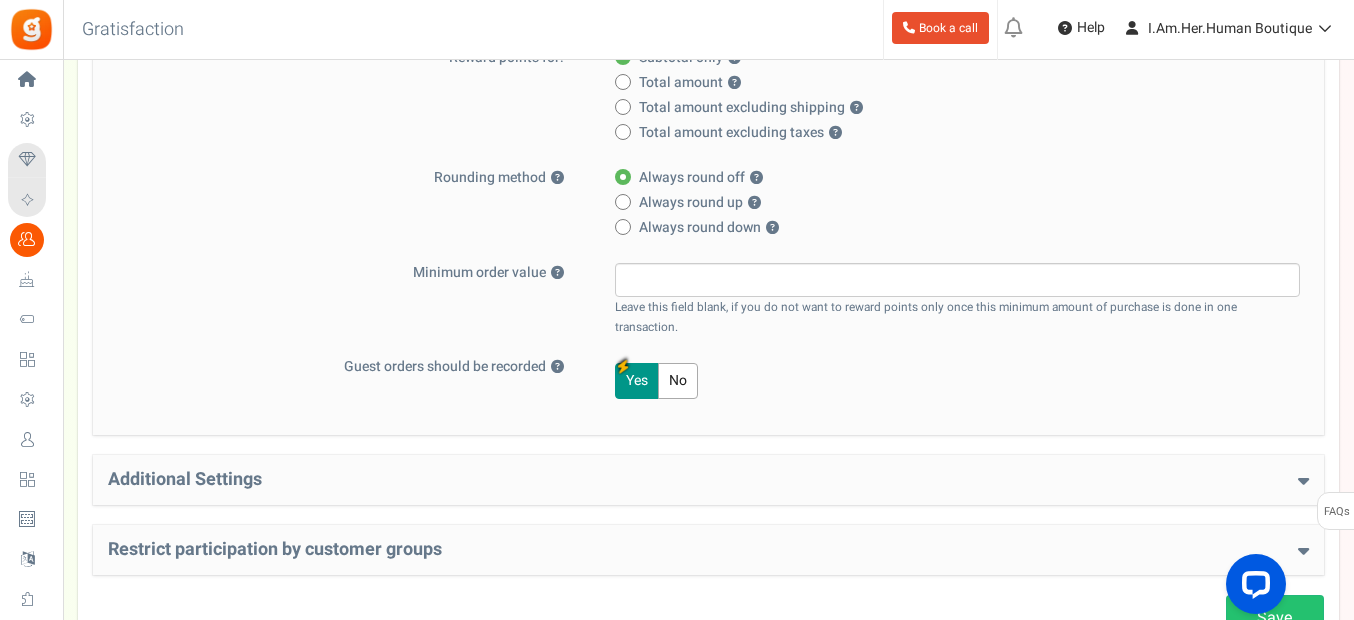 scroll, scrollTop: 500, scrollLeft: 0, axis: vertical 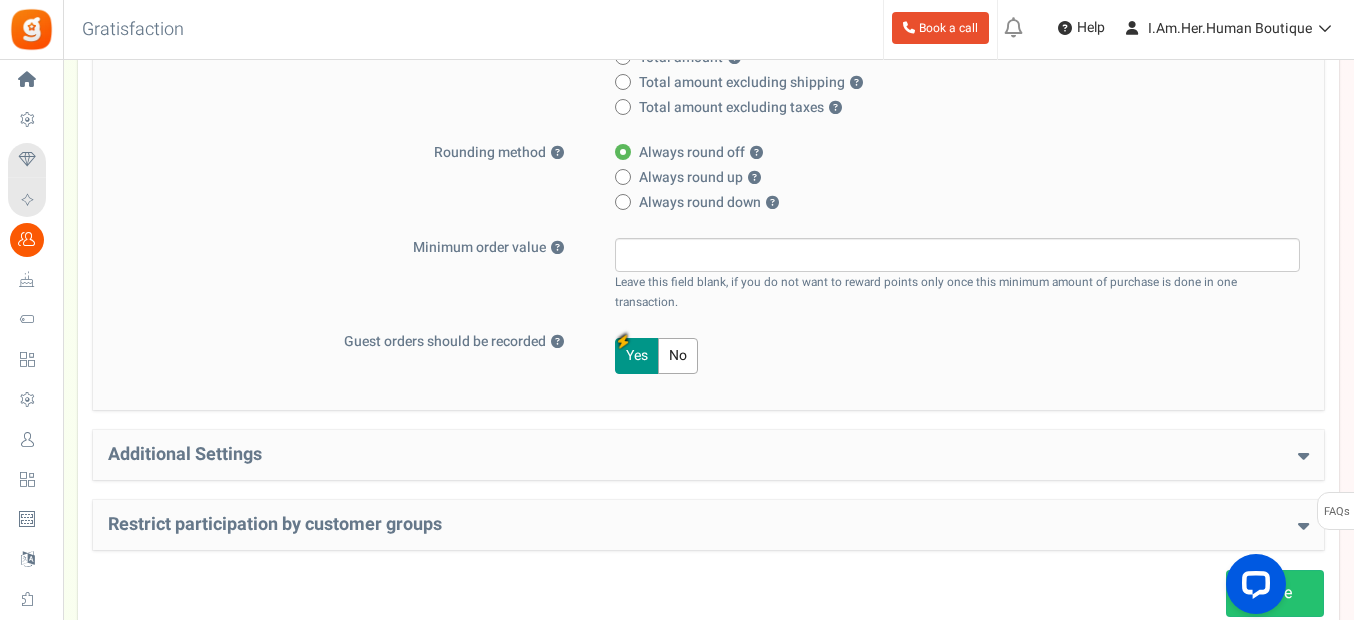 click at bounding box center (1303, 455) 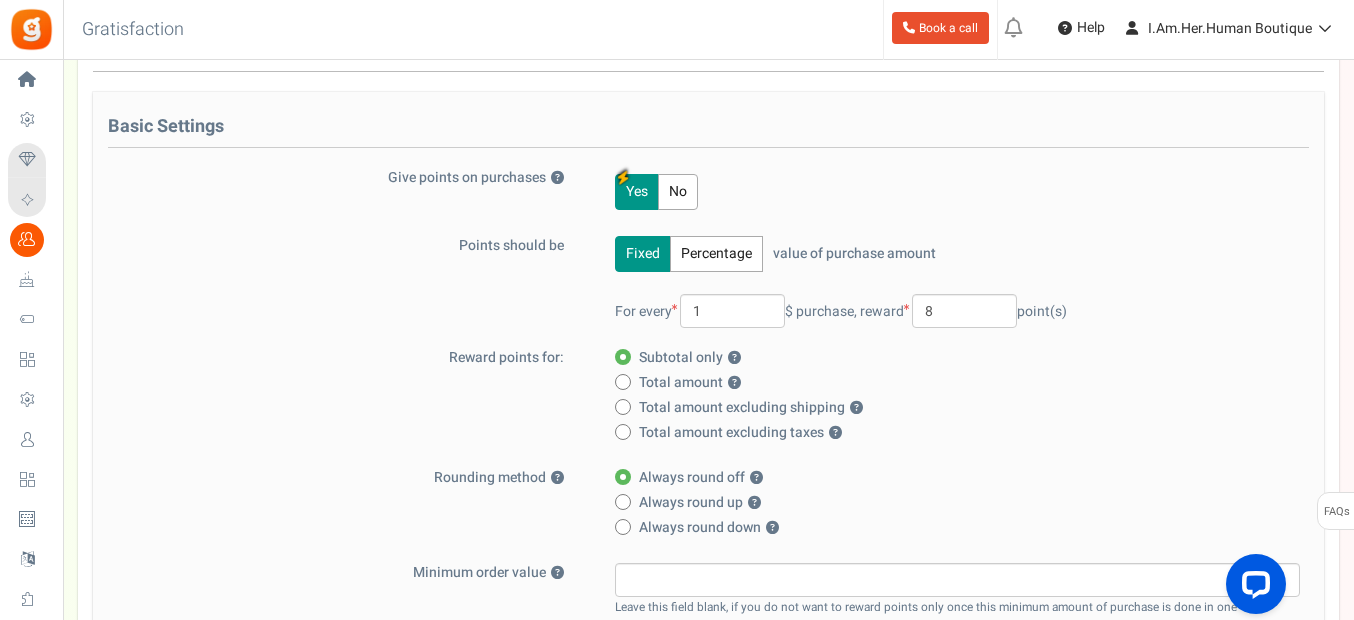 scroll, scrollTop: 0, scrollLeft: 0, axis: both 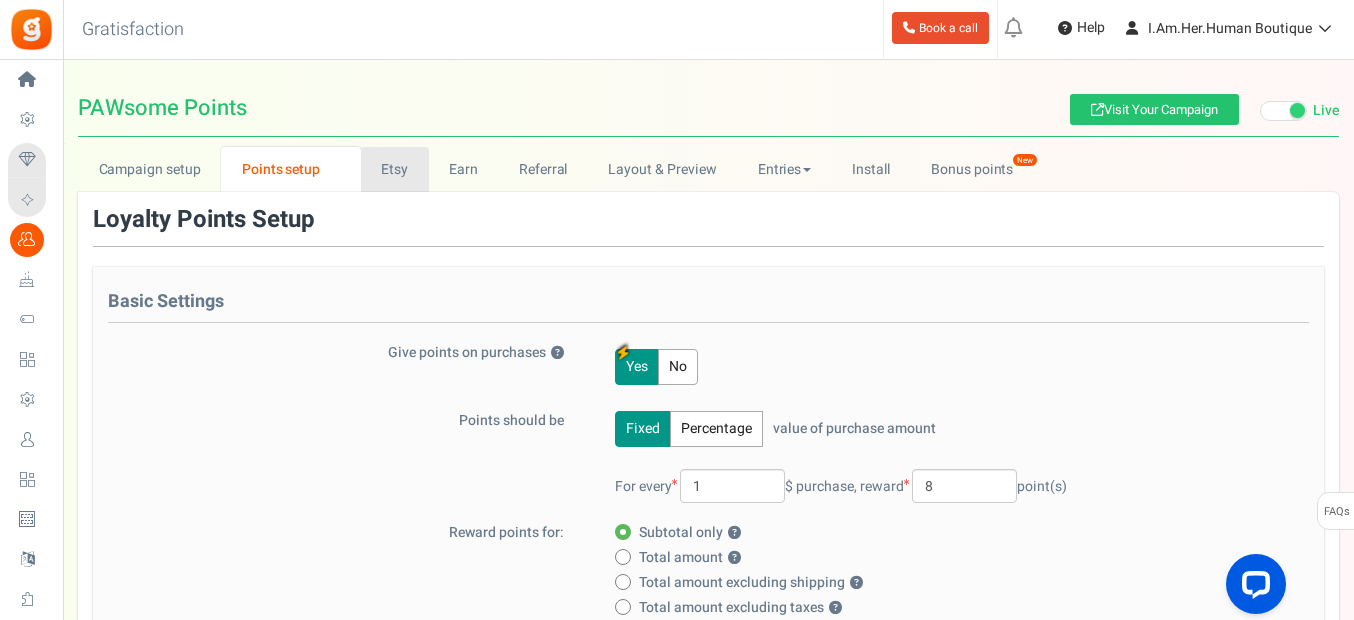 click on "Etsy" at bounding box center (395, 169) 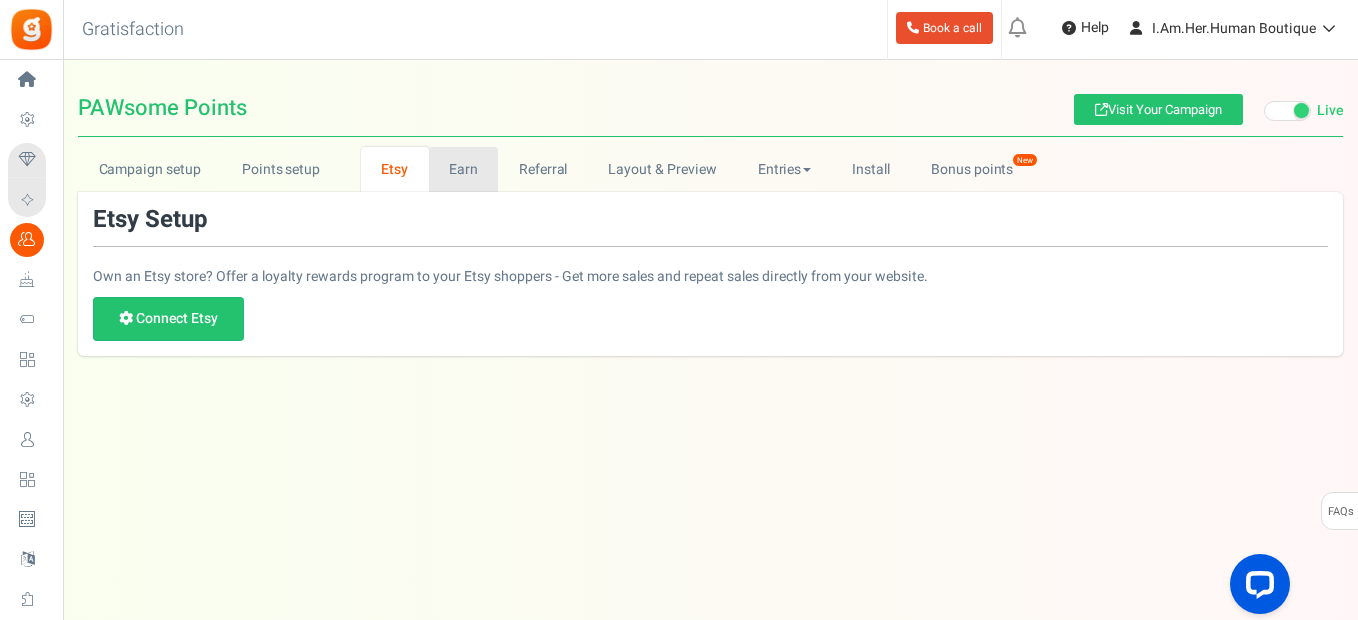 click on "Earn" at bounding box center [464, 169] 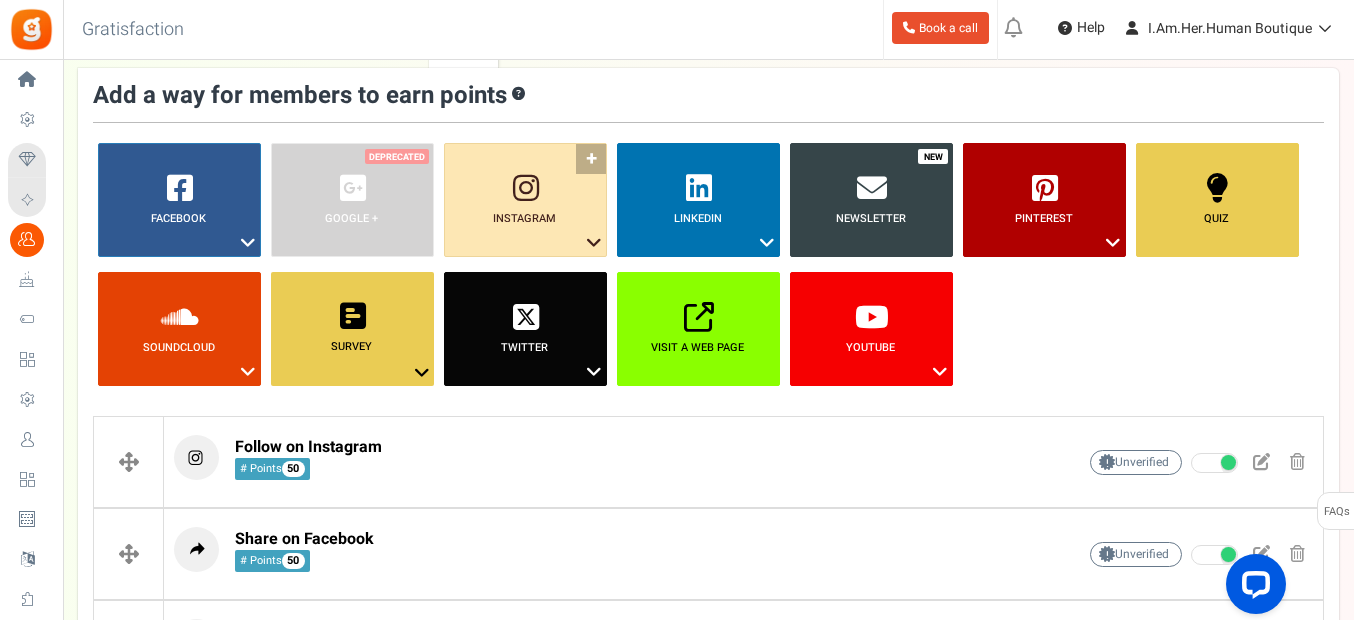 scroll, scrollTop: 0, scrollLeft: 0, axis: both 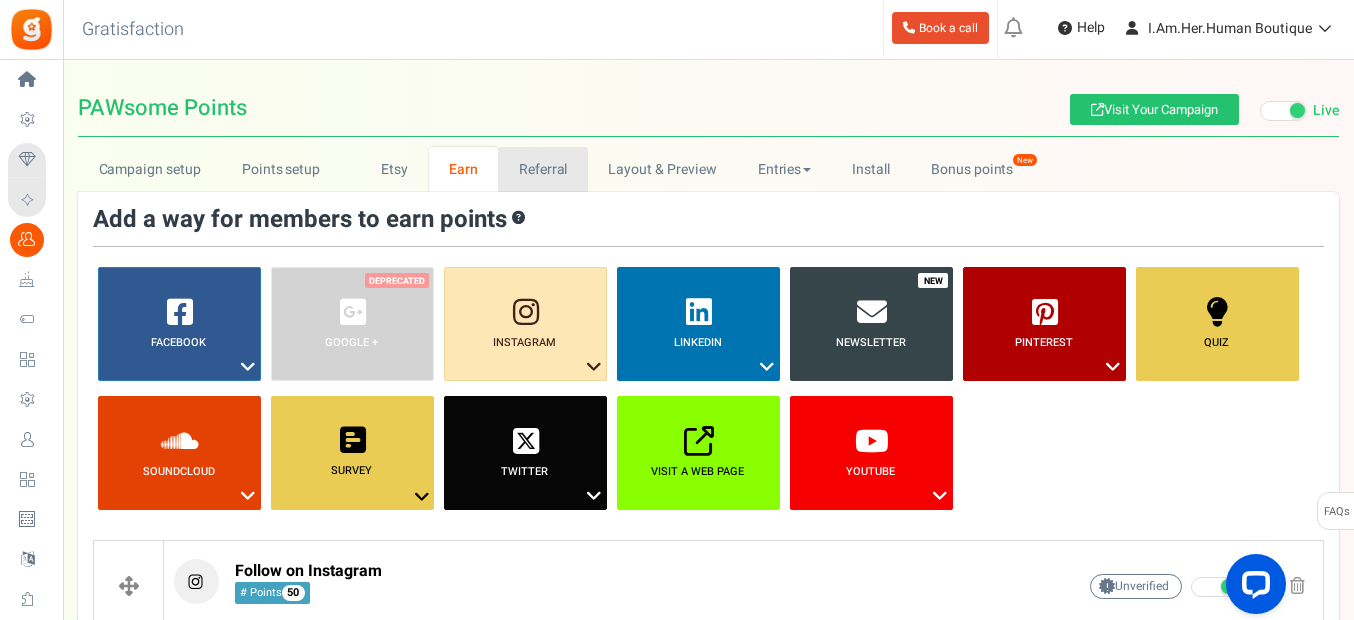 click on "Referral" at bounding box center (543, 169) 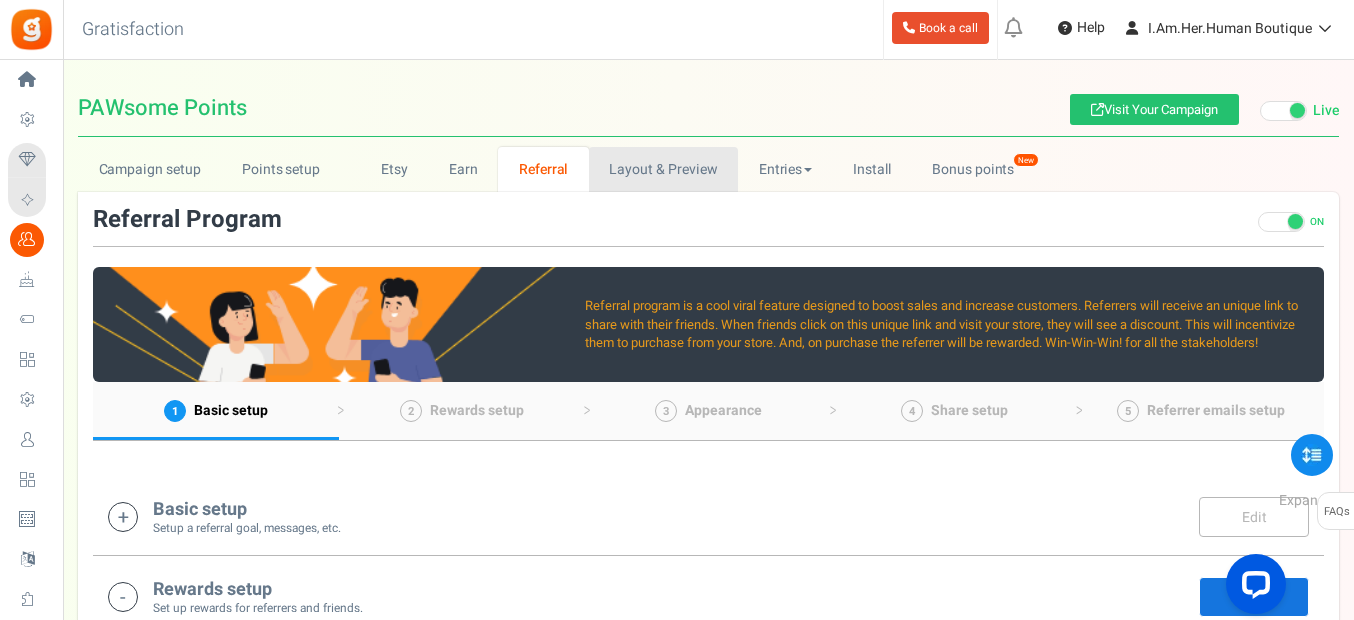 click on "Layout & Preview" at bounding box center [663, 169] 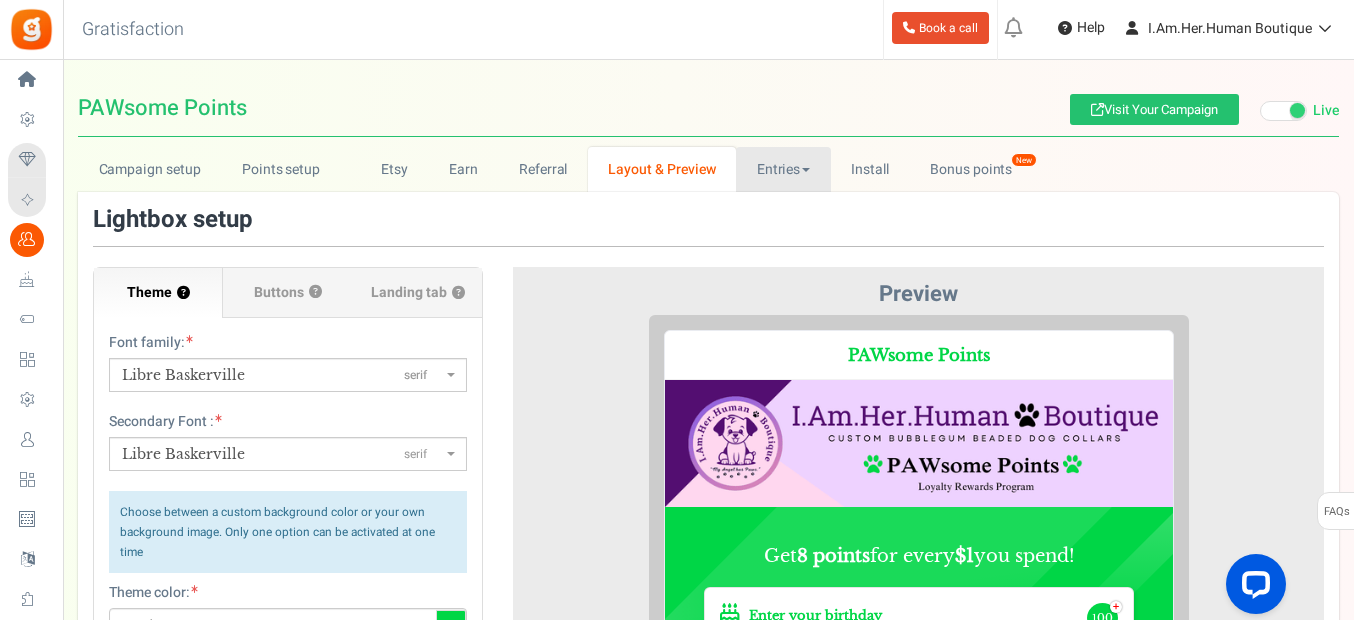 click on "Entries" at bounding box center (783, 169) 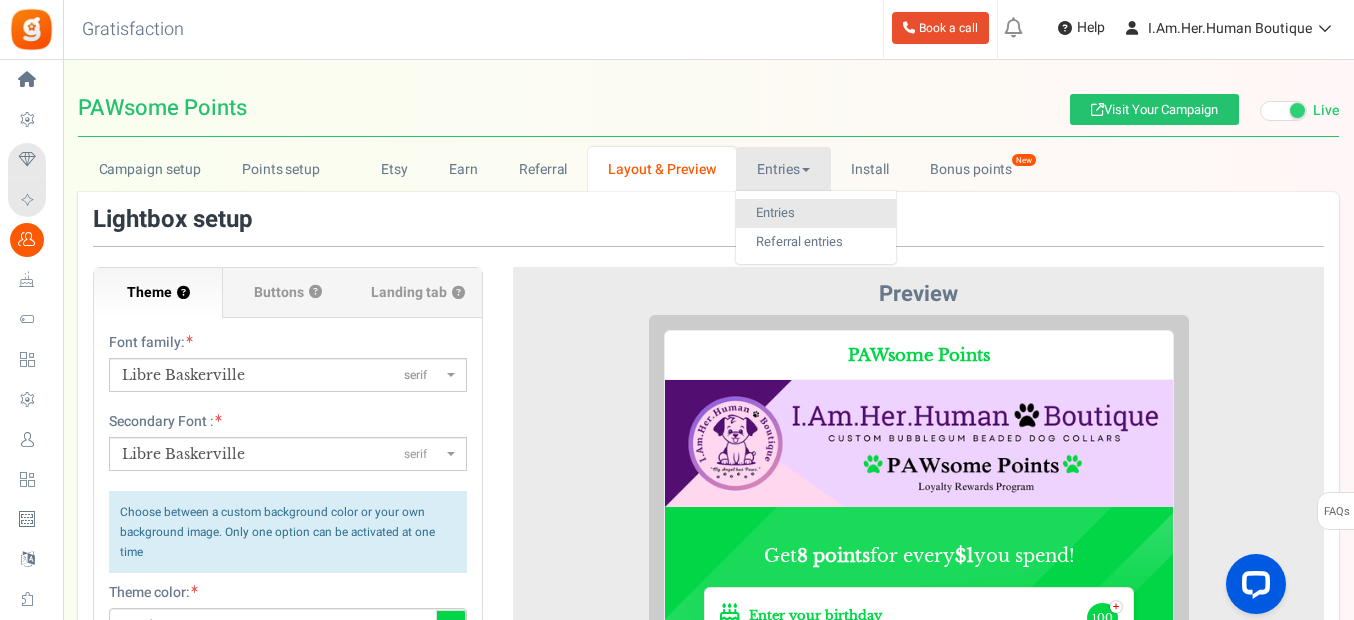 click on "Entries" at bounding box center [816, 213] 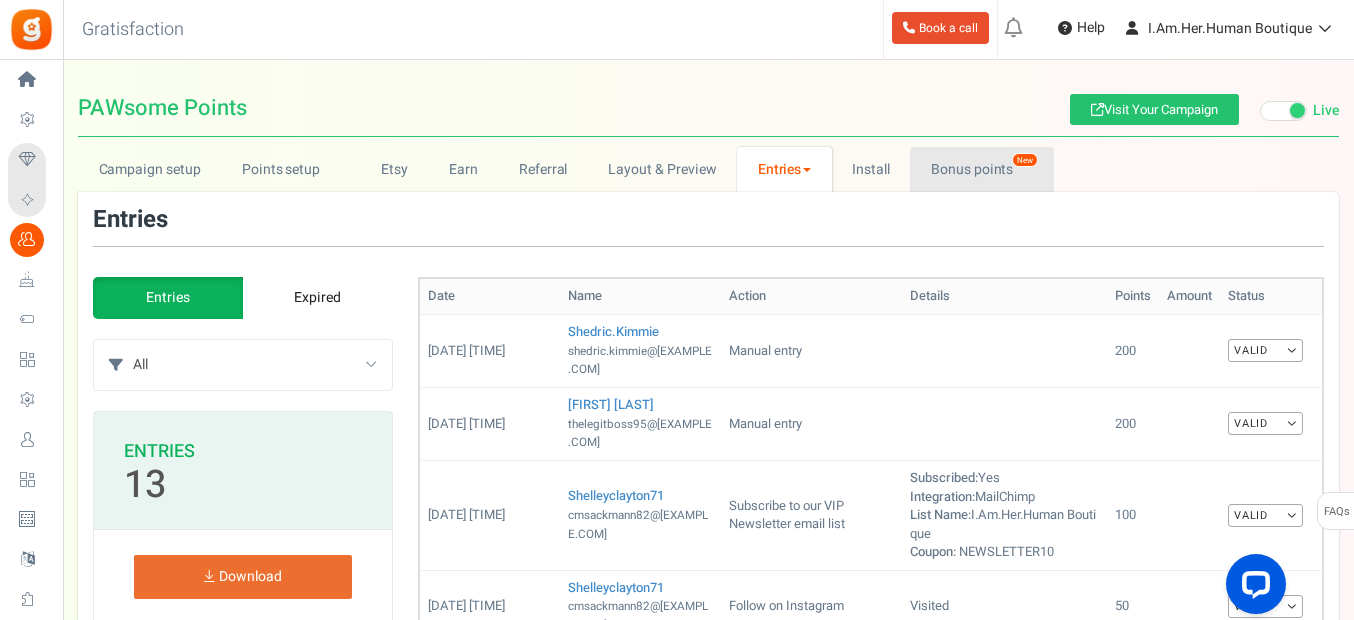 click on "Bonus points
New" at bounding box center [981, 169] 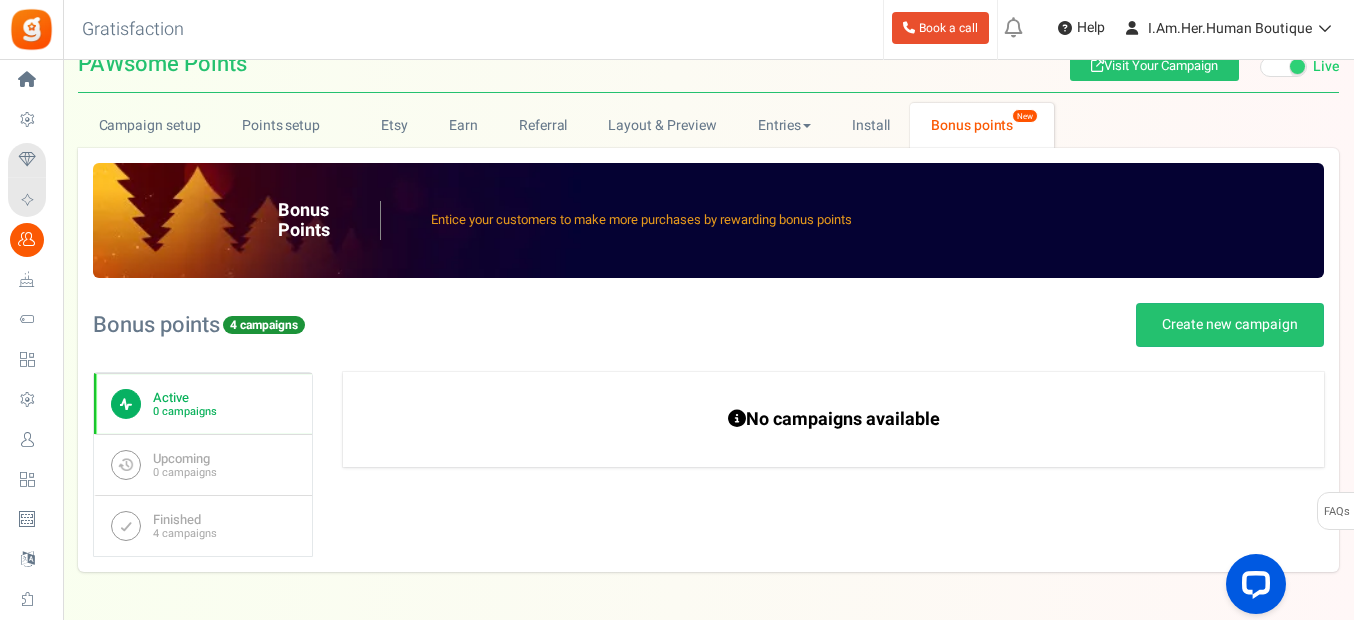 scroll, scrollTop: 0, scrollLeft: 0, axis: both 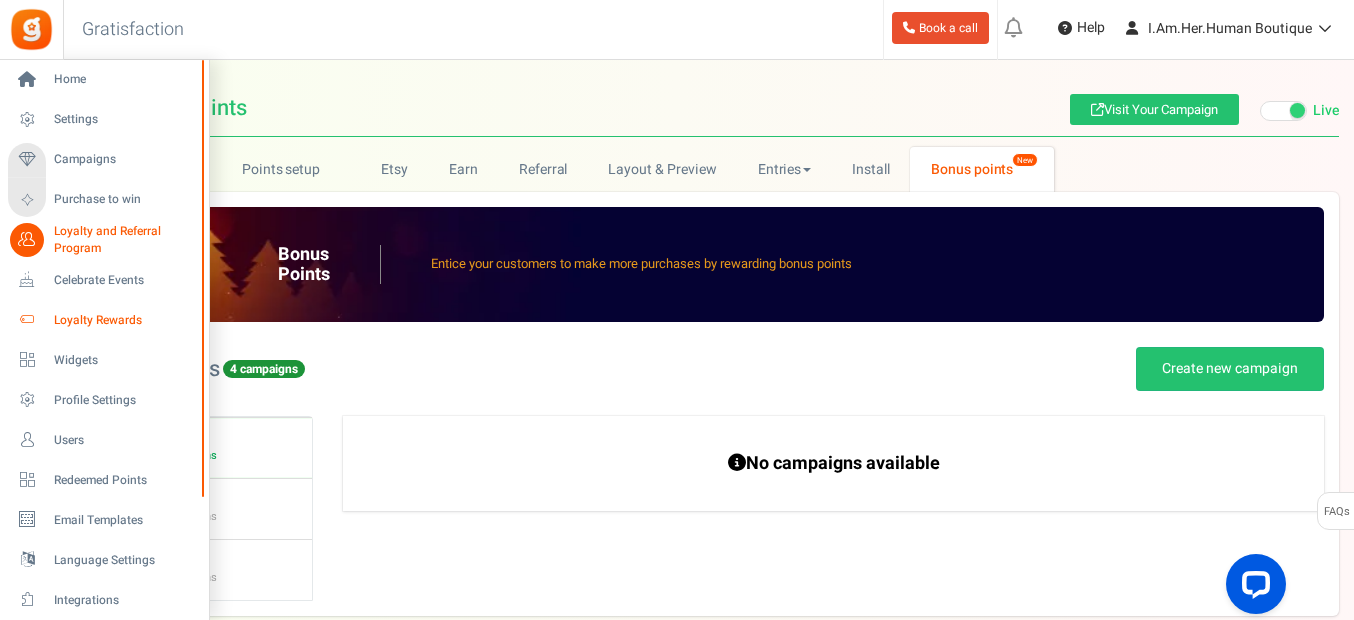 click on "Loyalty Rewards" at bounding box center [124, 320] 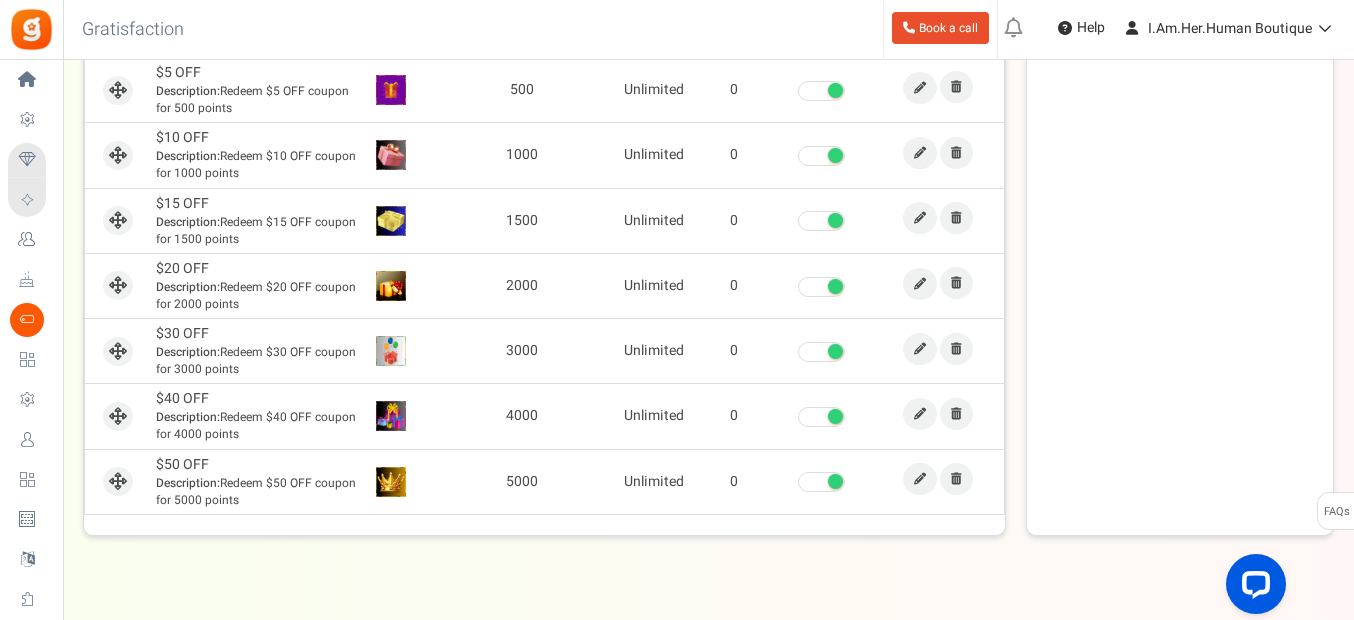 scroll, scrollTop: 780, scrollLeft: 0, axis: vertical 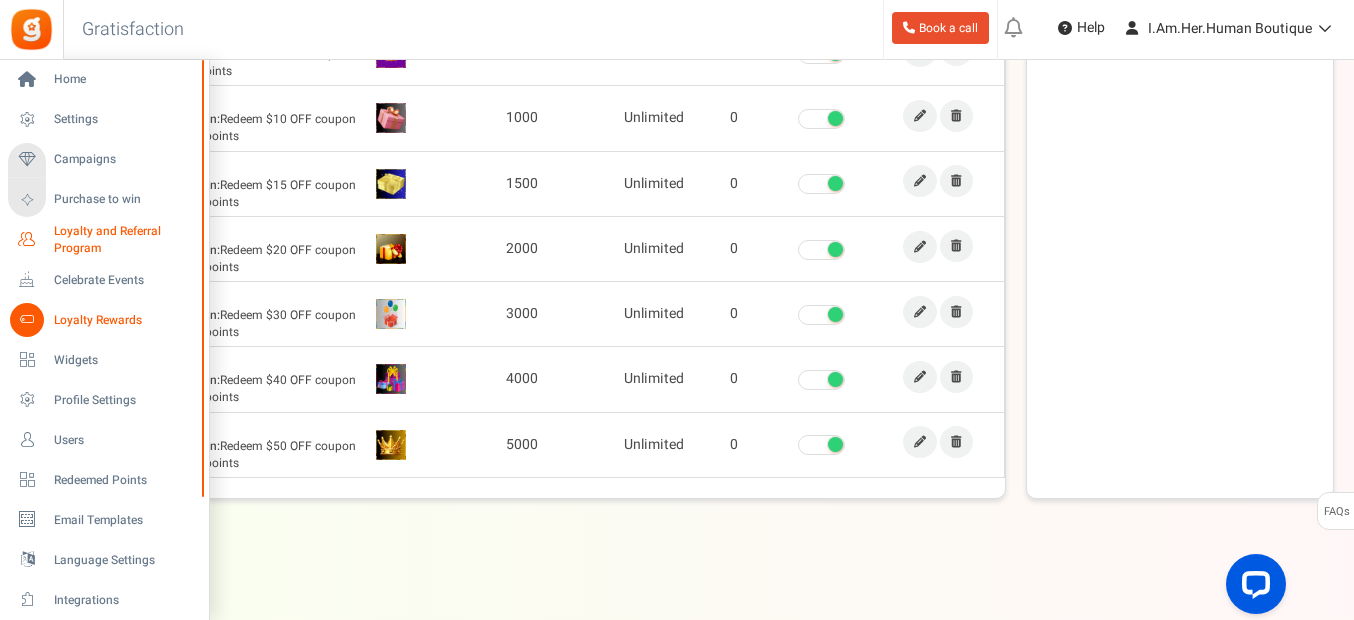 click on "Loyalty and Referral Program" at bounding box center (127, 240) 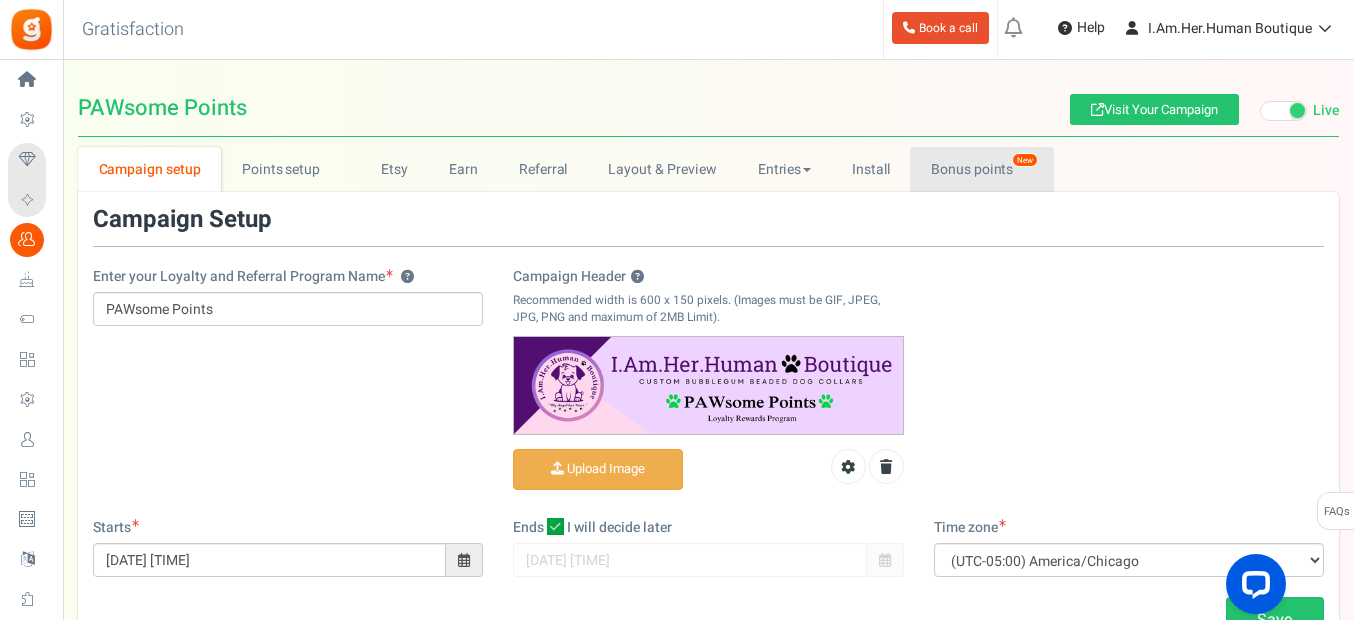 scroll, scrollTop: 0, scrollLeft: 0, axis: both 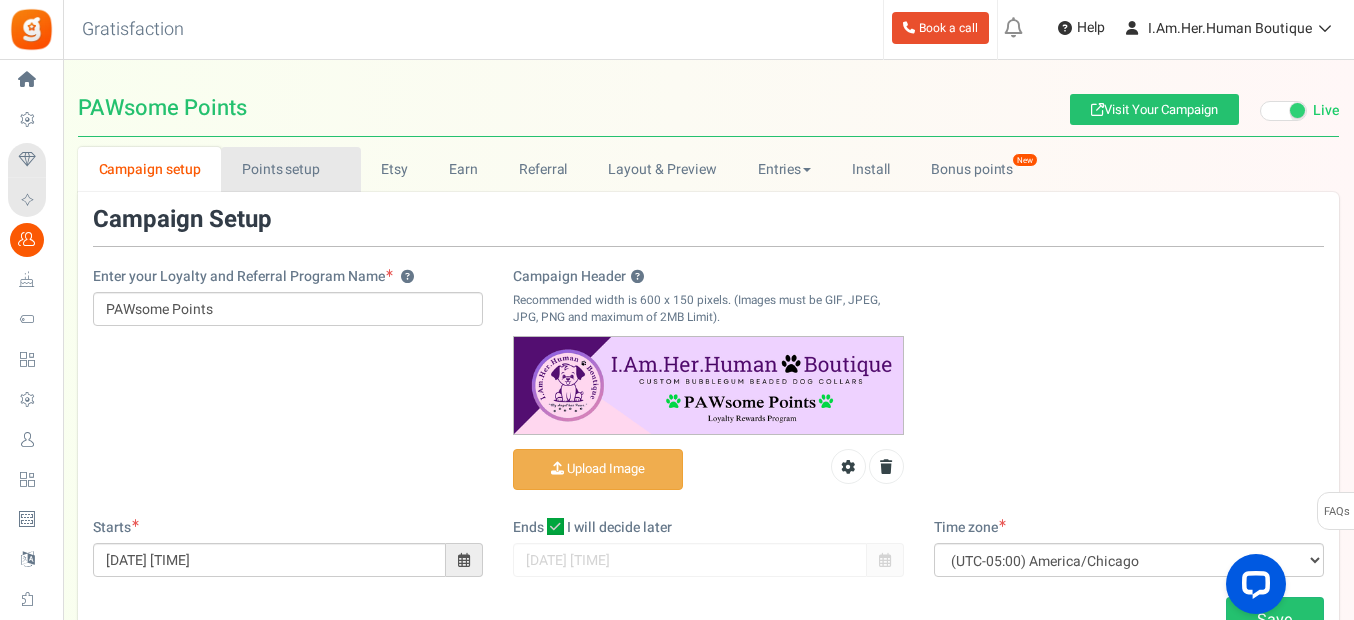 click on "Points setup
New" at bounding box center [290, 169] 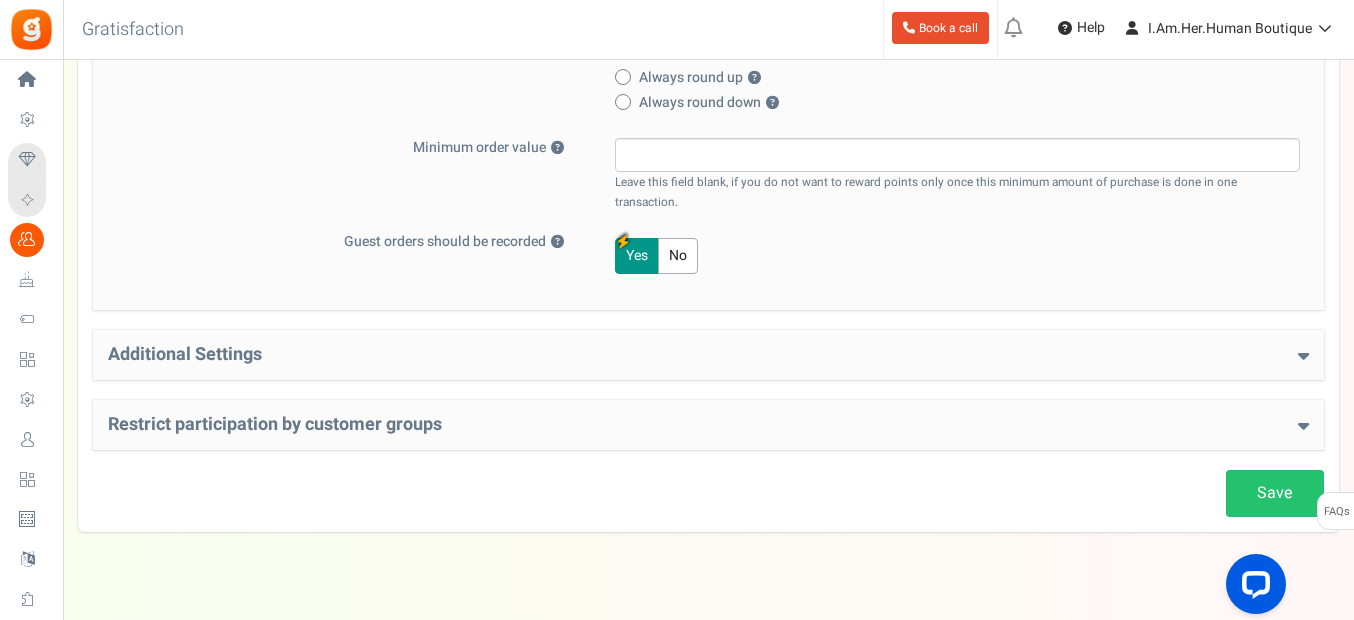 scroll, scrollTop: 613, scrollLeft: 0, axis: vertical 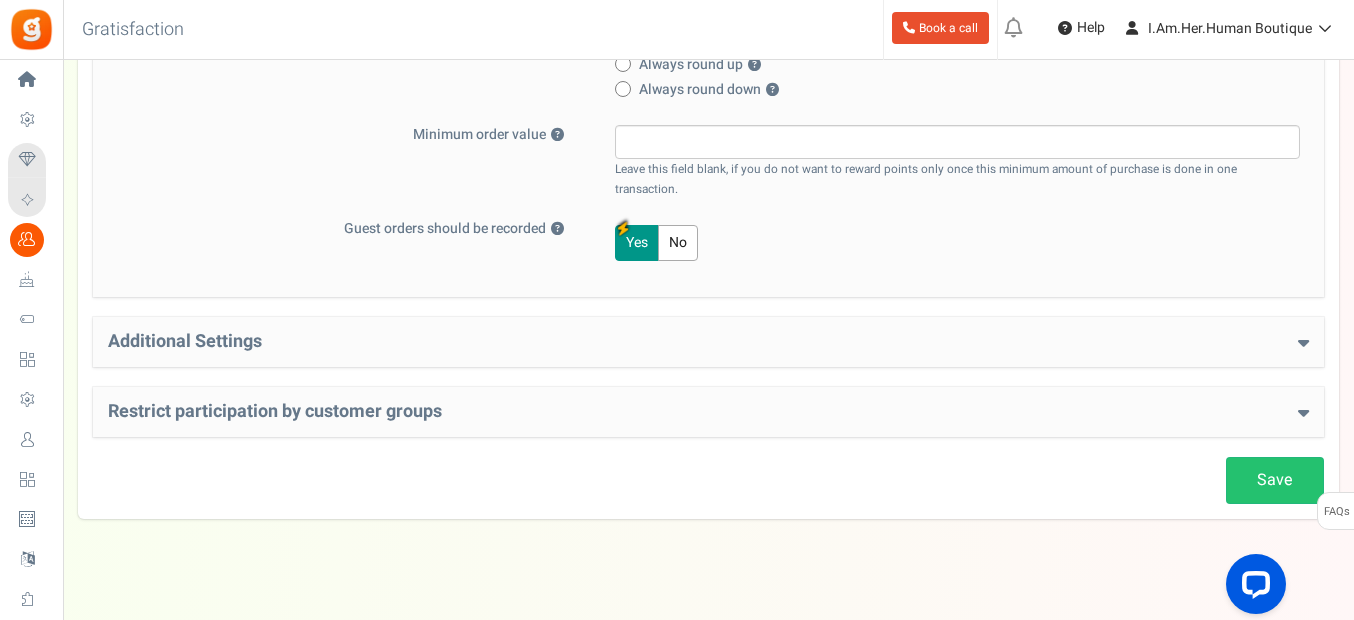 click at bounding box center (1303, 342) 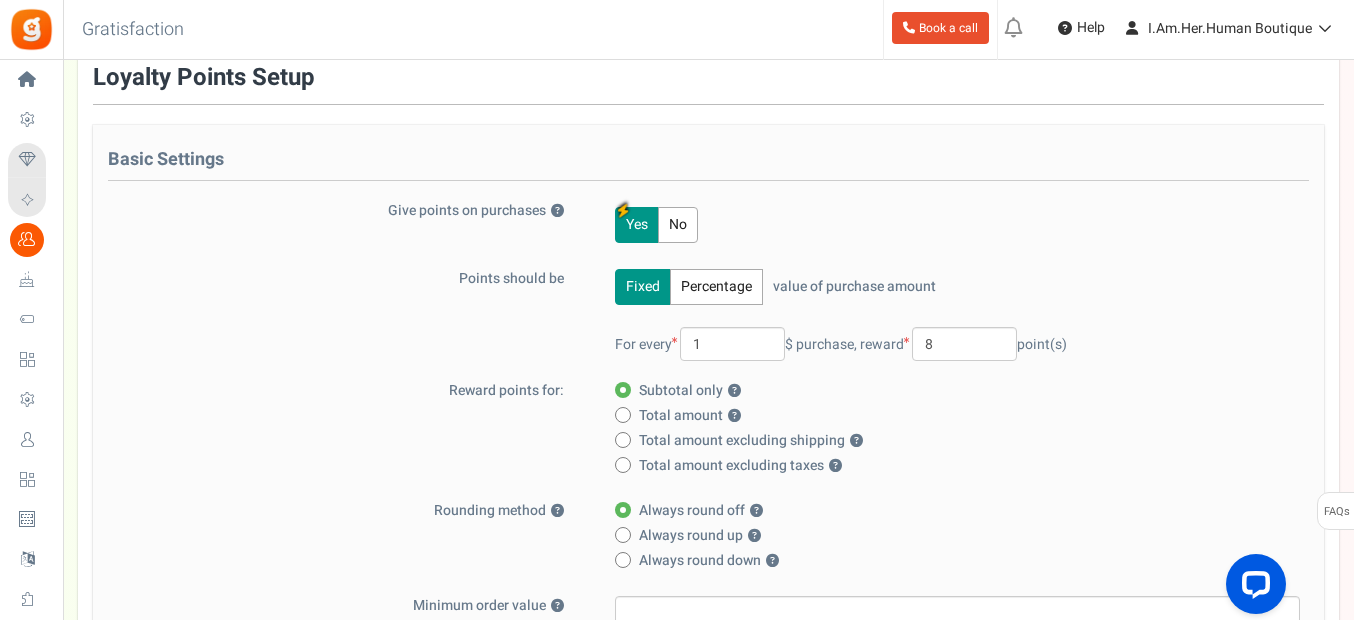 scroll, scrollTop: 113, scrollLeft: 0, axis: vertical 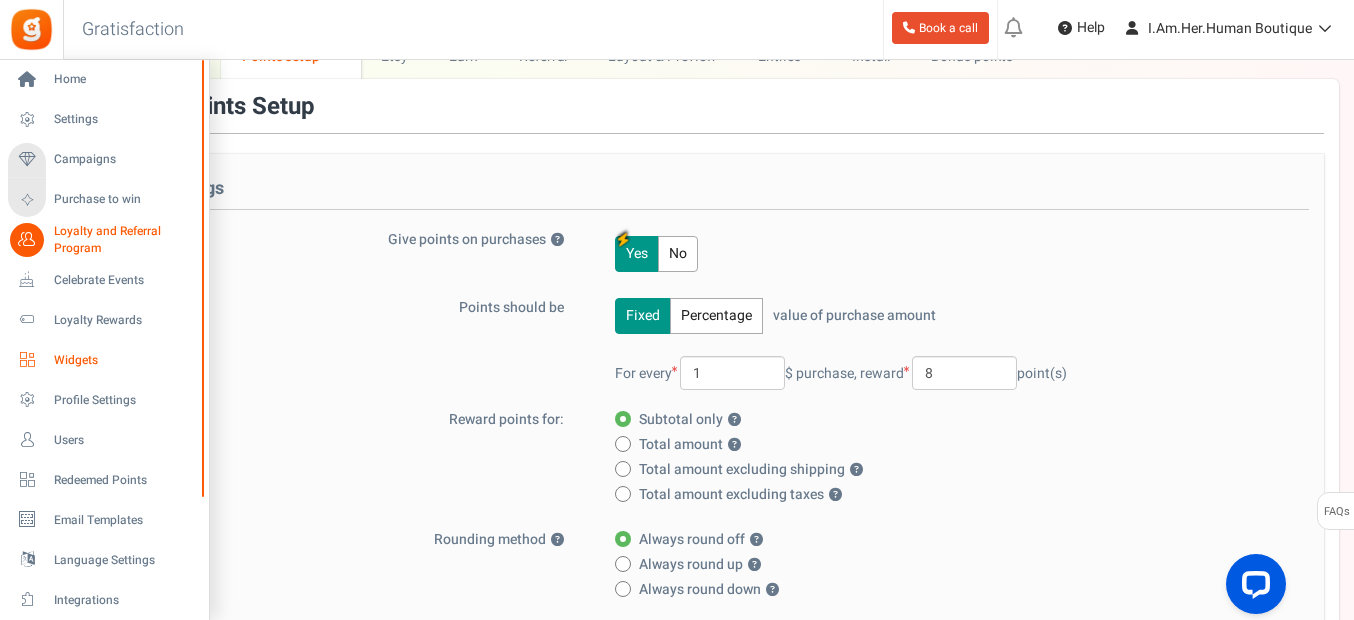 click on "Widgets" at bounding box center (104, 360) 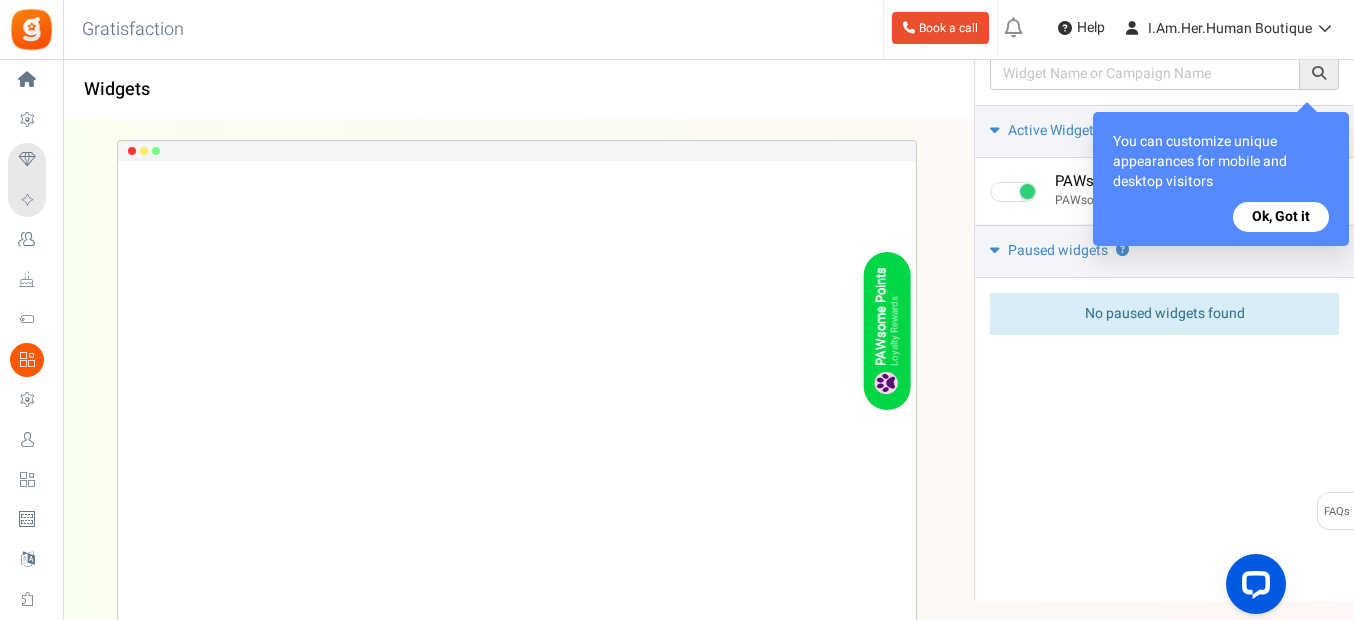 scroll, scrollTop: 0, scrollLeft: 0, axis: both 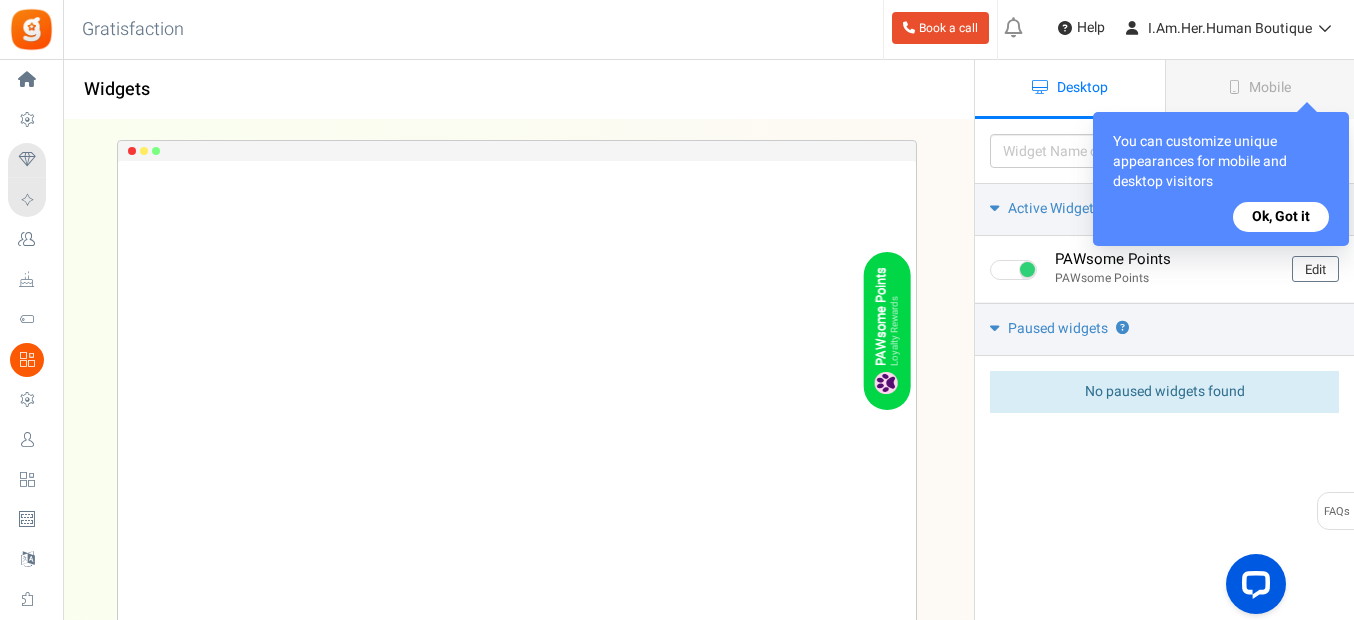 click on "Ok, Got it" at bounding box center [1281, 217] 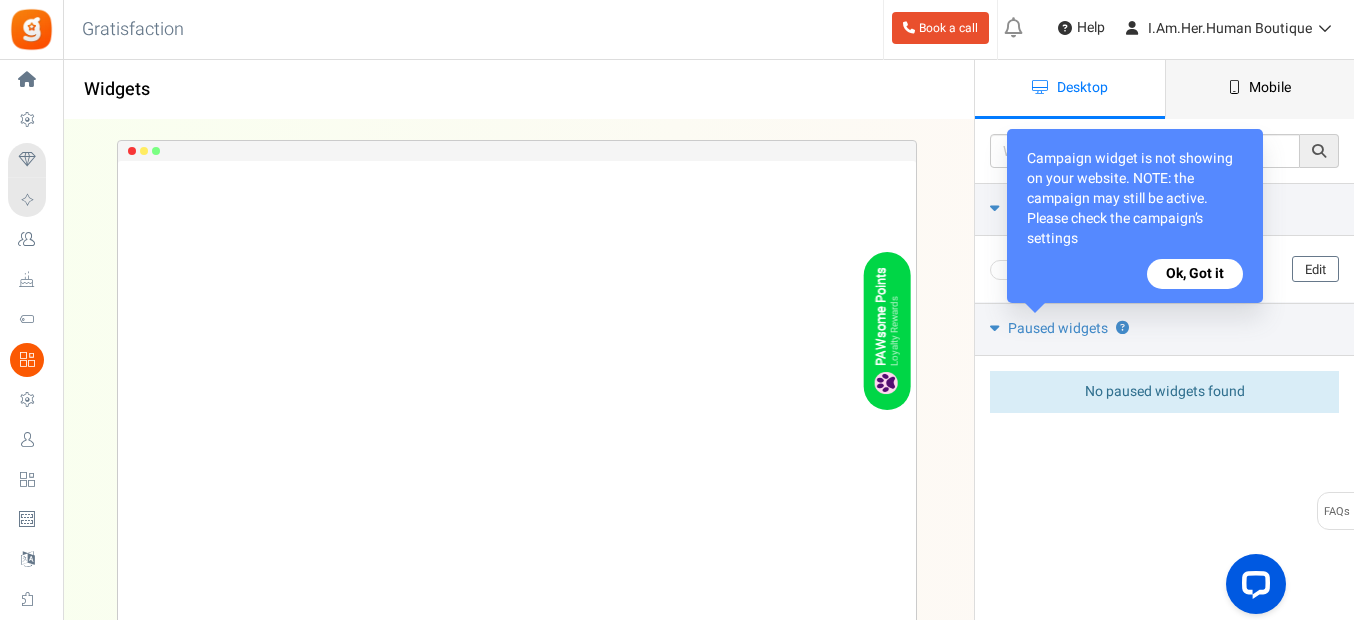click on "Mobile" at bounding box center [1270, 87] 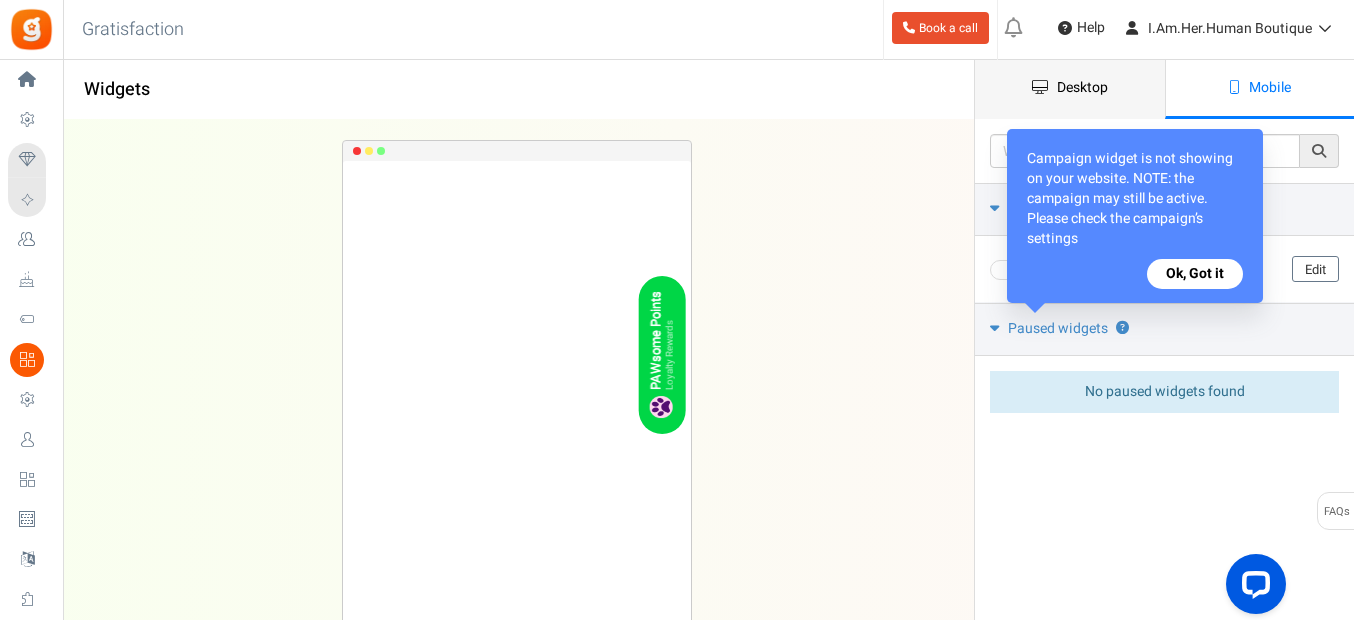 click on "Desktop" at bounding box center [1082, 87] 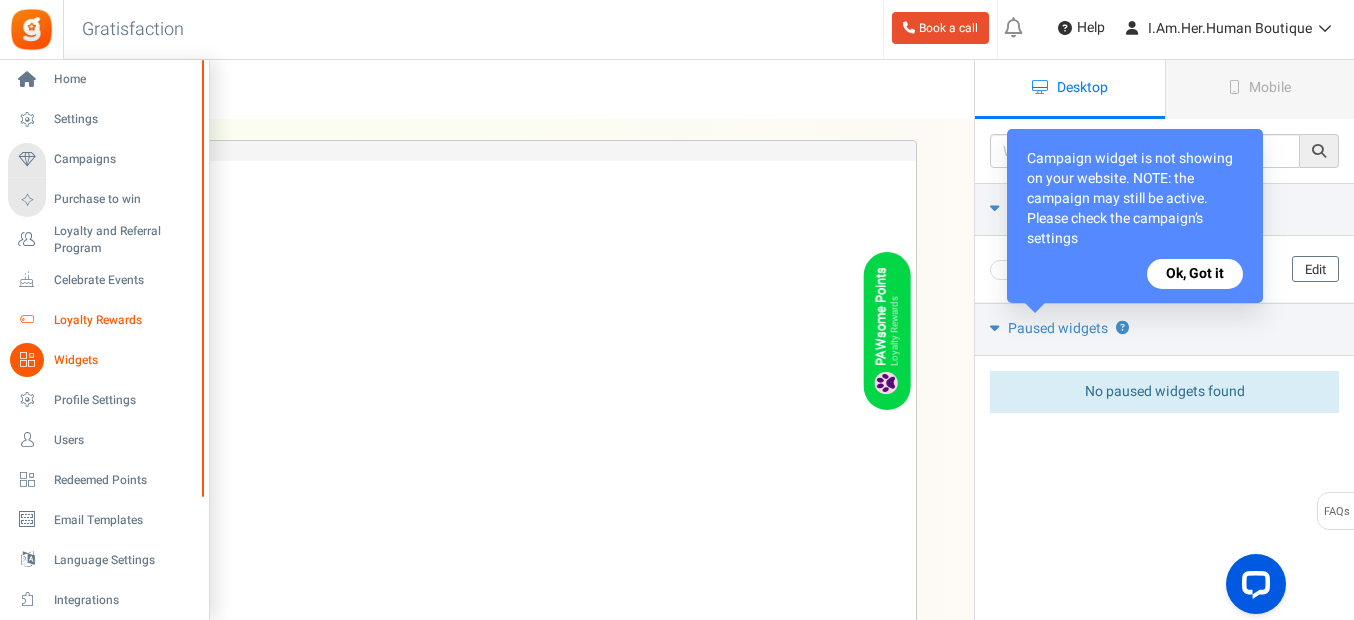 click on "Loyalty Rewards" at bounding box center [124, 320] 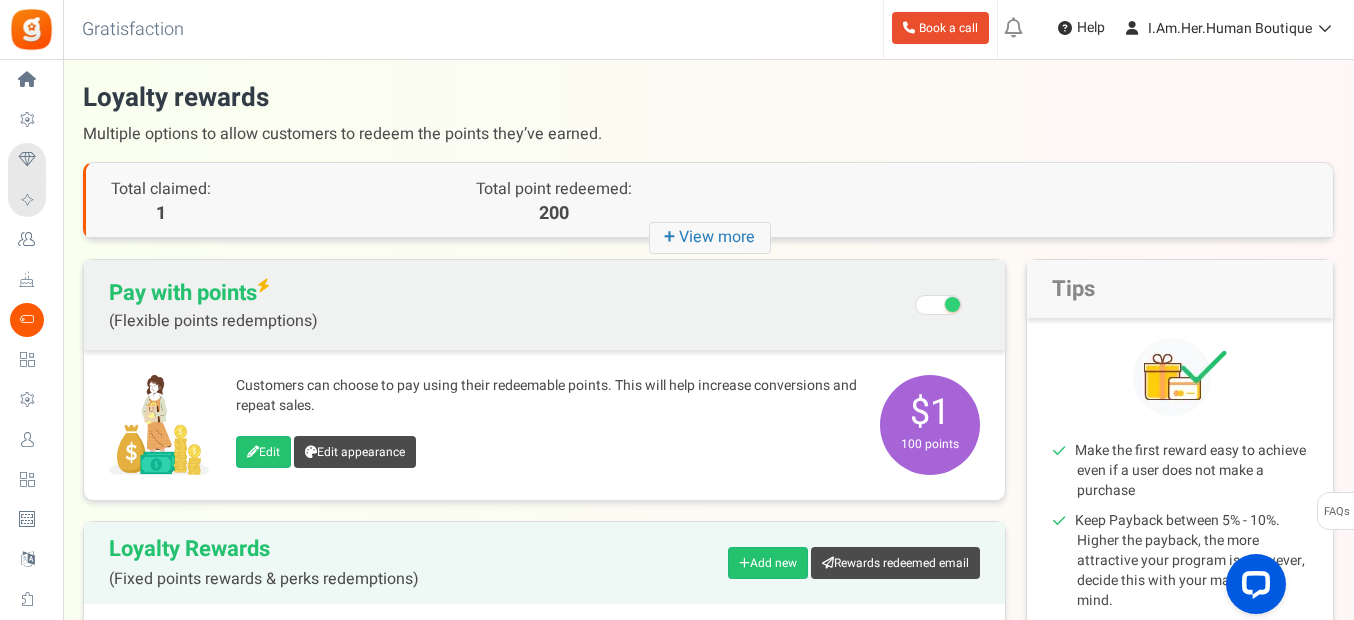 scroll, scrollTop: 100, scrollLeft: 0, axis: vertical 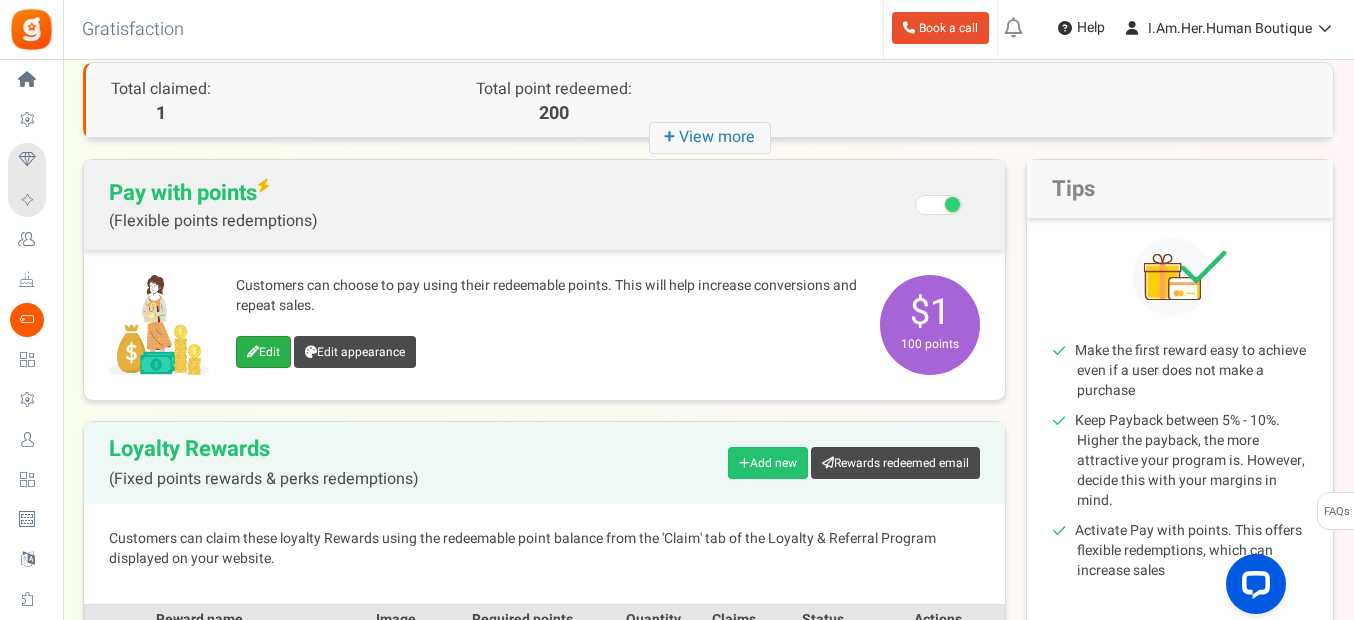 click on "Edit" at bounding box center (263, 352) 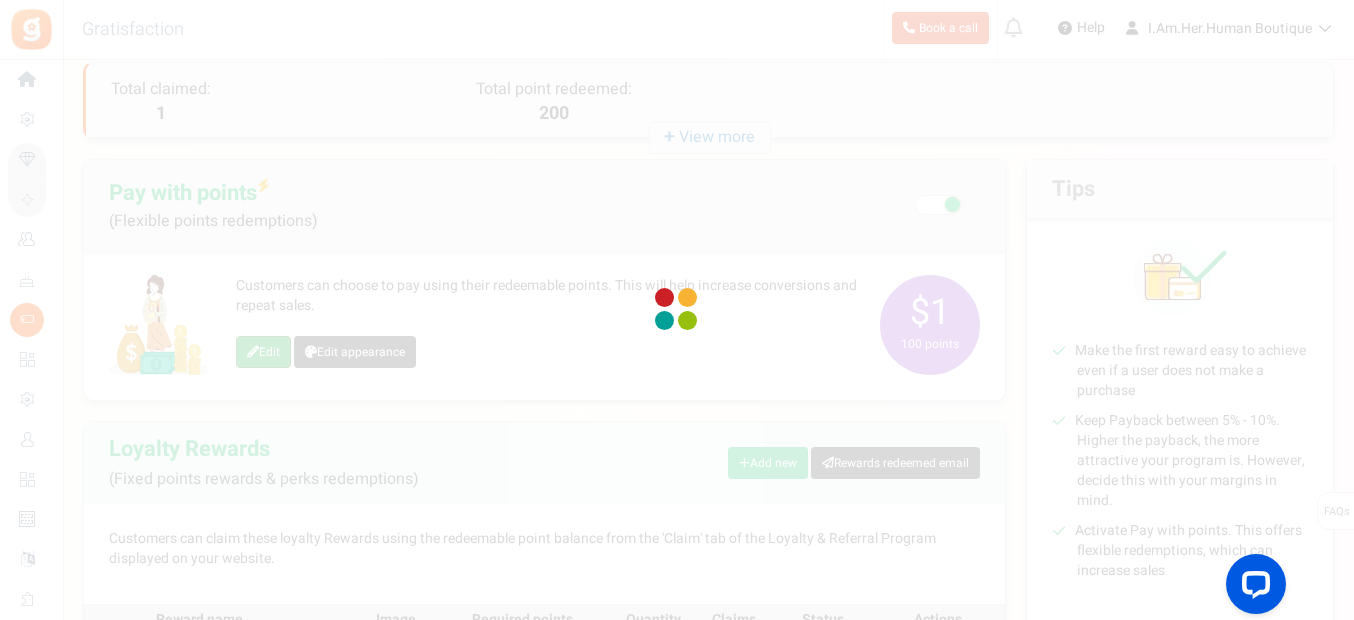 scroll, scrollTop: 0, scrollLeft: 0, axis: both 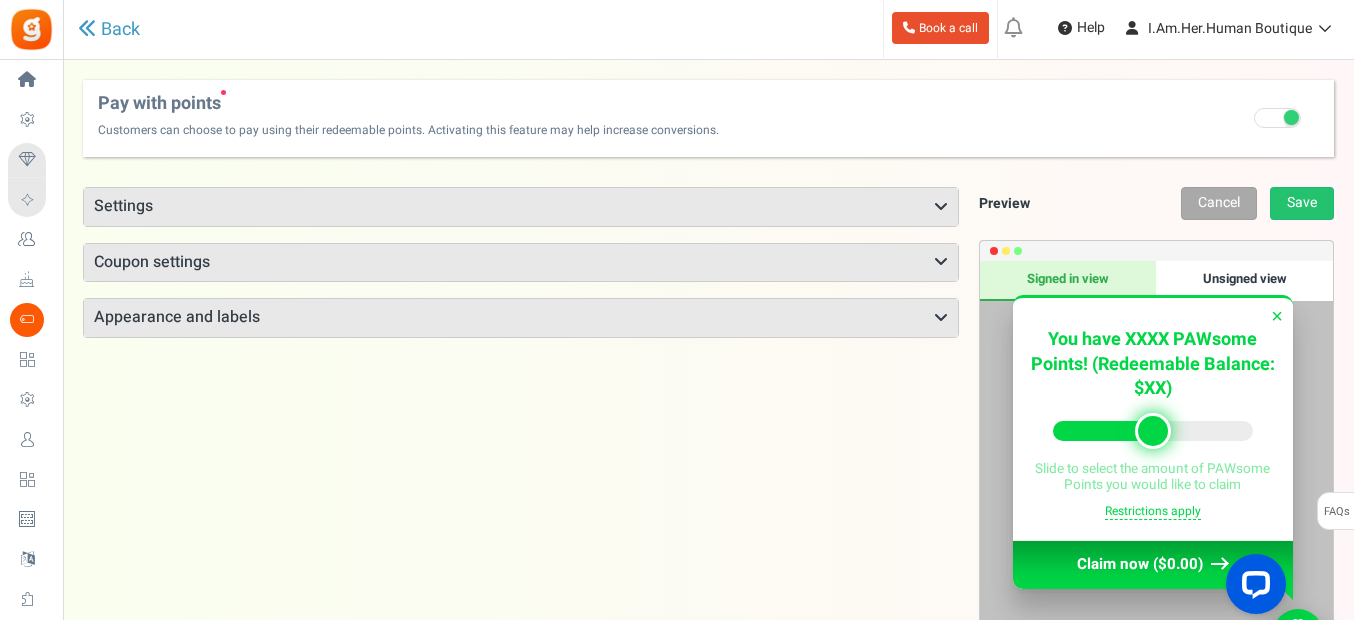 click at bounding box center [941, 207] 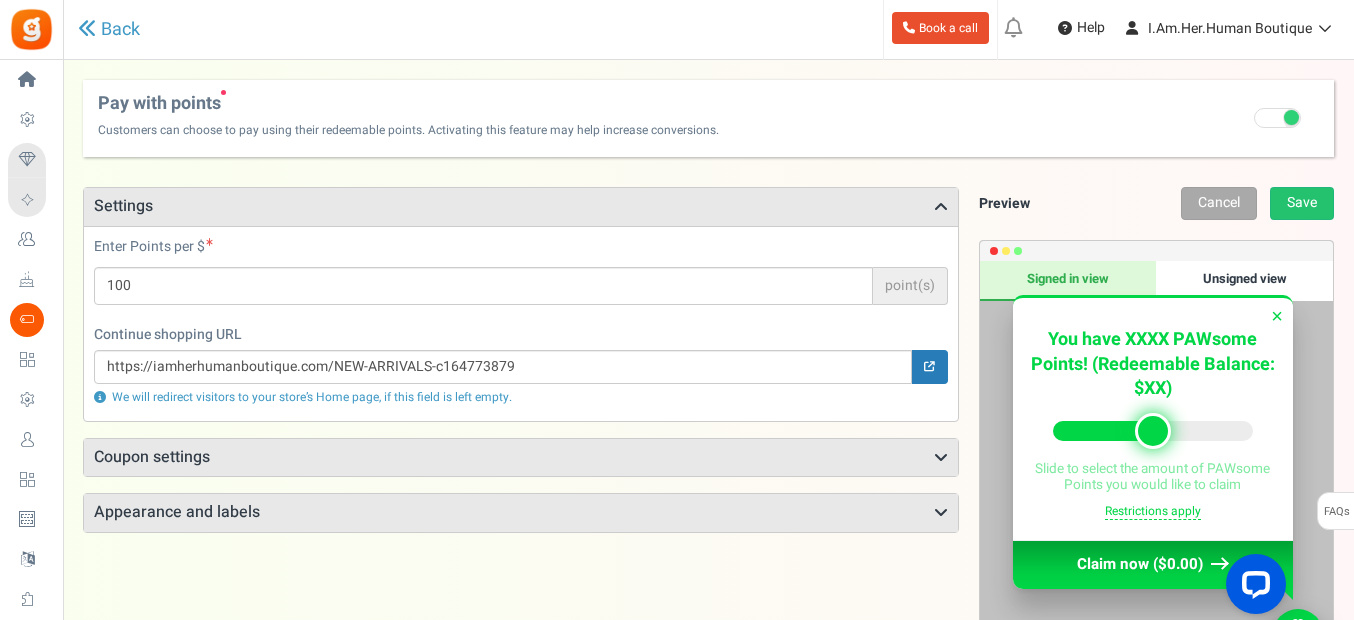 click at bounding box center [941, 458] 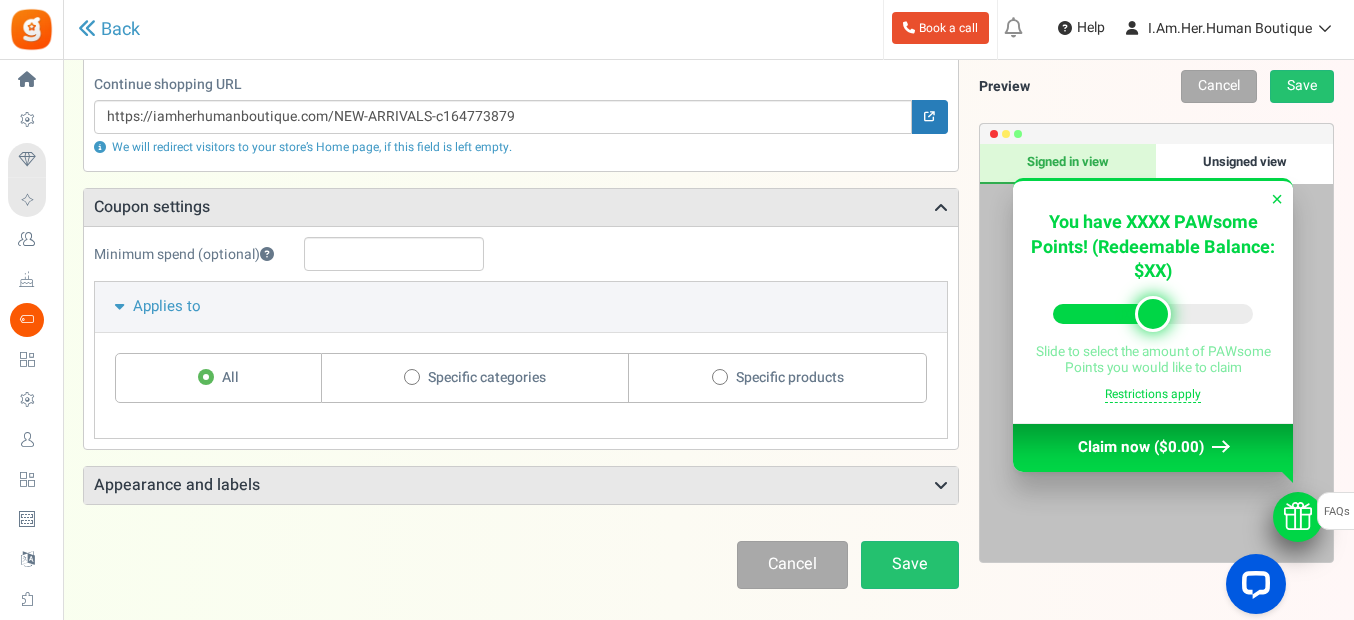 scroll, scrollTop: 300, scrollLeft: 0, axis: vertical 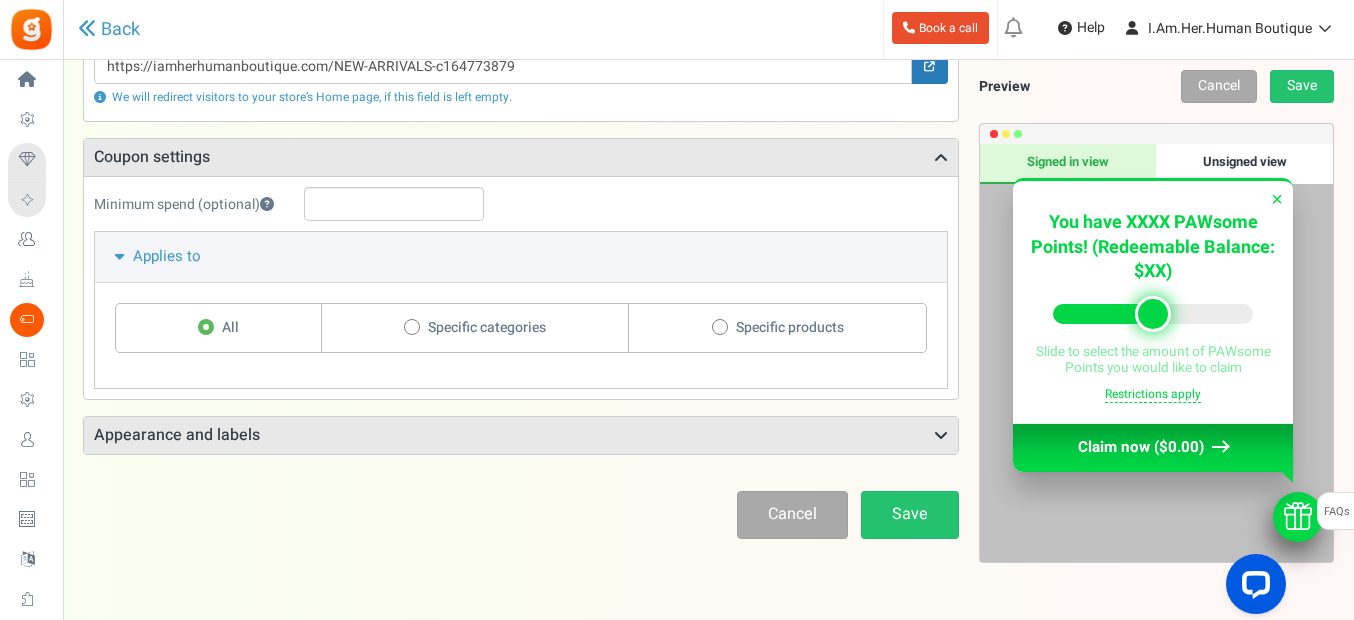 click at bounding box center (941, 436) 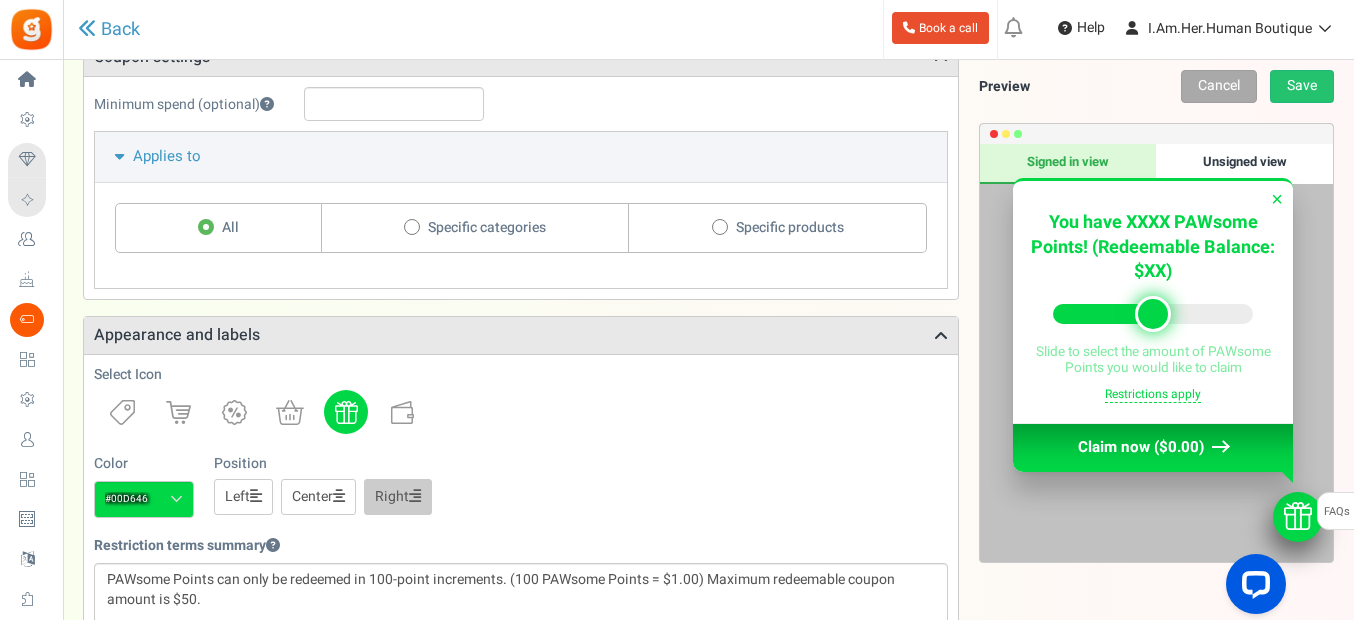 scroll, scrollTop: 500, scrollLeft: 0, axis: vertical 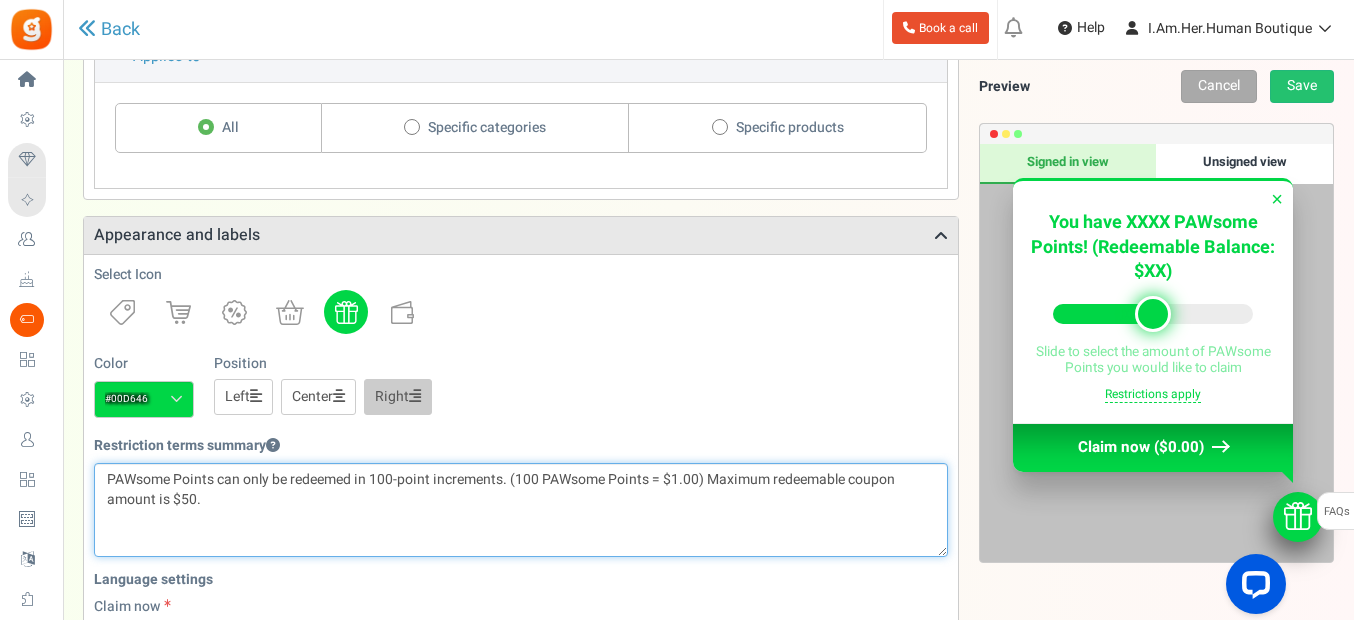 click on "{settings.redeem_restrict_terms}" at bounding box center [521, 510] 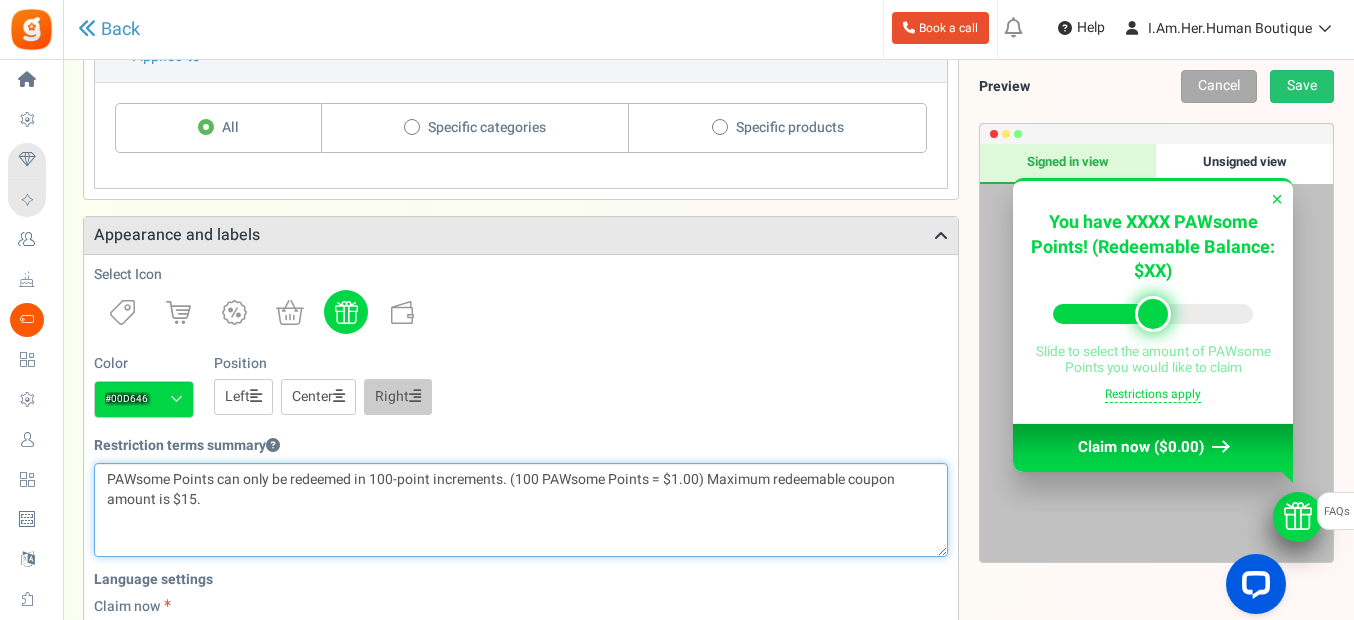 click on "{settings.redeem_restrict_terms}" at bounding box center (521, 510) 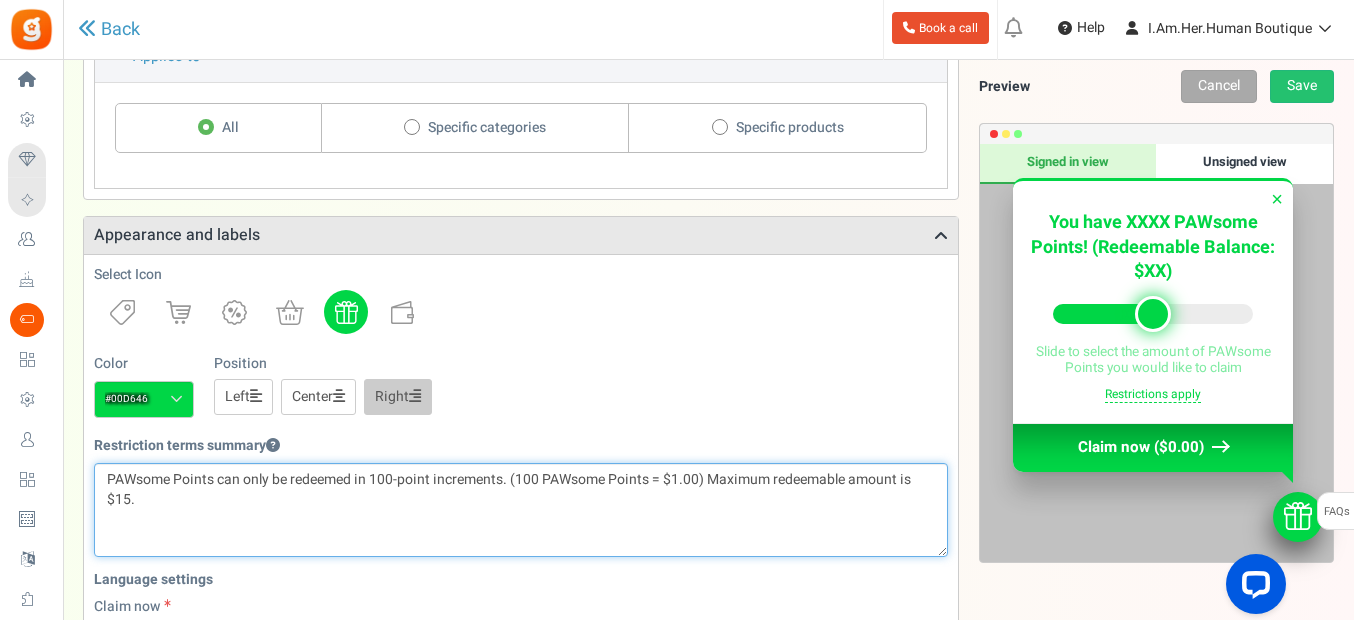 click on "{settings.redeem_restrict_terms}" at bounding box center [521, 510] 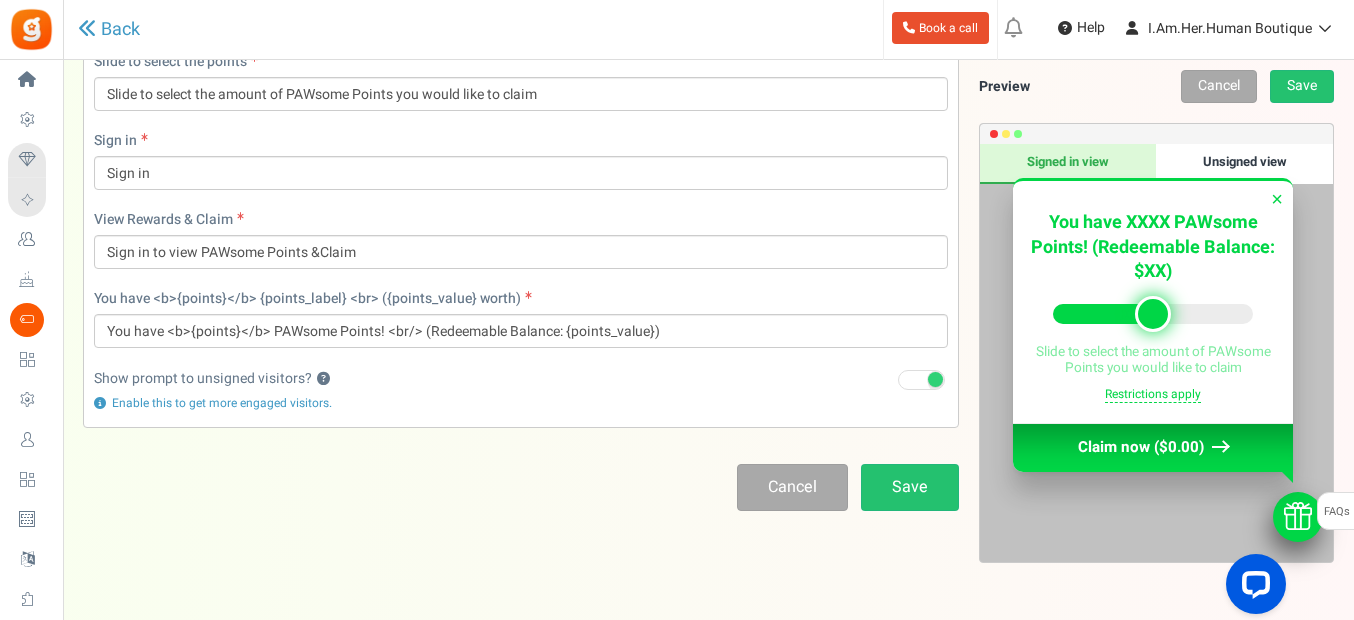 scroll, scrollTop: 1215, scrollLeft: 0, axis: vertical 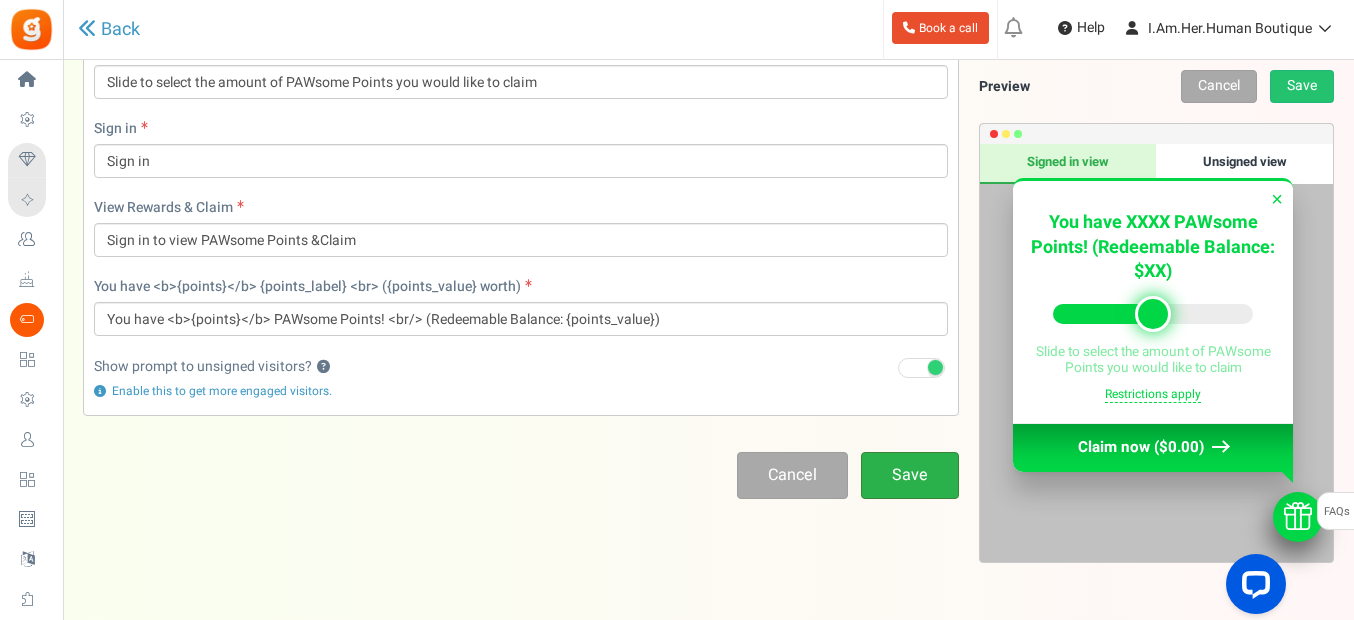 click on "Save" at bounding box center (910, 475) 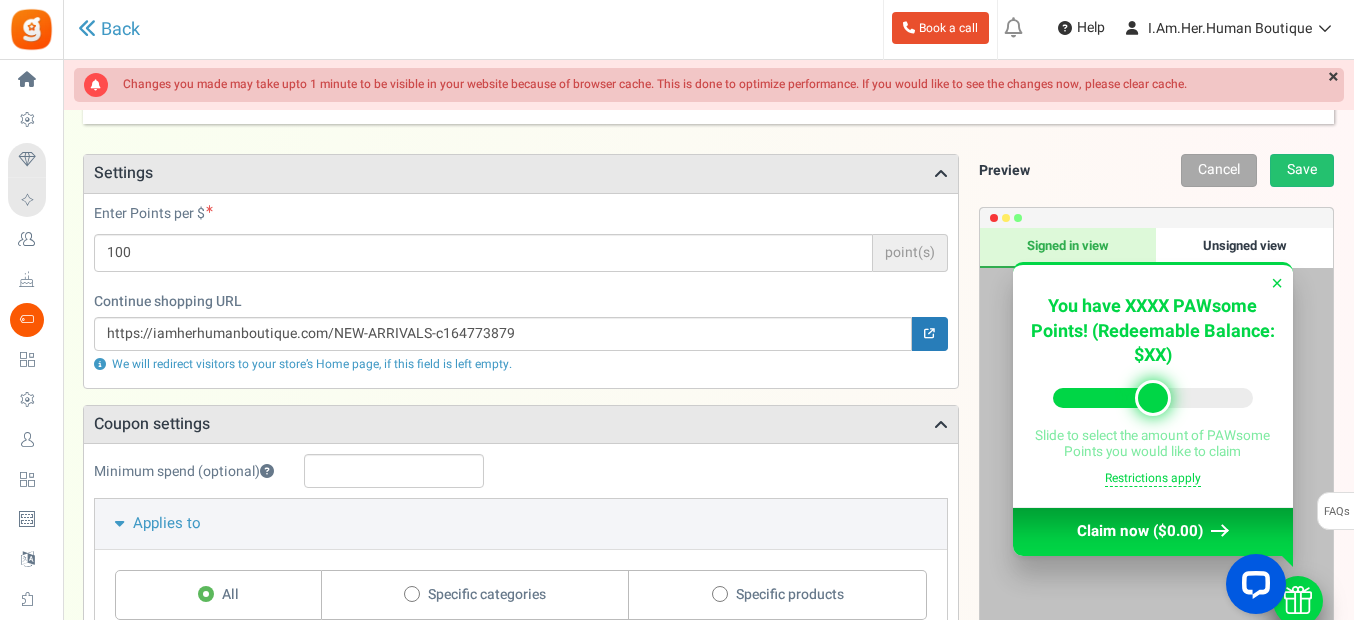 scroll, scrollTop: 0, scrollLeft: 0, axis: both 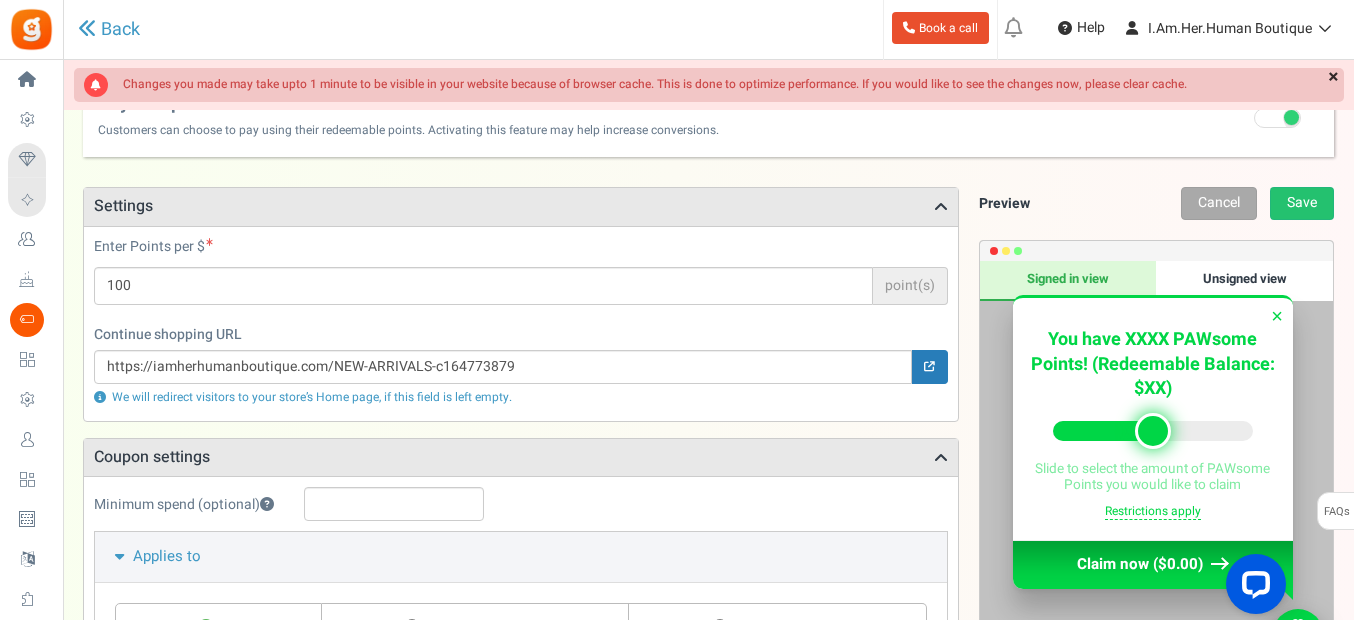 click on "×" at bounding box center (1333, 78) 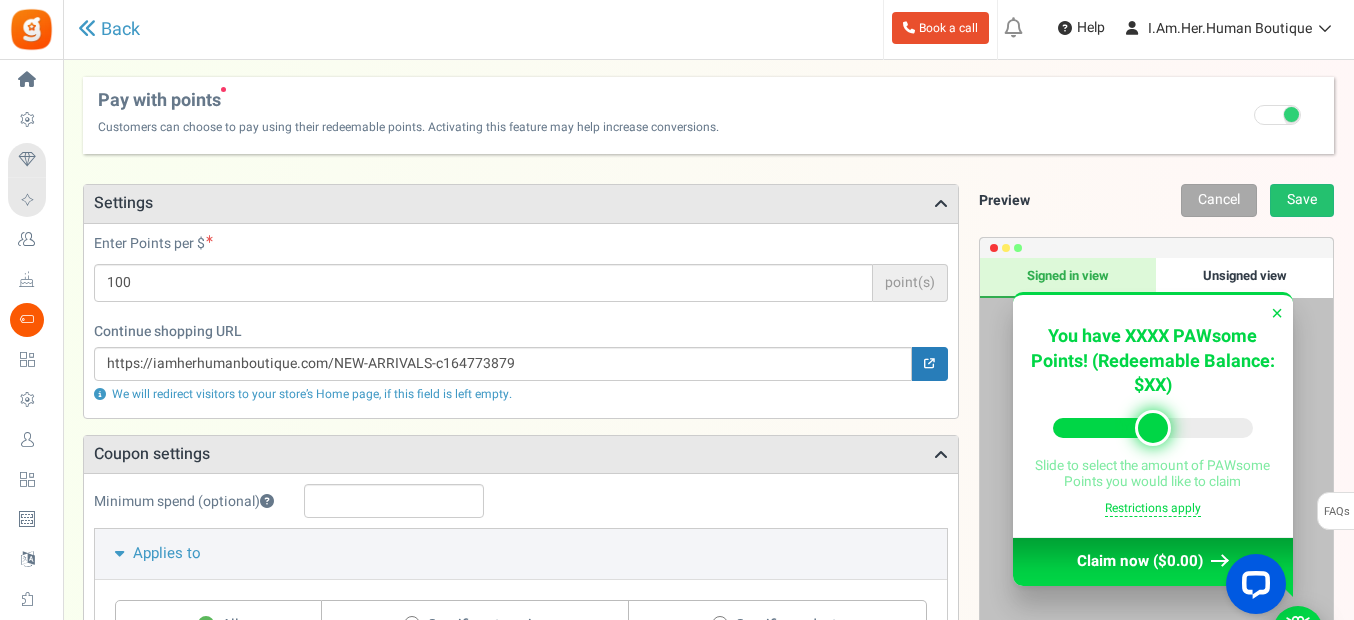 scroll, scrollTop: 0, scrollLeft: 0, axis: both 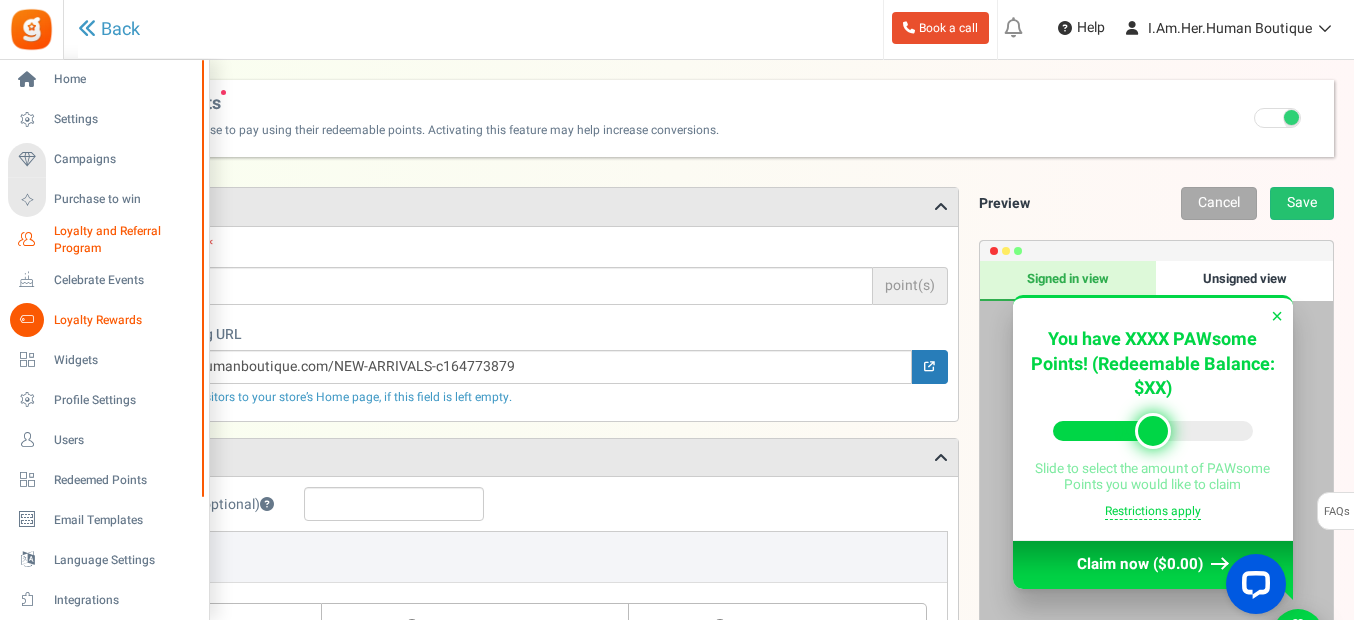 click on "Loyalty and Referral Program   New" at bounding box center [104, 240] 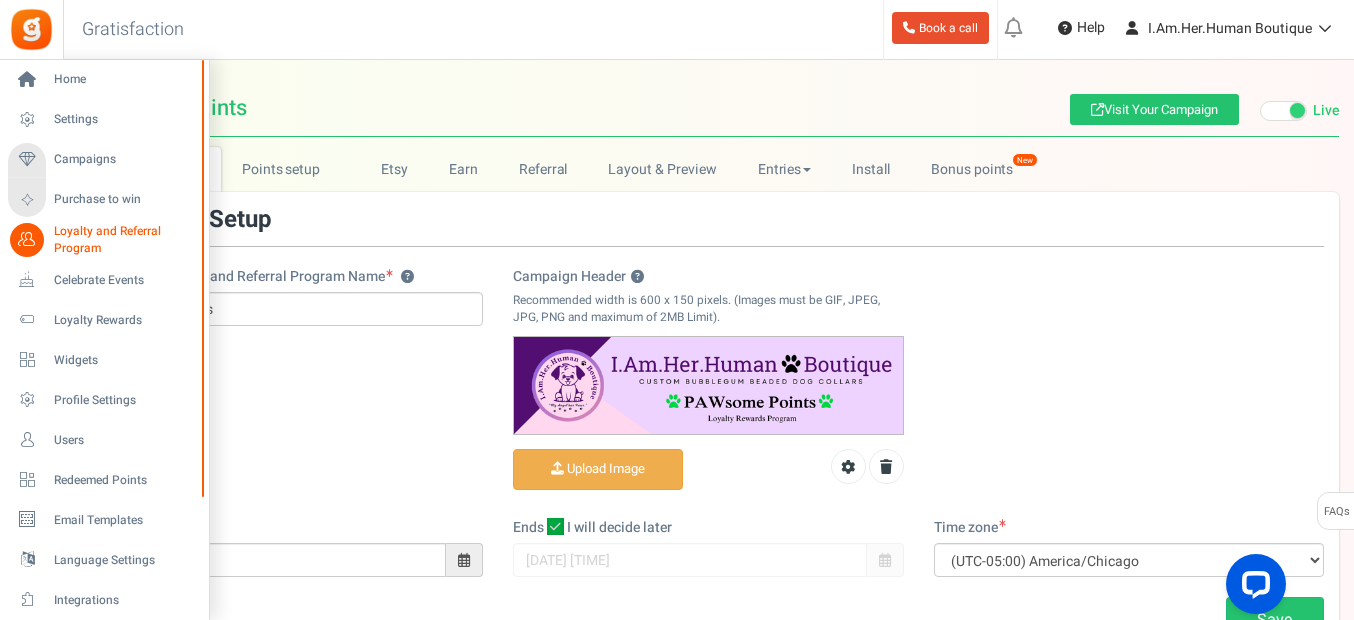 scroll, scrollTop: 0, scrollLeft: 0, axis: both 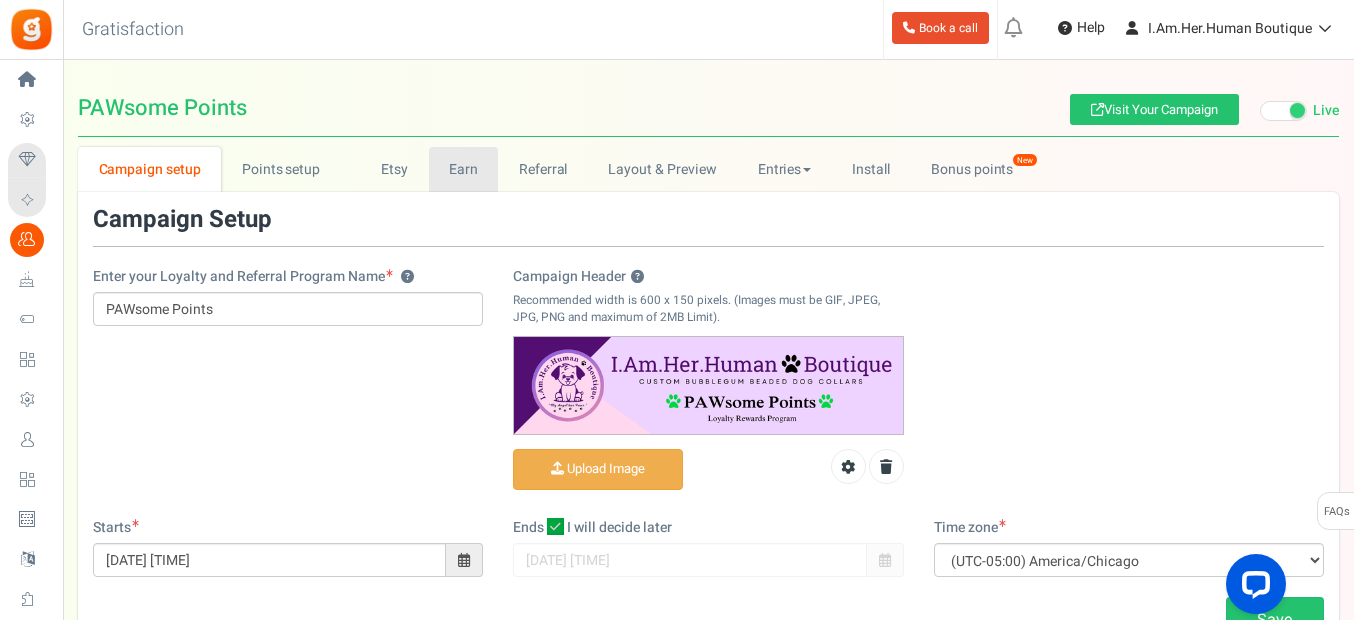 click on "Earn" at bounding box center [464, 169] 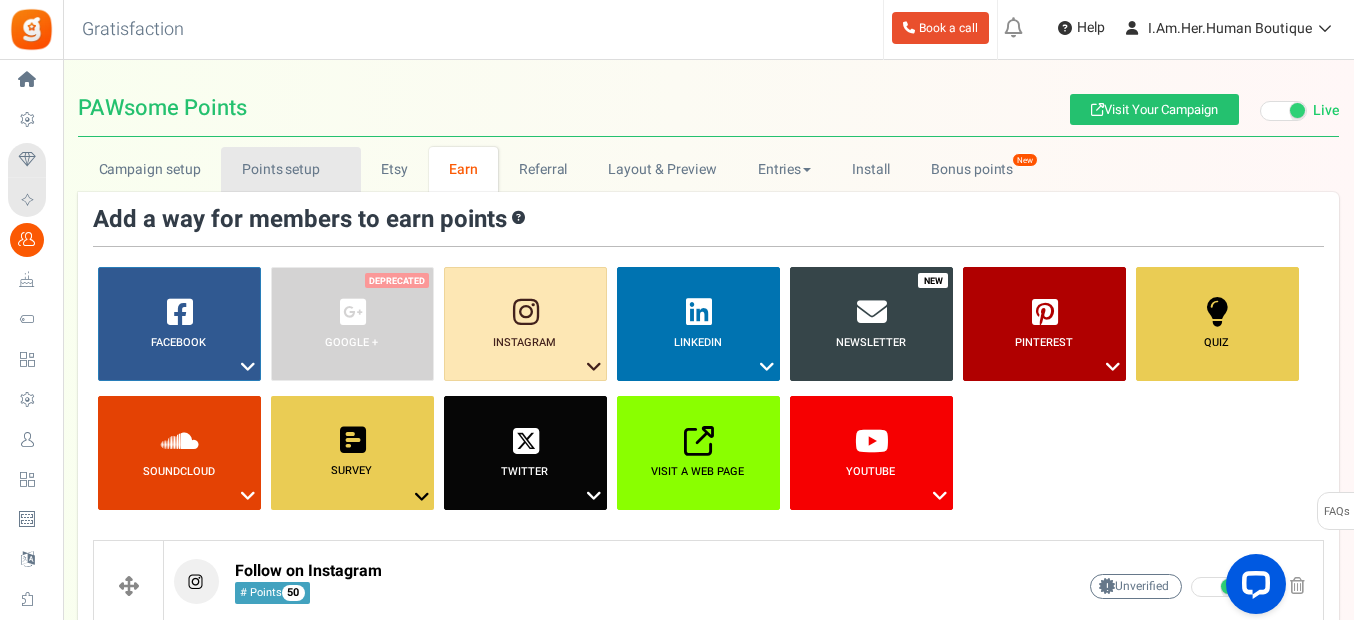 click on "Points setup
New" at bounding box center (290, 169) 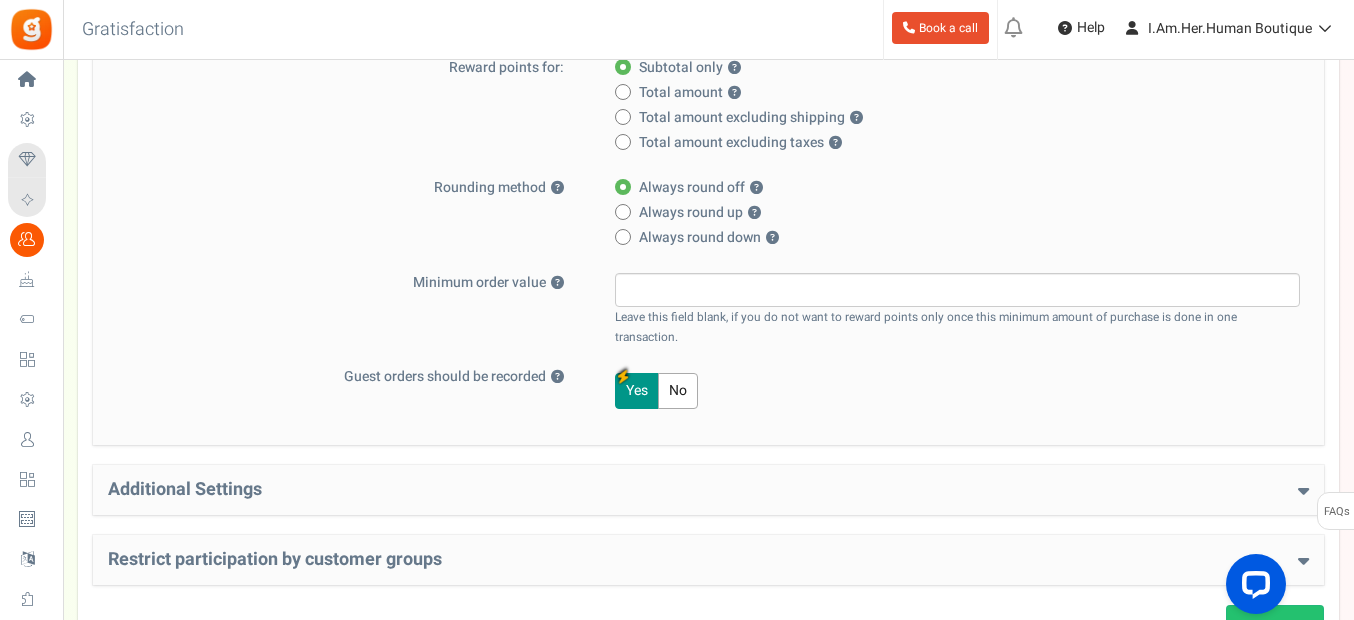 scroll, scrollTop: 500, scrollLeft: 0, axis: vertical 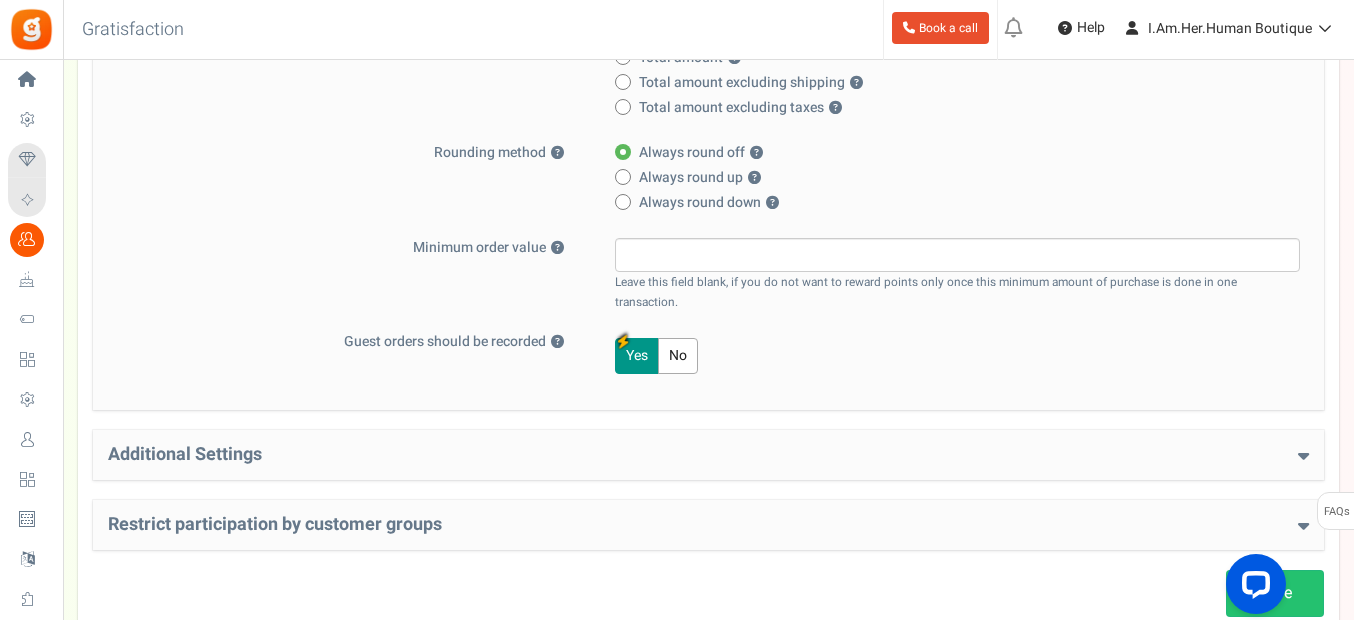 click at bounding box center (1303, 455) 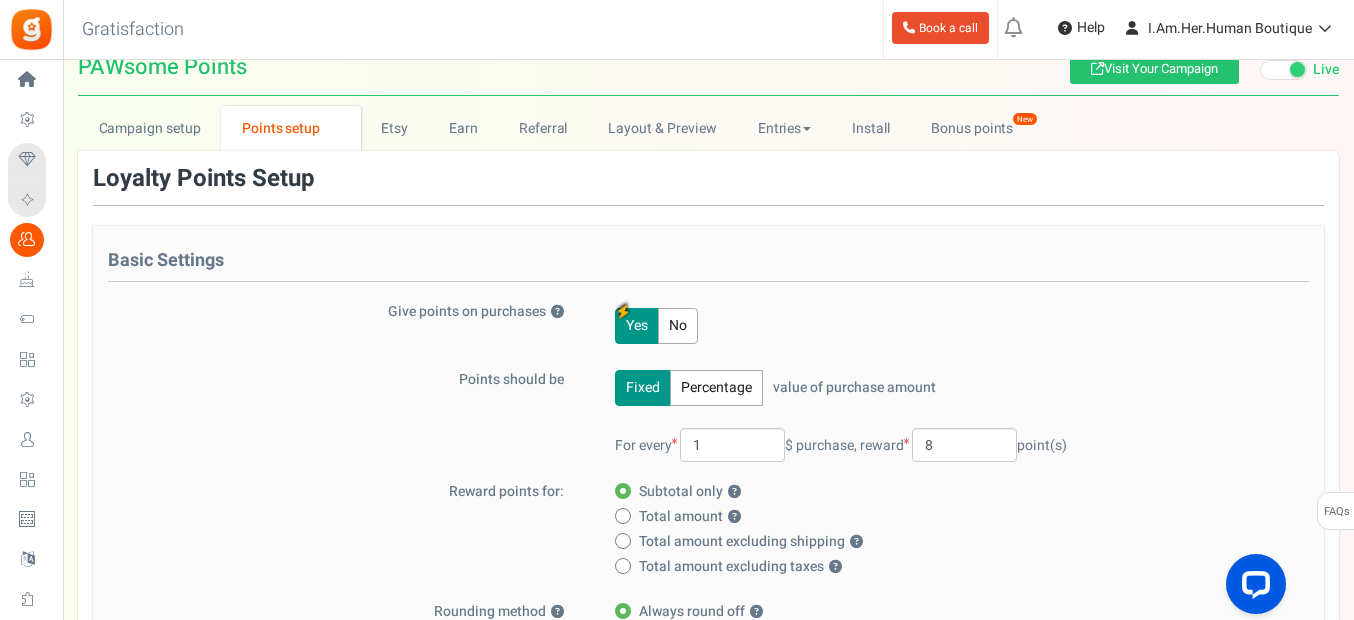scroll, scrollTop: 0, scrollLeft: 0, axis: both 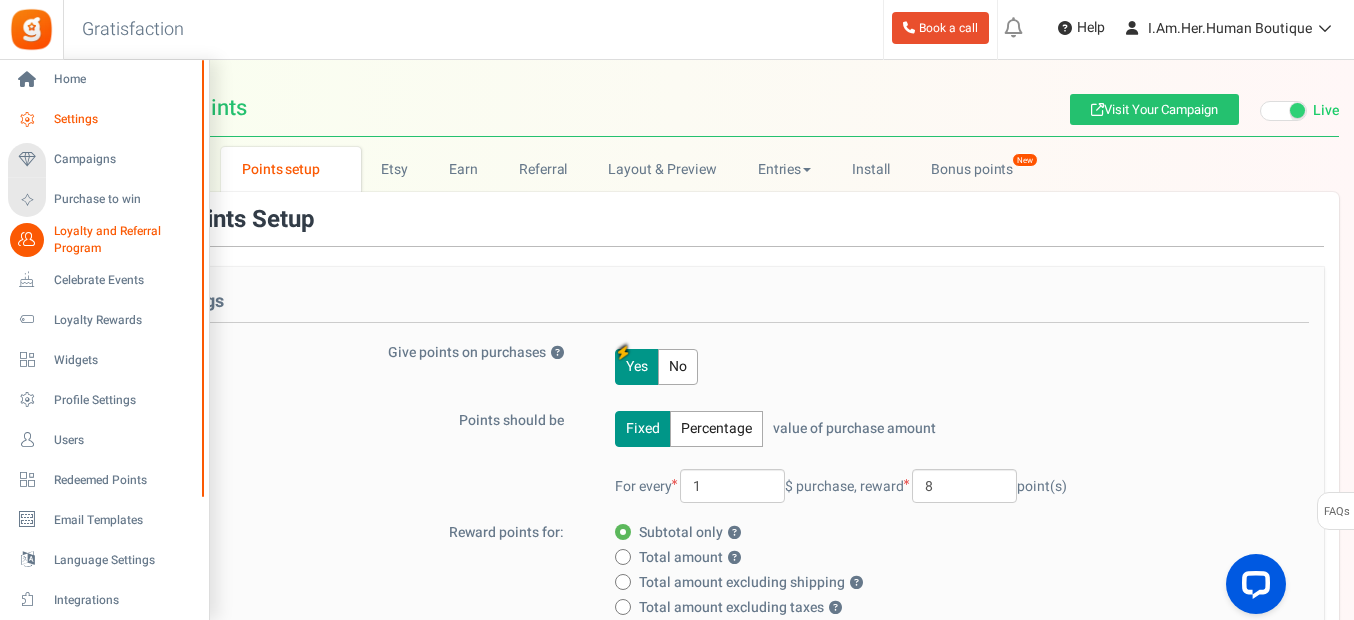 click on "Settings" at bounding box center (124, 119) 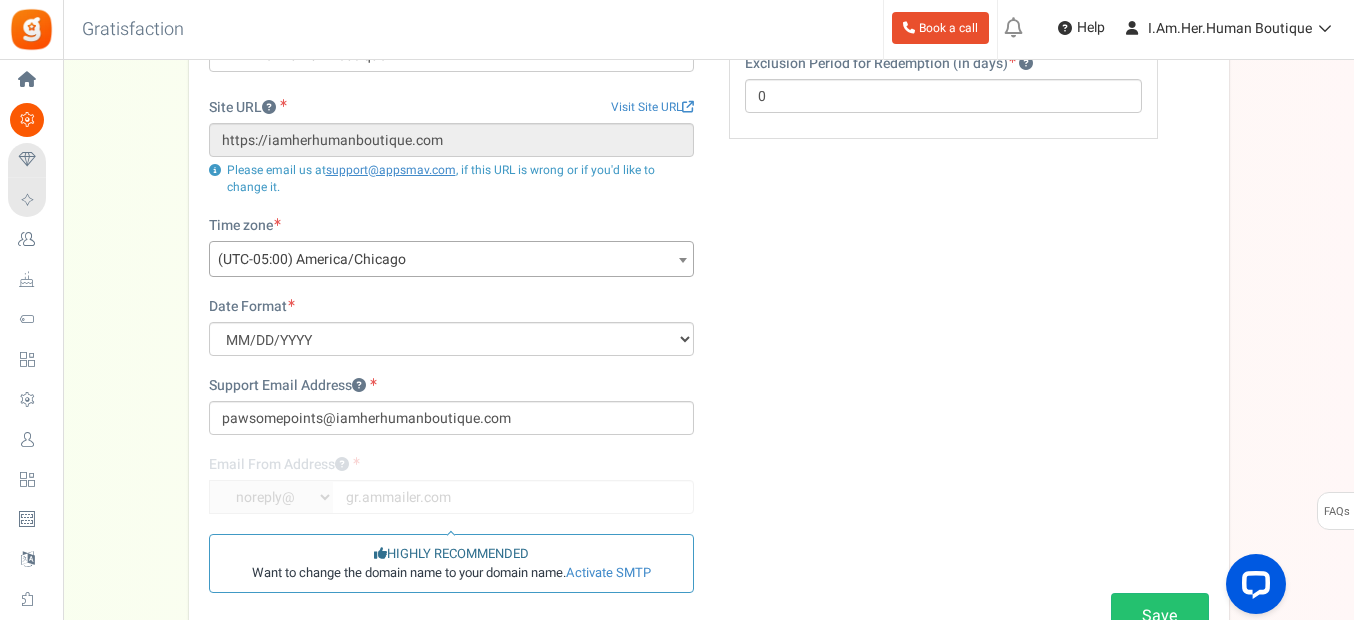 scroll, scrollTop: 0, scrollLeft: 0, axis: both 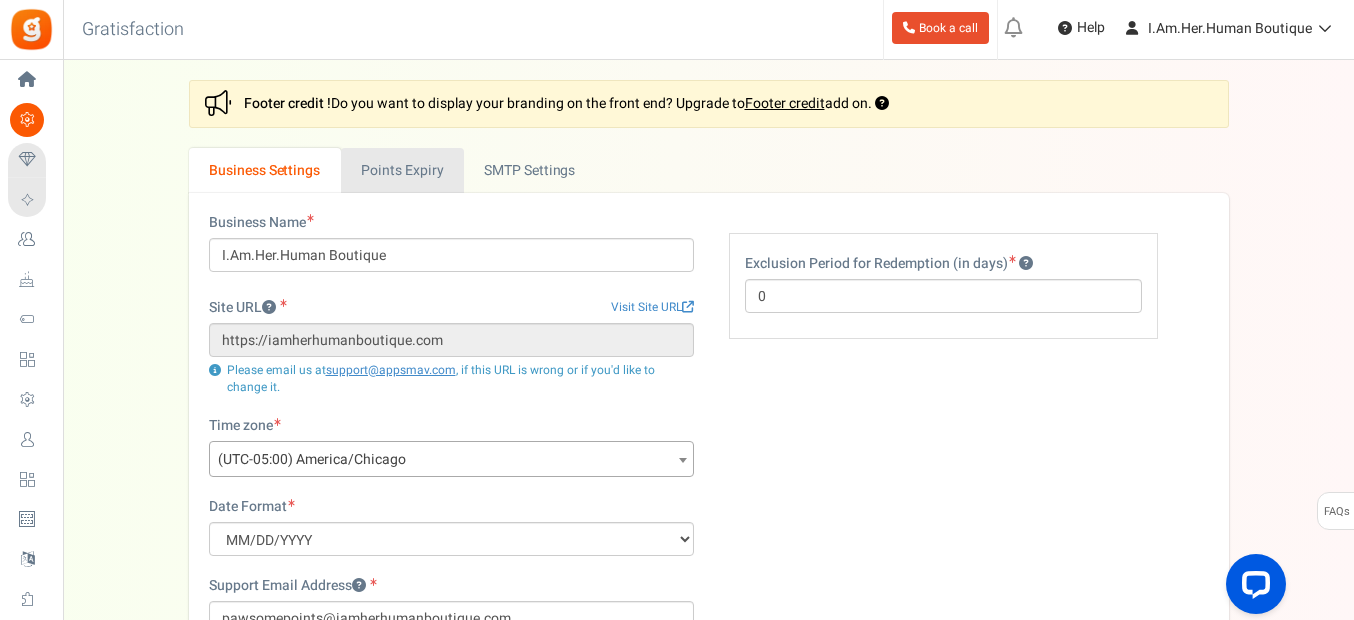click on "Points Expiry" at bounding box center [402, 170] 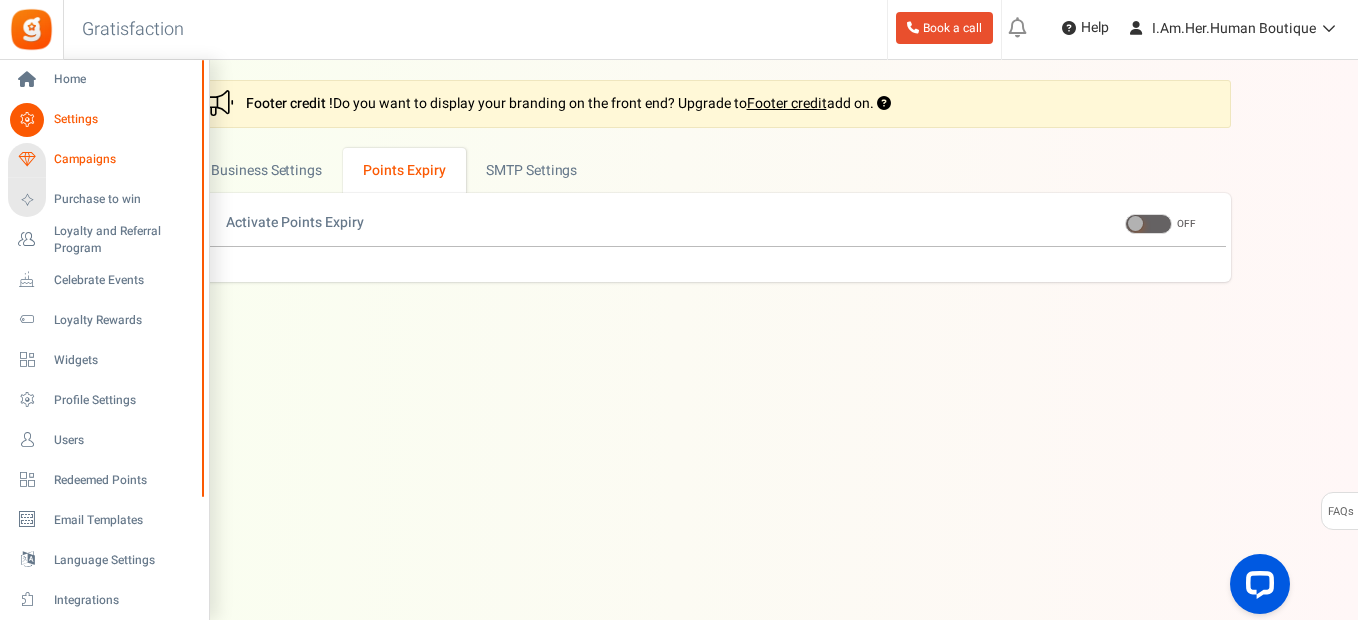 click on "Campaigns" at bounding box center [124, 159] 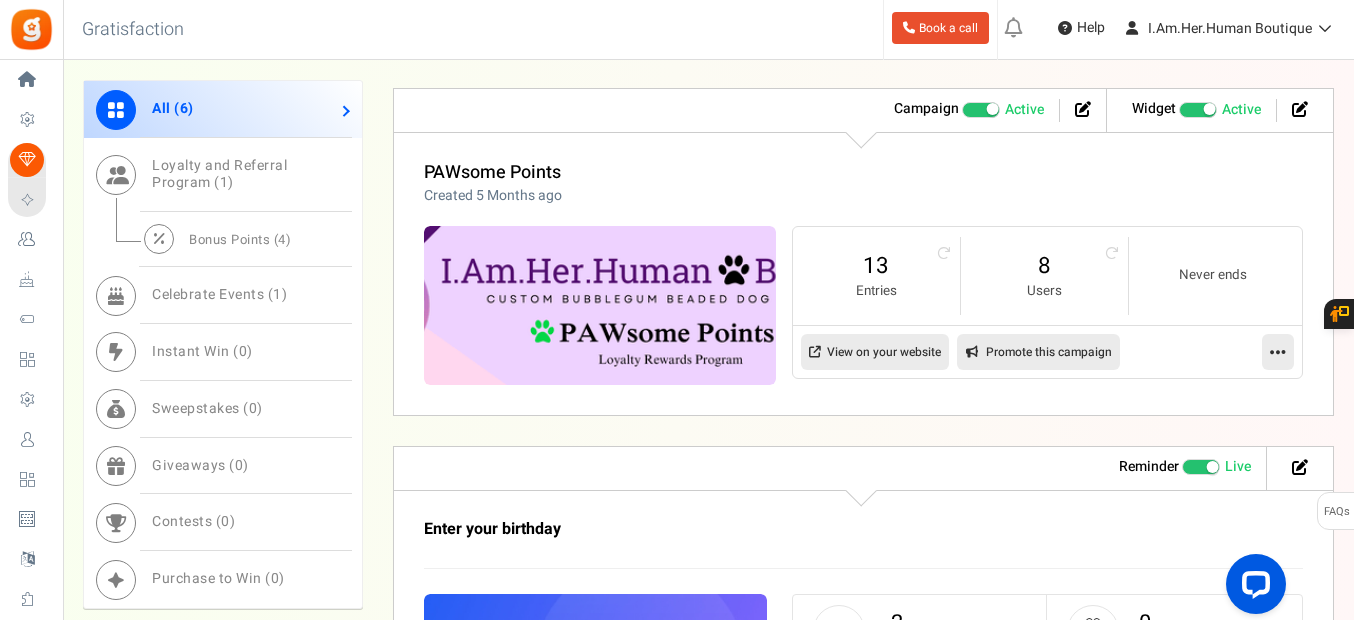 scroll, scrollTop: 1000, scrollLeft: 0, axis: vertical 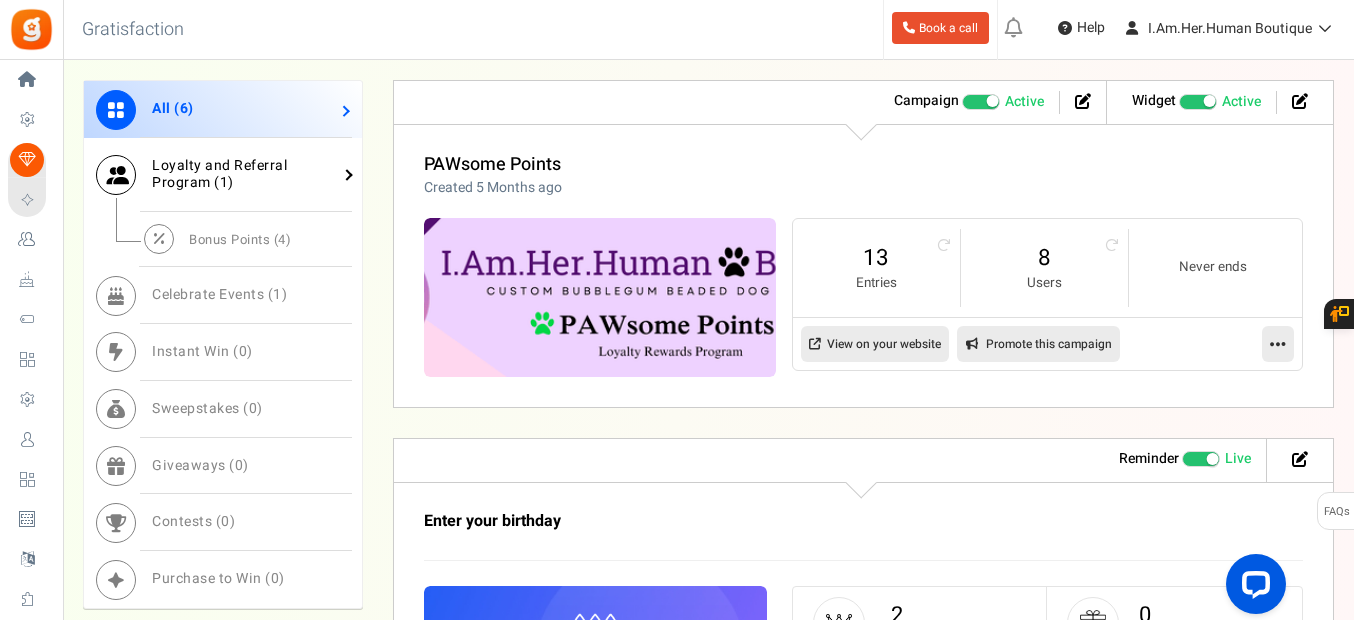 click on "Loyalty and Referral Program ( 1 )" at bounding box center [219, 174] 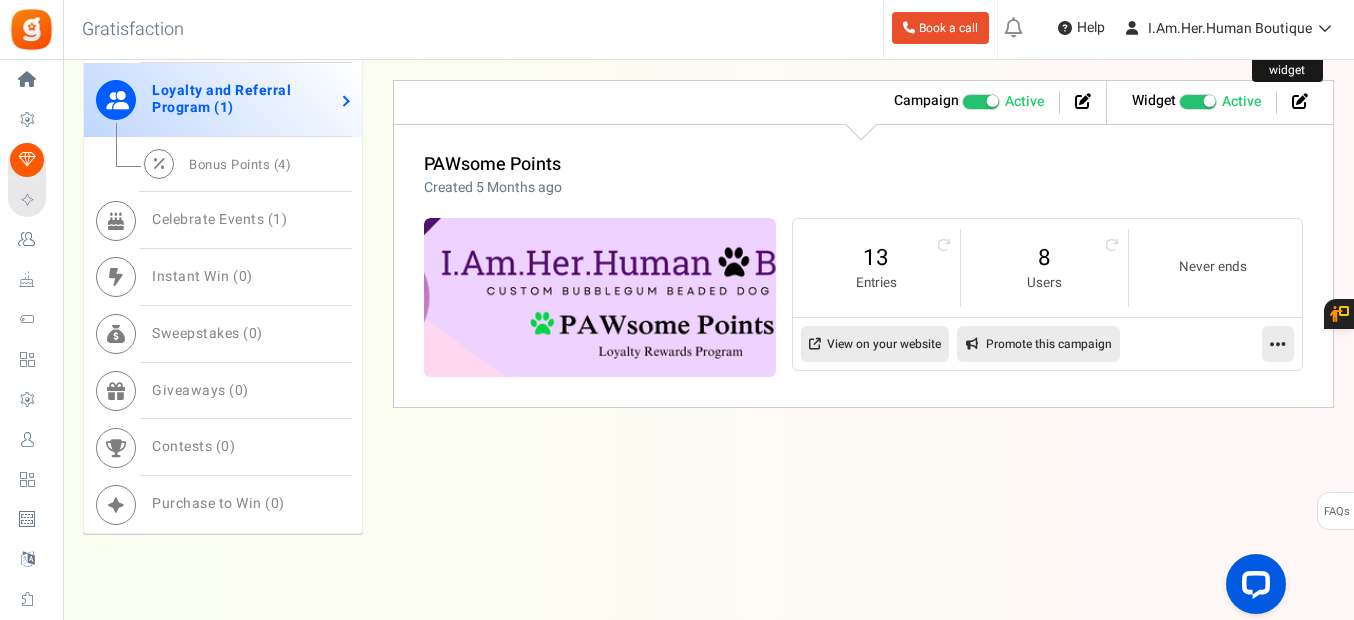 click at bounding box center (1300, 101) 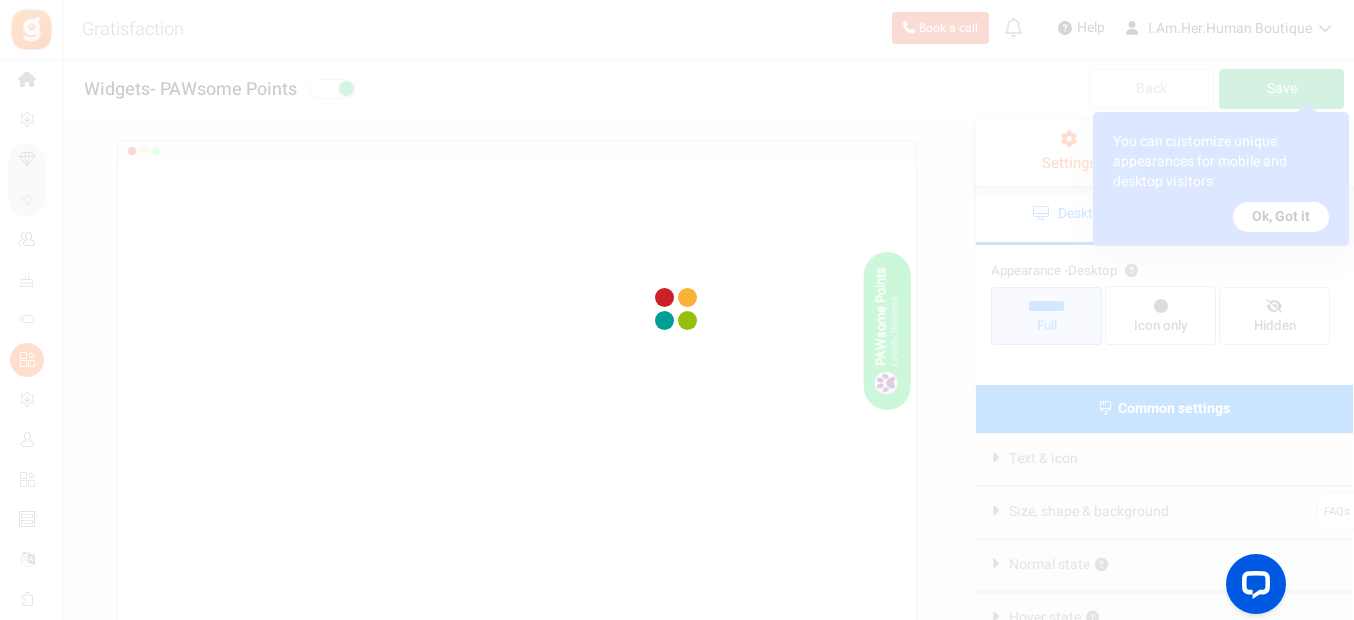 scroll, scrollTop: 0, scrollLeft: 0, axis: both 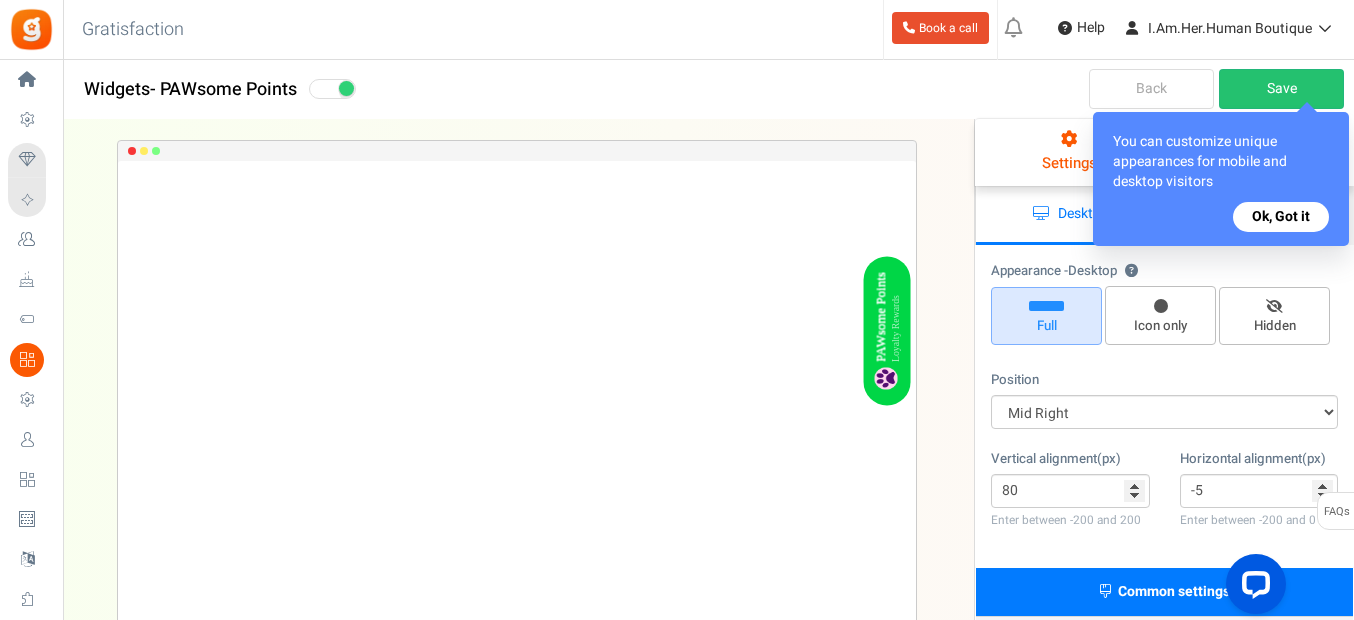 click on "Ok, Got it" at bounding box center [1281, 217] 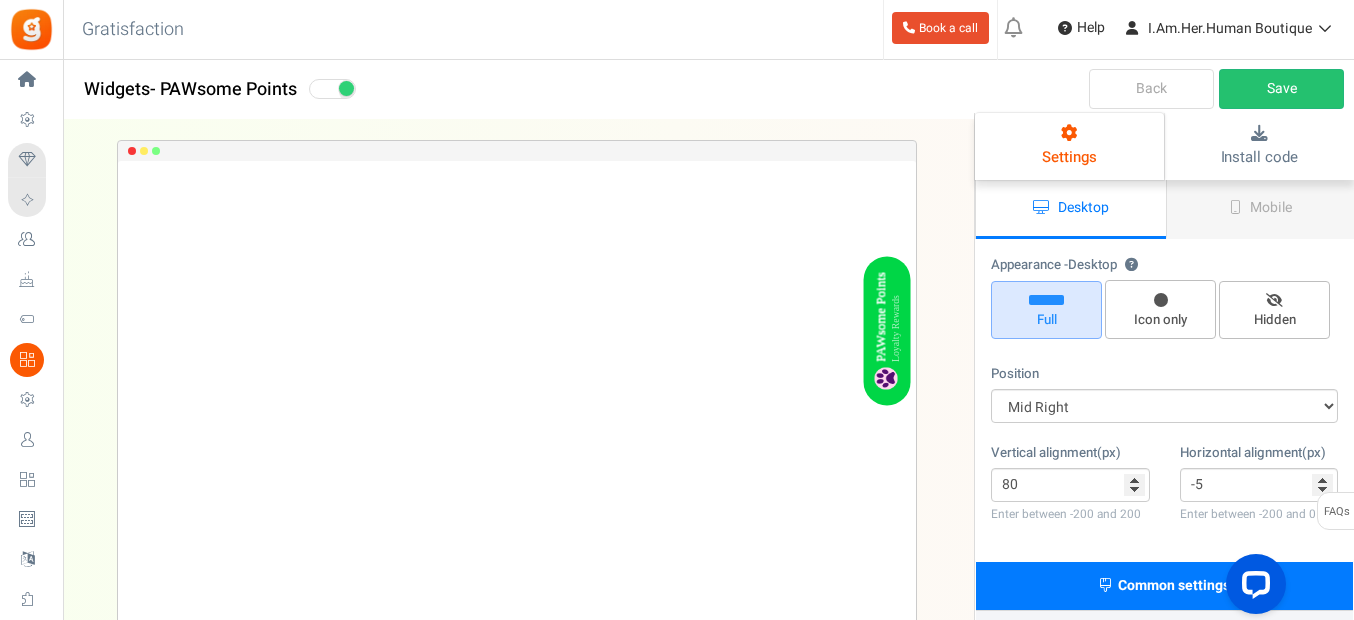 scroll, scrollTop: 0, scrollLeft: 0, axis: both 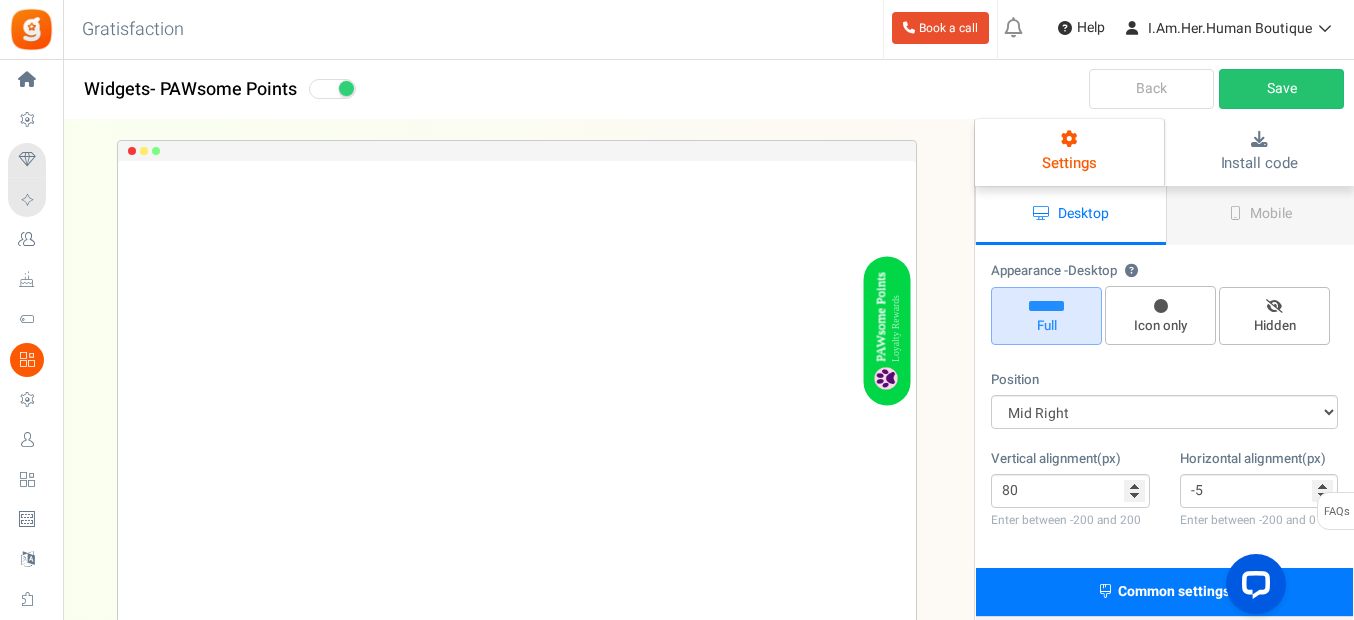 click on "Back" at bounding box center (1151, 89) 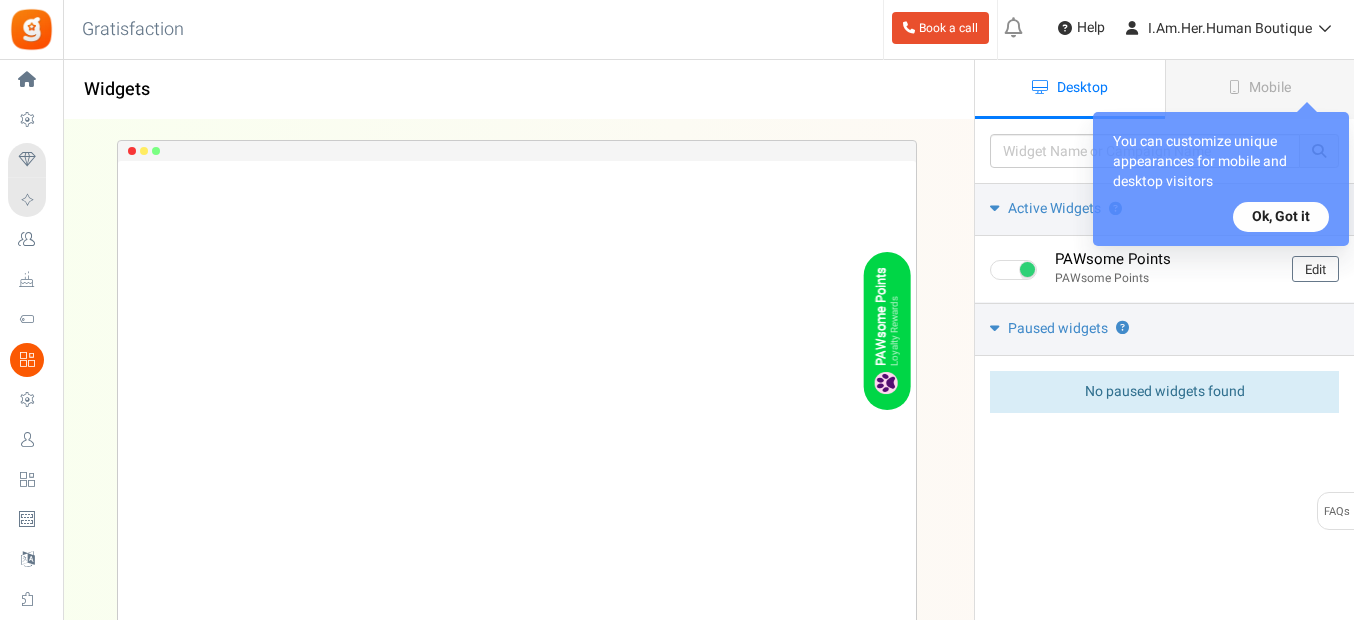 scroll, scrollTop: 0, scrollLeft: 0, axis: both 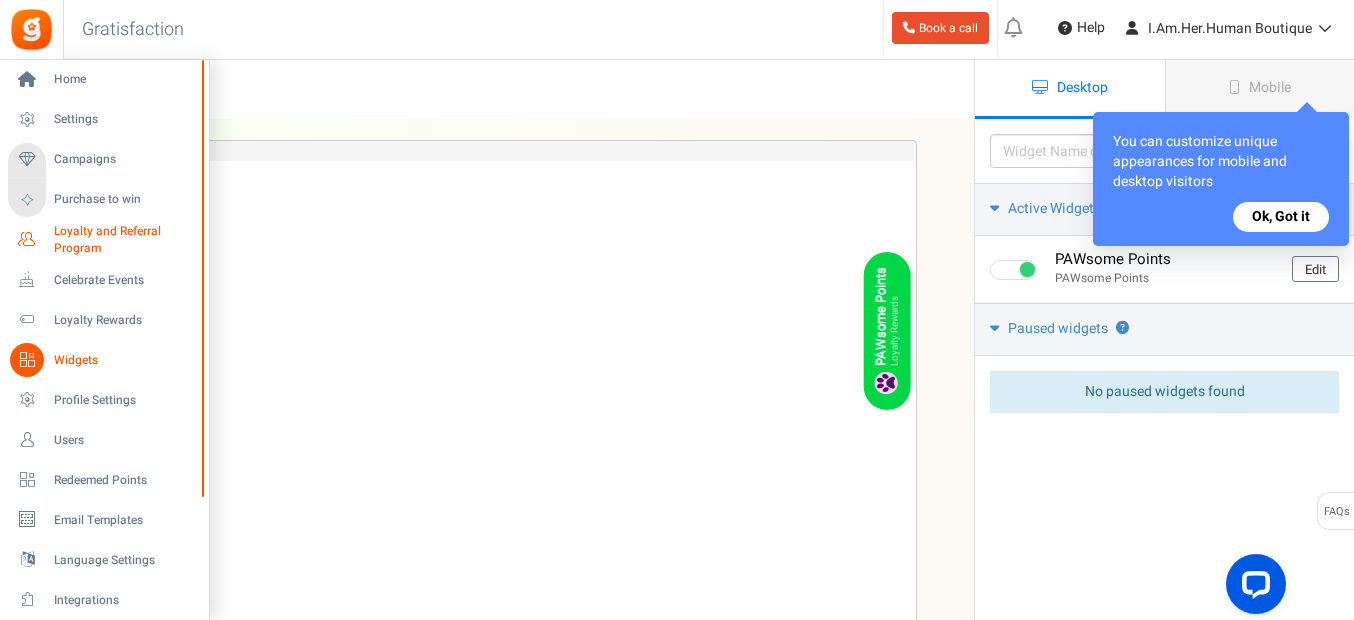 click on "Loyalty and Referral Program" at bounding box center [127, 240] 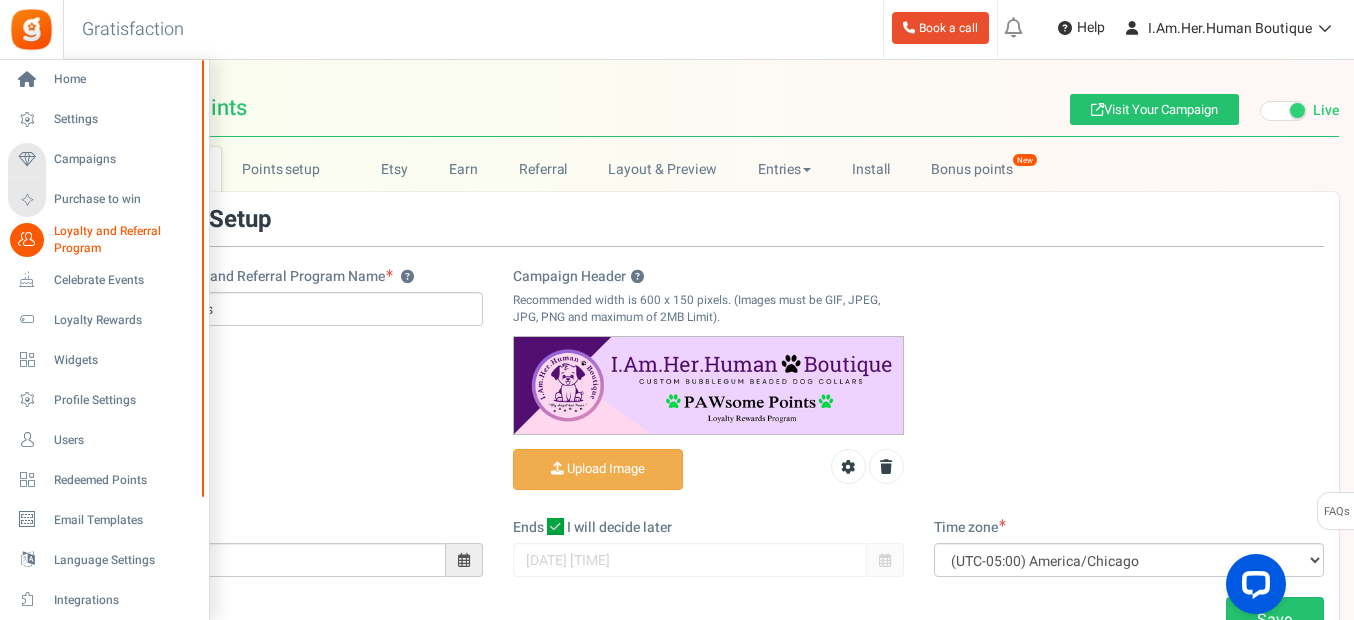 scroll, scrollTop: 0, scrollLeft: 0, axis: both 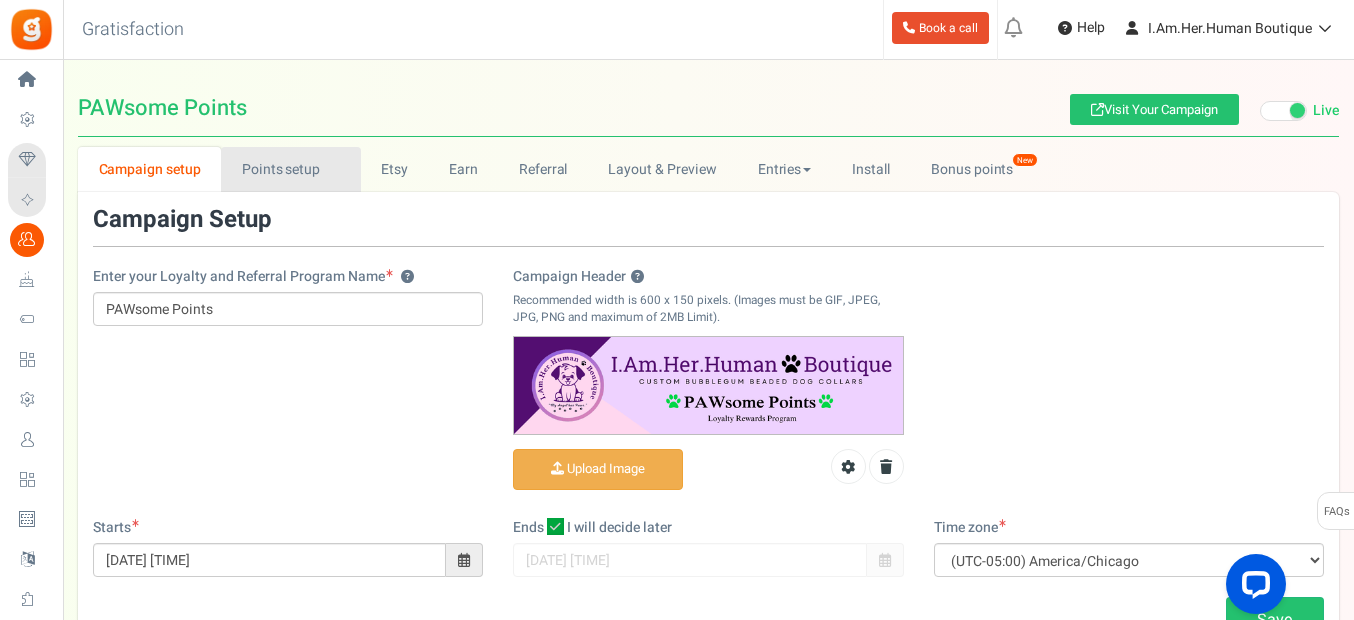 click on "Points setup
New" at bounding box center [290, 169] 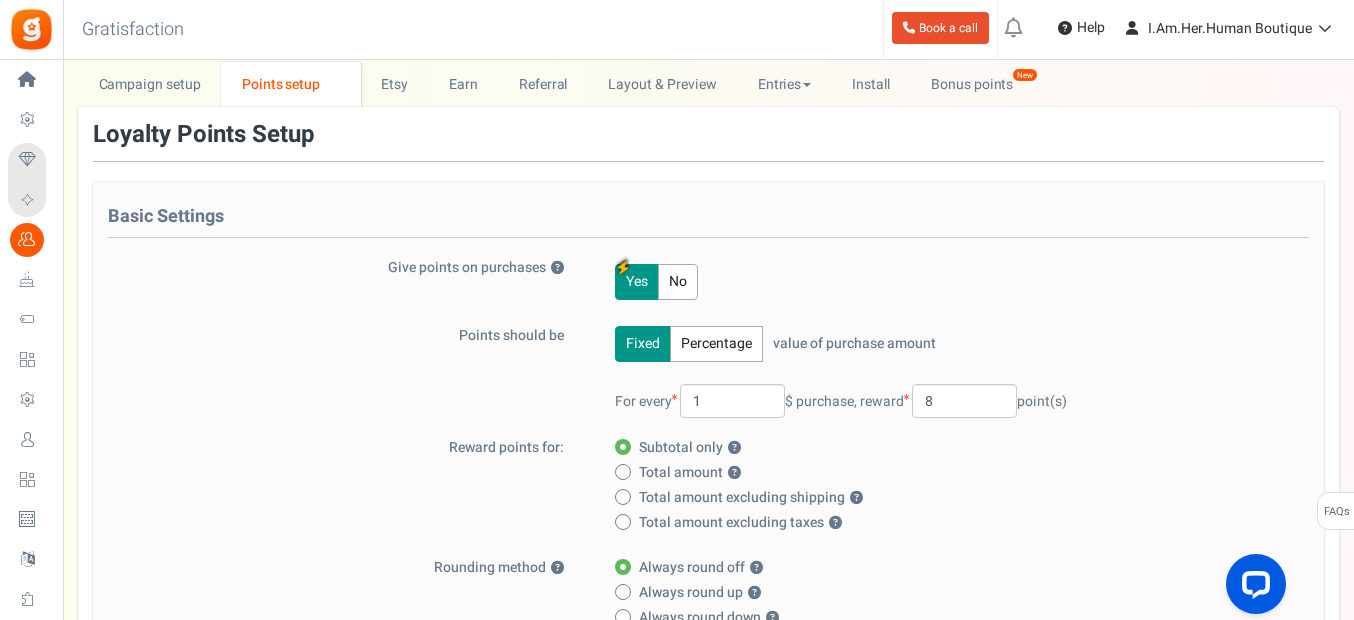 scroll, scrollTop: 0, scrollLeft: 0, axis: both 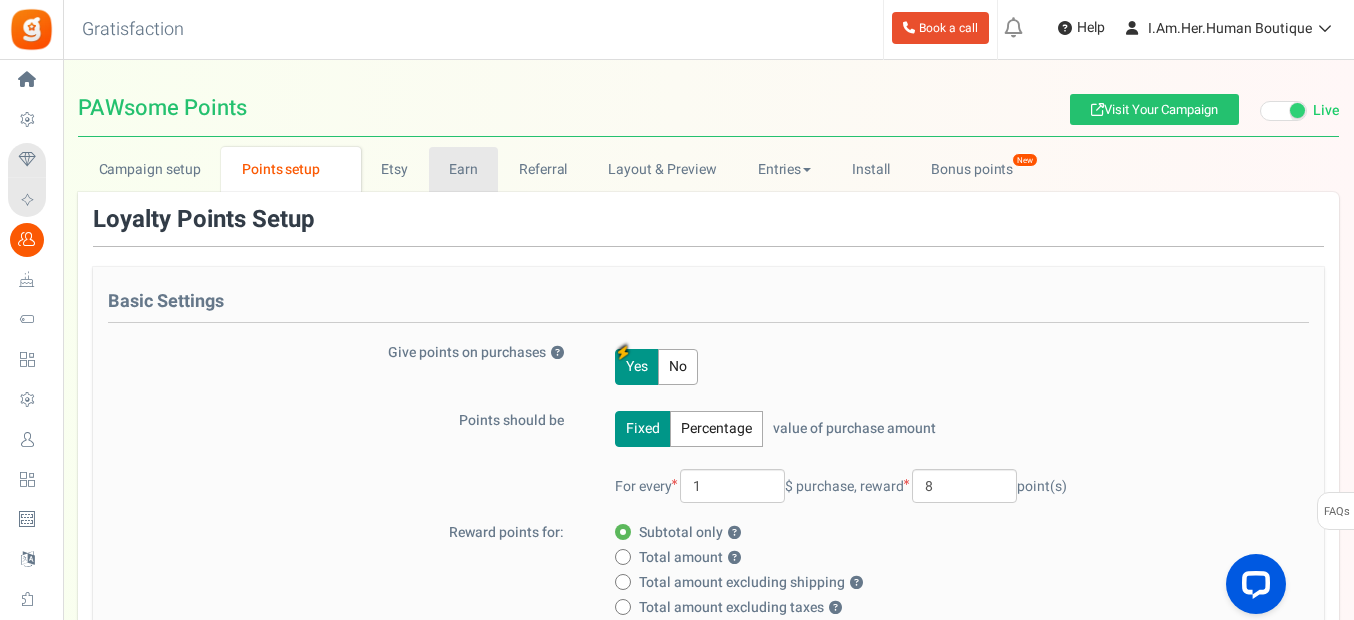 click on "Earn" at bounding box center (464, 169) 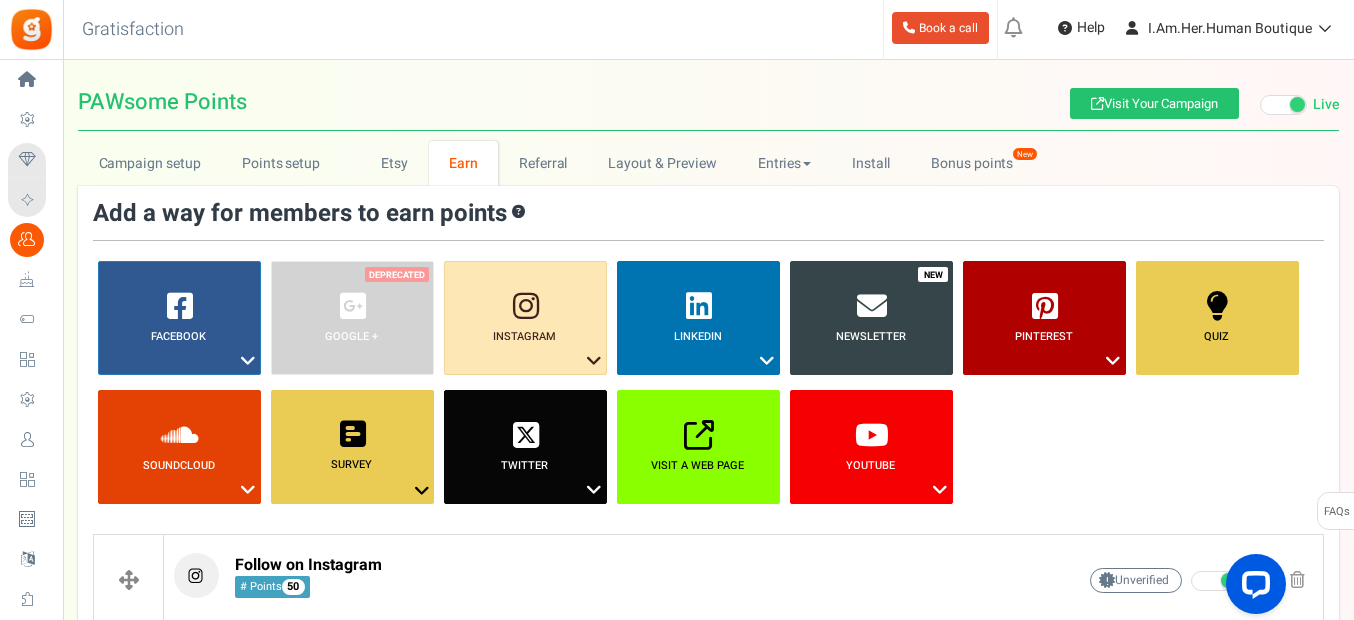 scroll, scrollTop: 0, scrollLeft: 0, axis: both 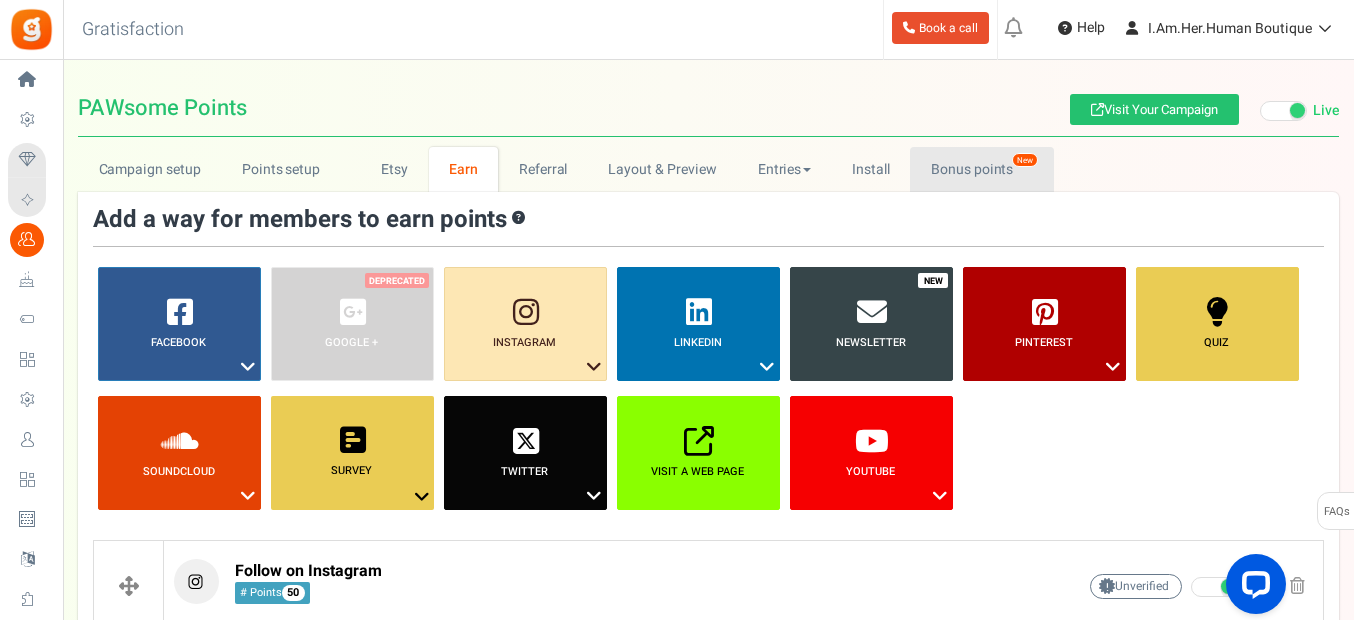 click on "Bonus points
New" at bounding box center (981, 169) 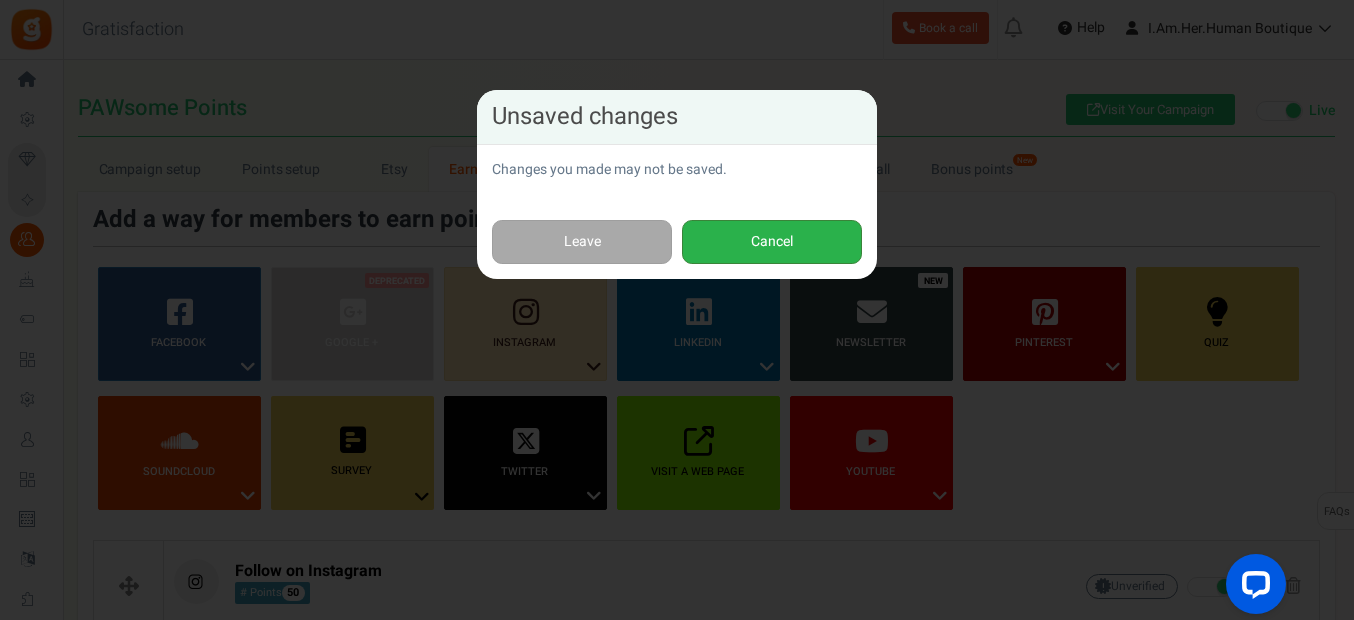 click on "Cancel" at bounding box center (772, 242) 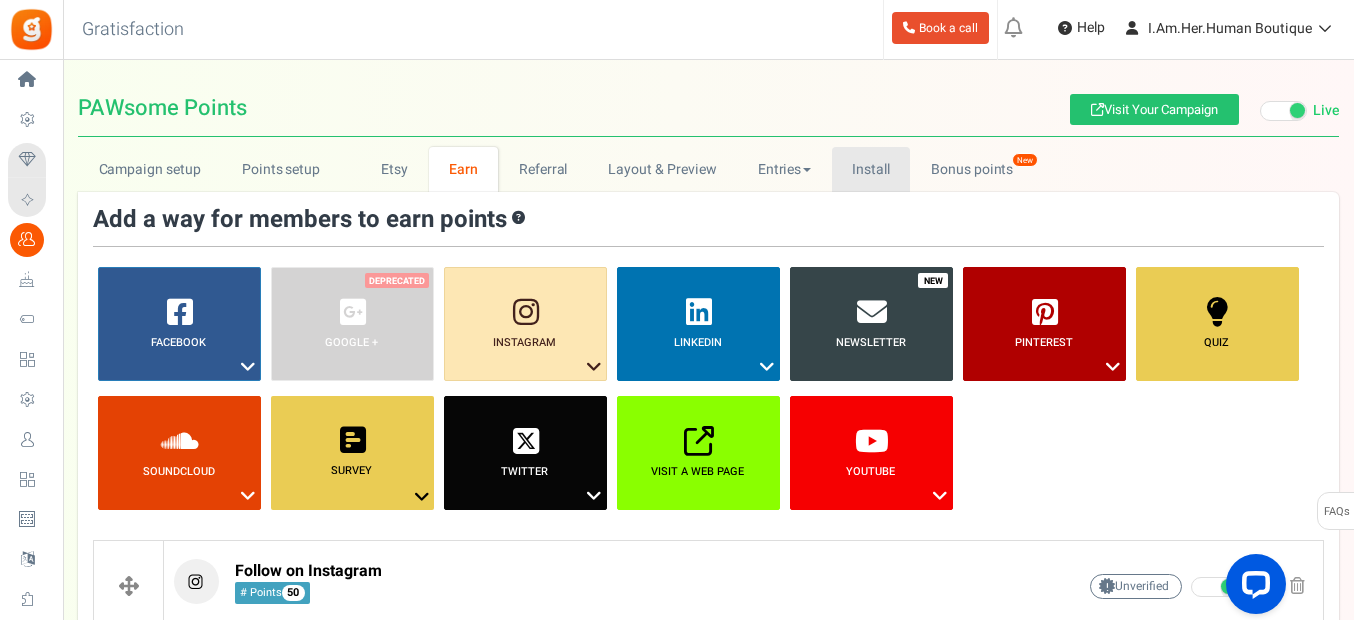 click on "Install" at bounding box center [871, 169] 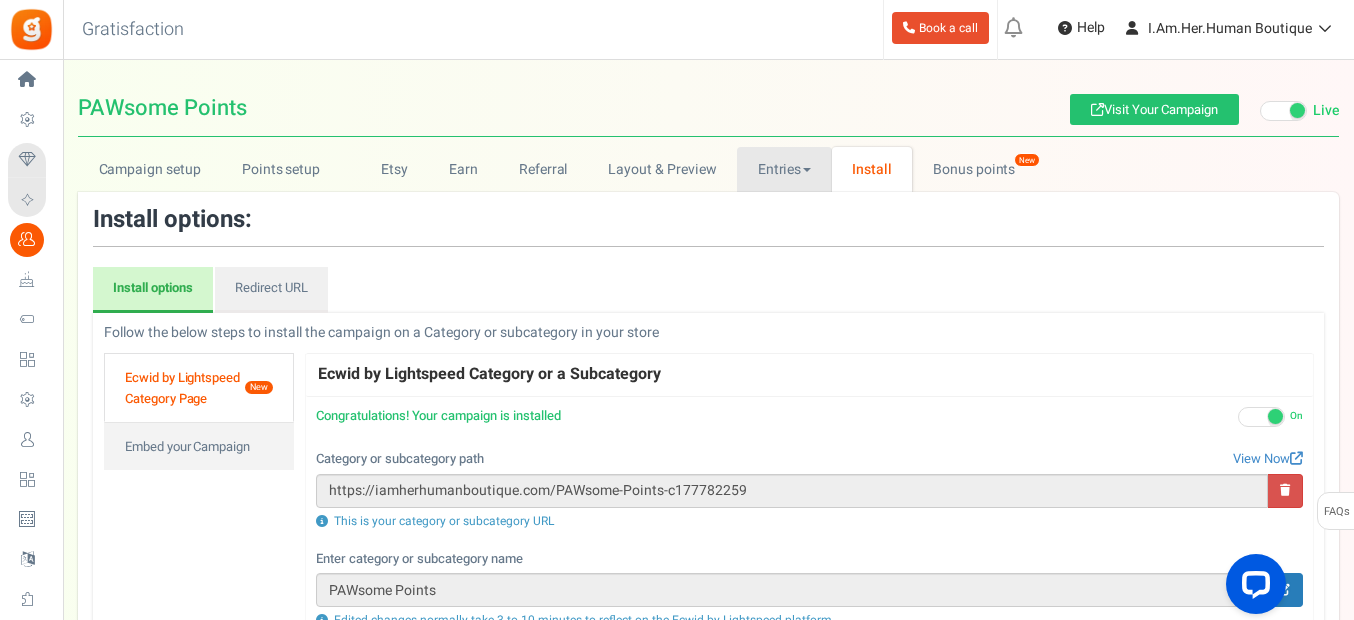 click on "Entries" at bounding box center (784, 169) 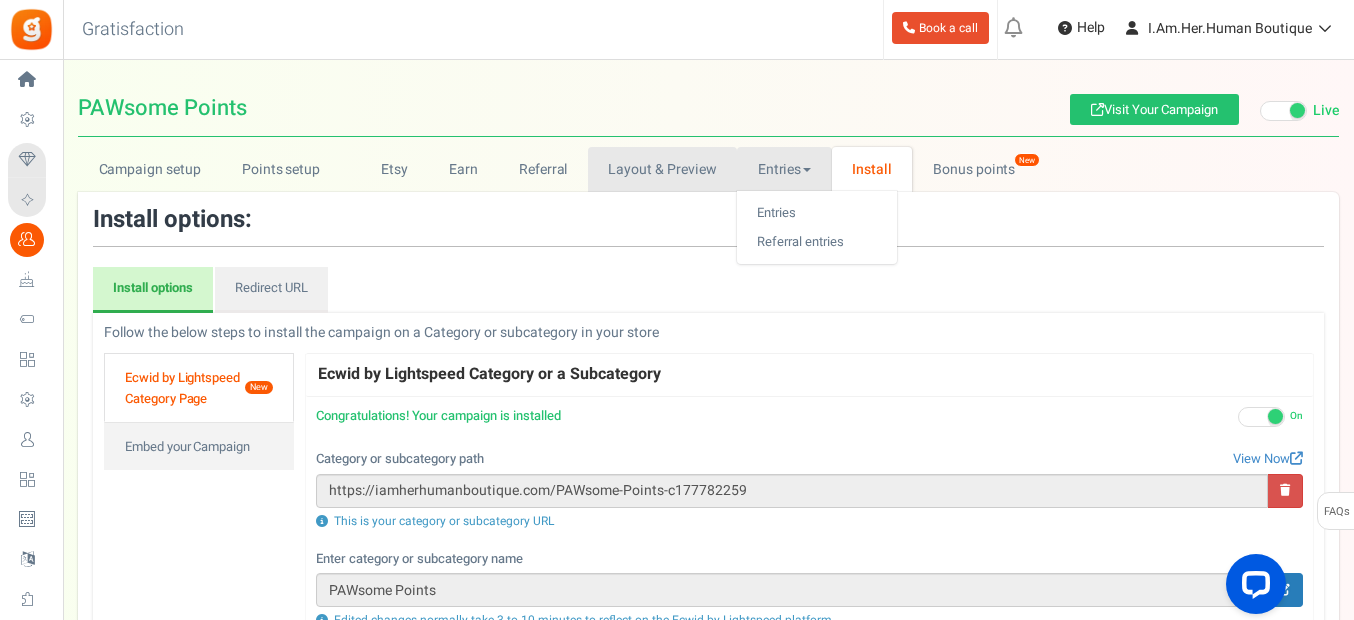 click on "Layout & Preview" at bounding box center (662, 169) 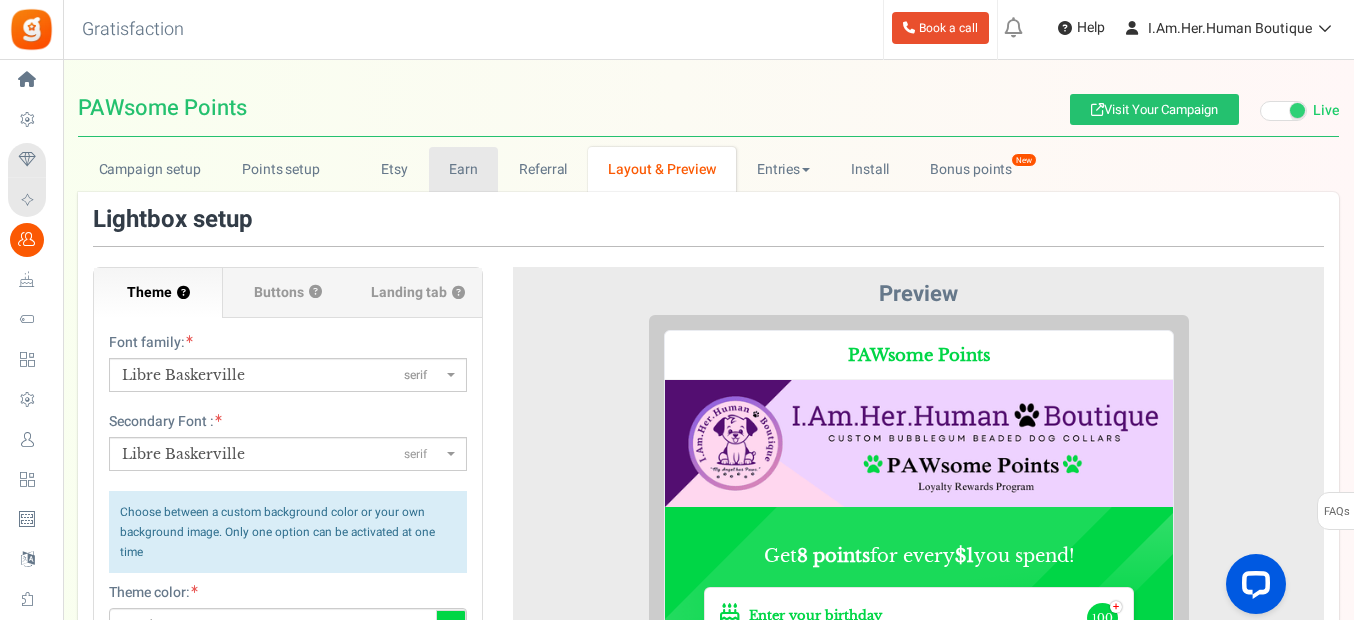 click on "Earn" at bounding box center [464, 169] 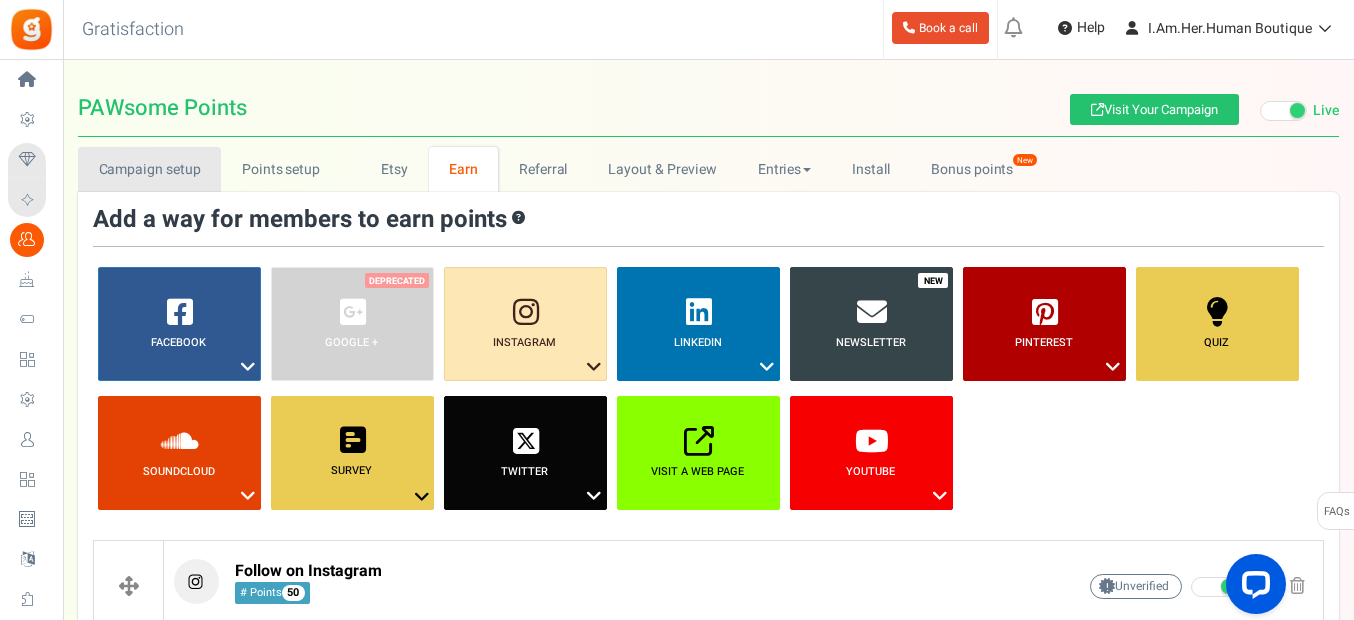 click on "Campaign setup" at bounding box center (149, 169) 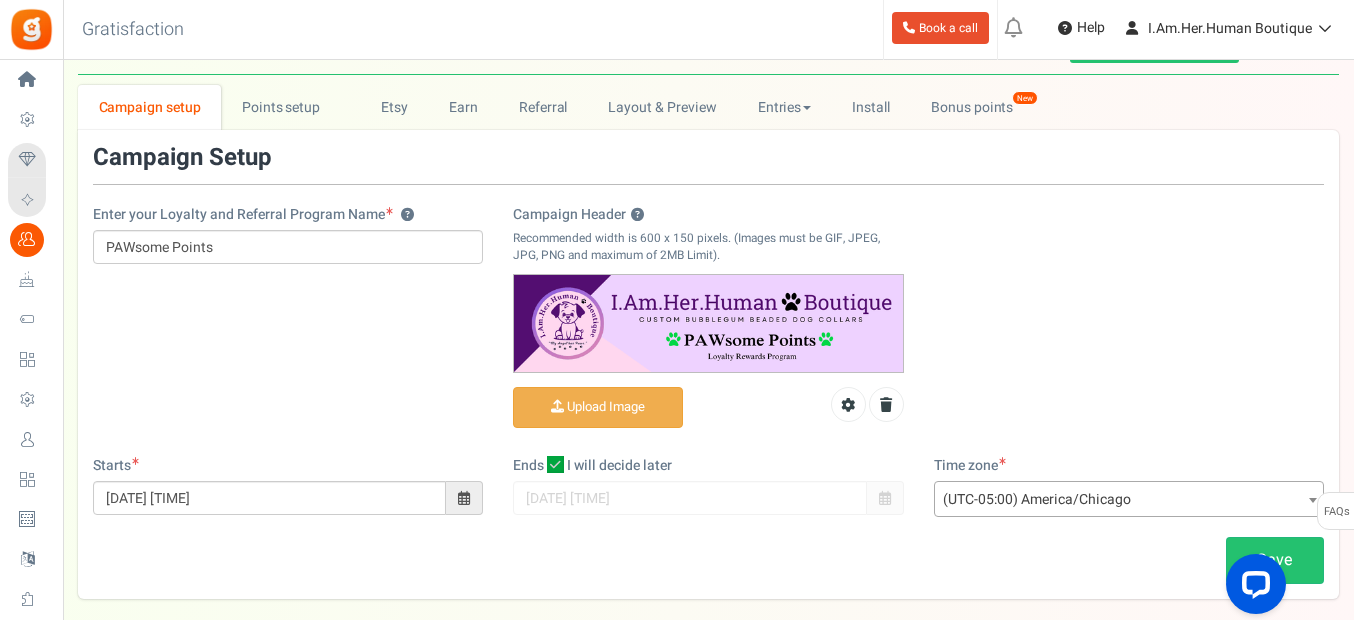 scroll, scrollTop: 0, scrollLeft: 0, axis: both 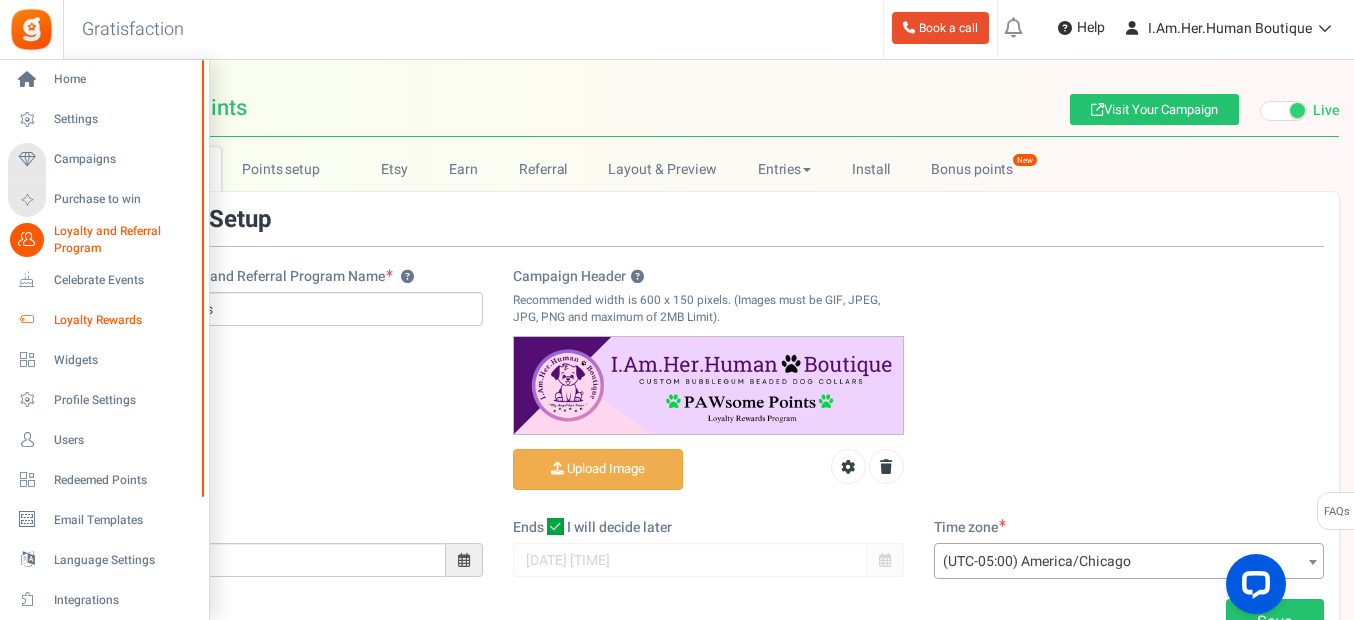 click on "Loyalty Rewards" at bounding box center [124, 320] 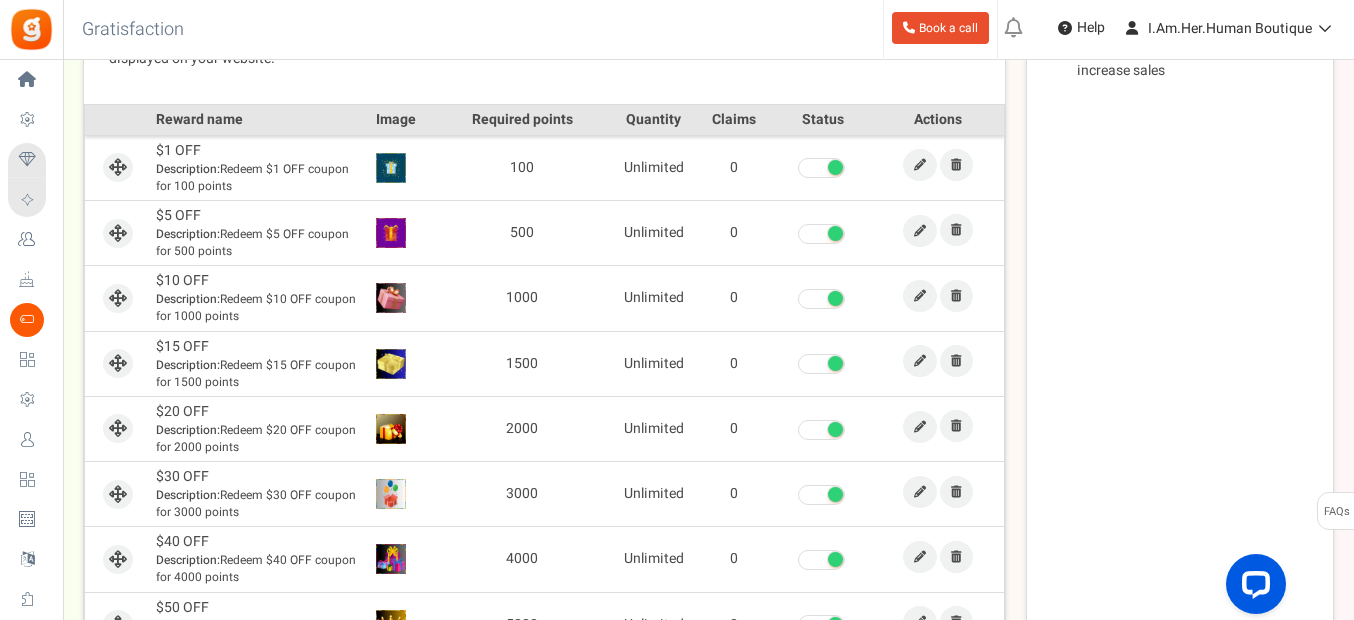 scroll, scrollTop: 700, scrollLeft: 0, axis: vertical 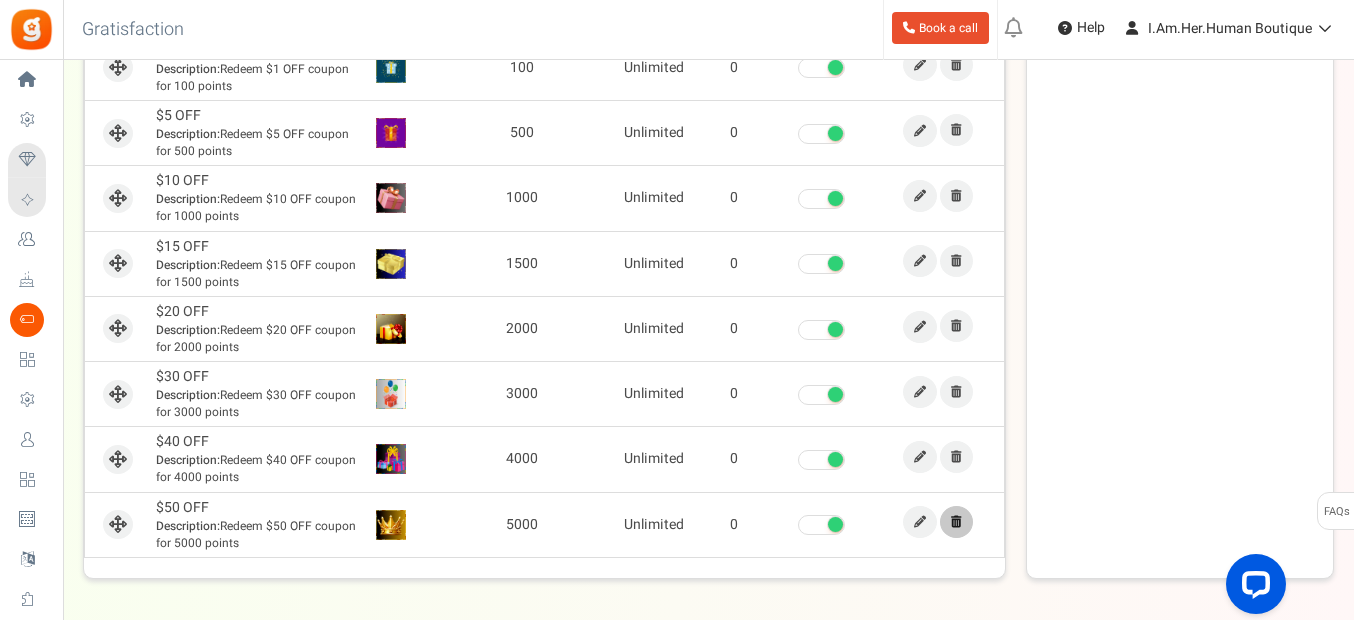click at bounding box center [956, 522] 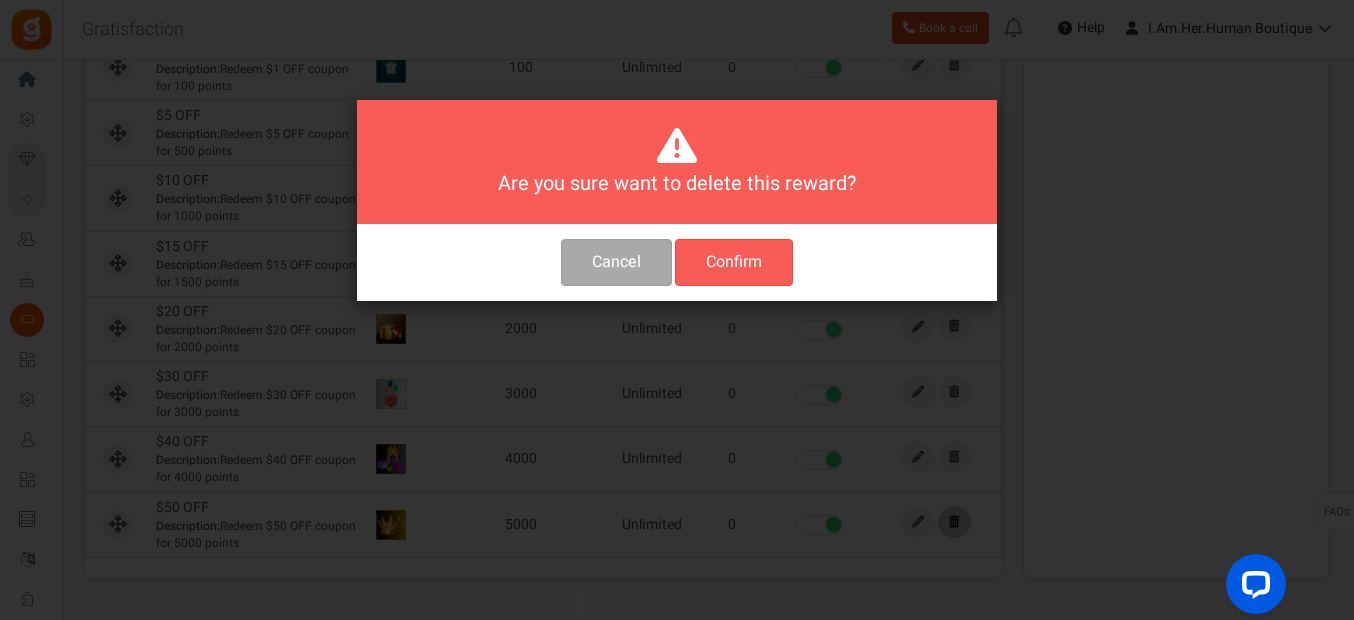 scroll, scrollTop: 0, scrollLeft: 0, axis: both 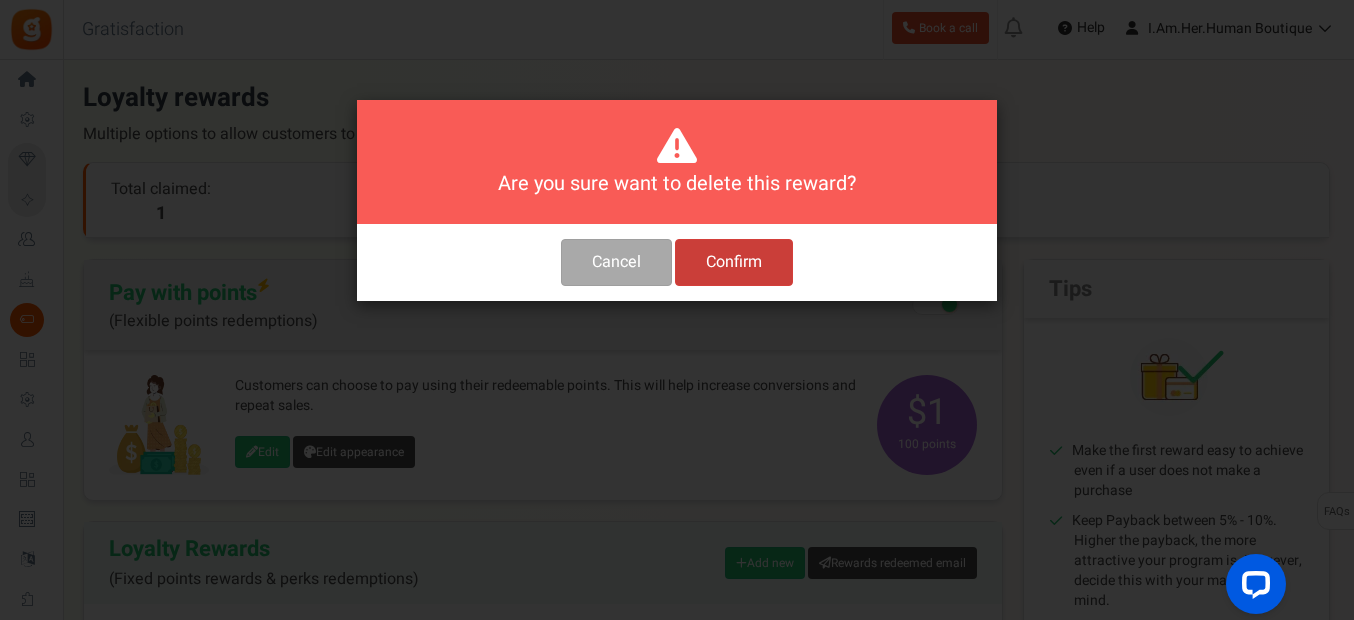 click on "Confirm" at bounding box center (734, 262) 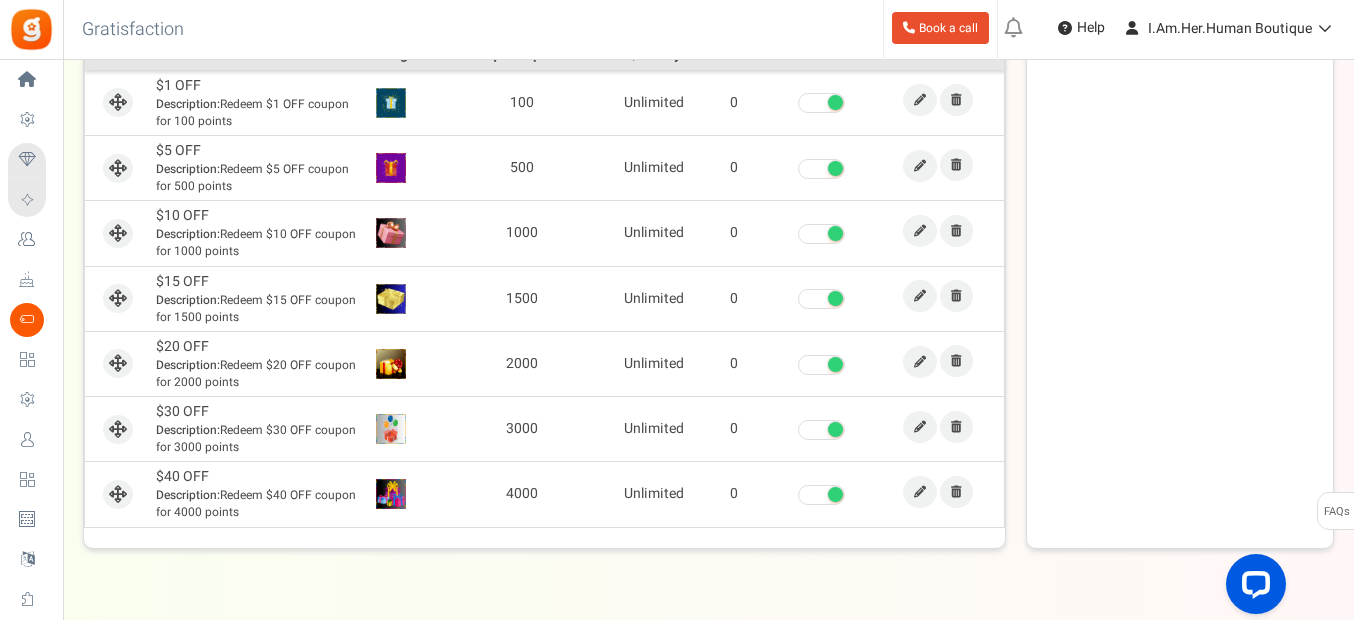 scroll, scrollTop: 700, scrollLeft: 0, axis: vertical 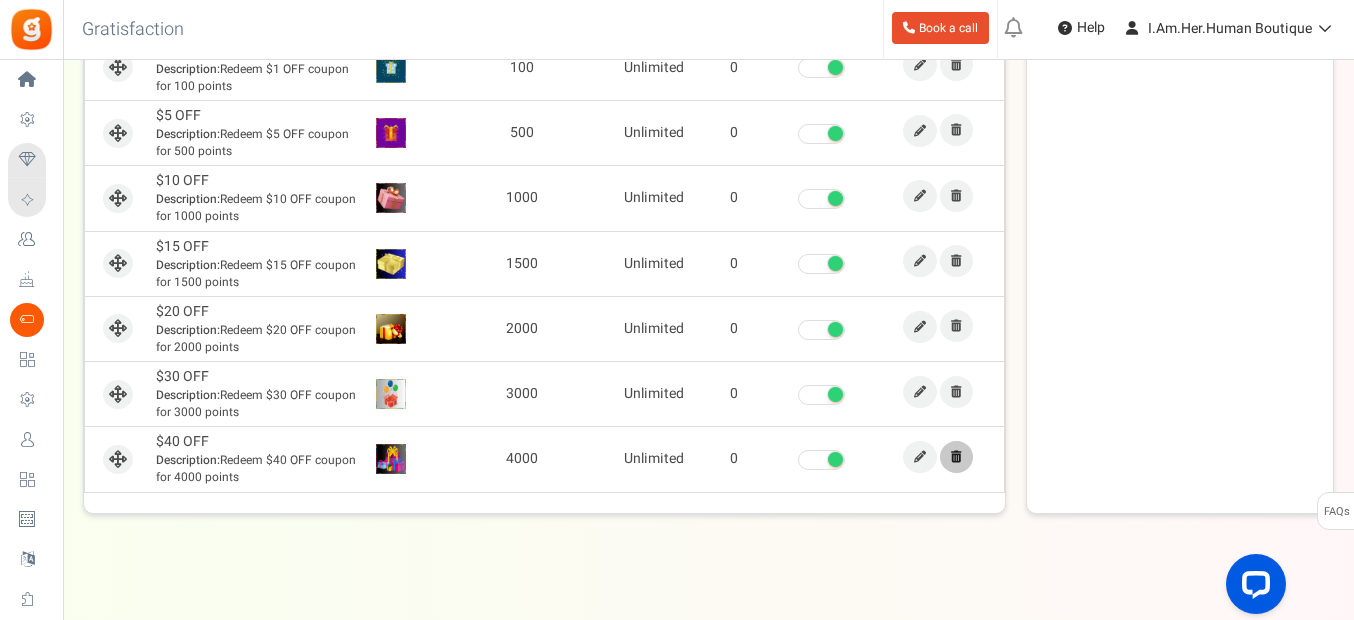 click at bounding box center (956, 457) 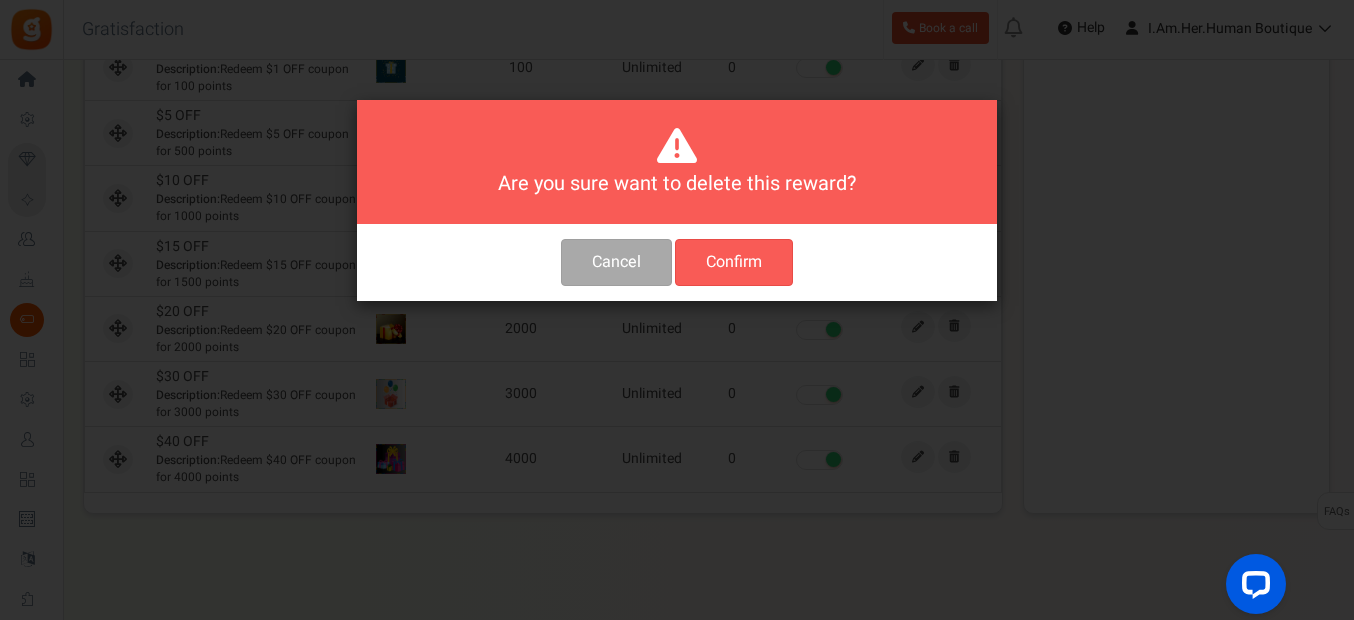 scroll, scrollTop: 0, scrollLeft: 0, axis: both 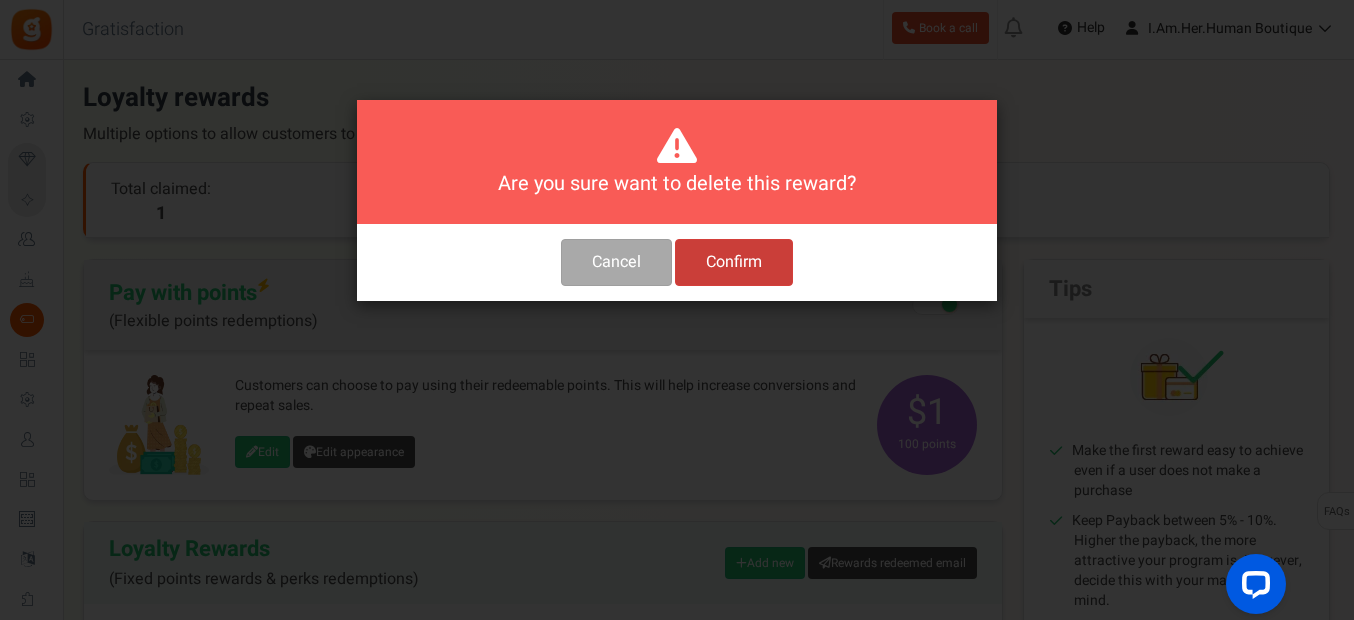 click on "Confirm" at bounding box center (734, 262) 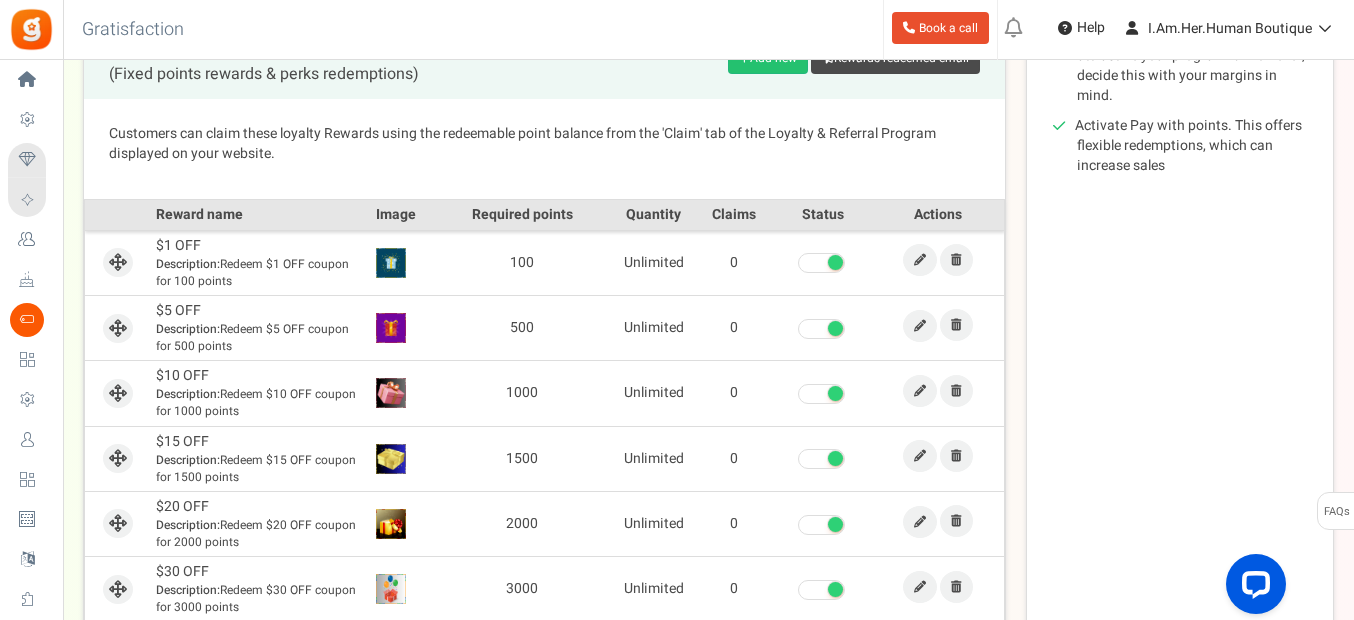 scroll, scrollTop: 600, scrollLeft: 0, axis: vertical 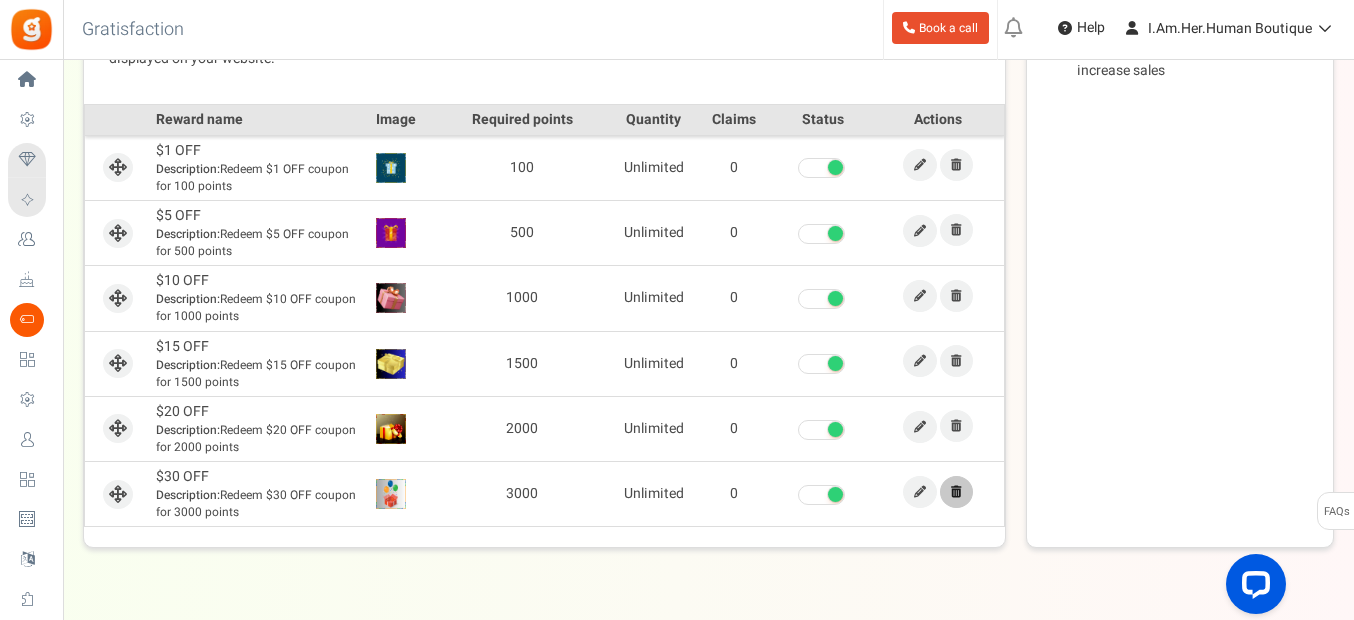 click at bounding box center (956, 492) 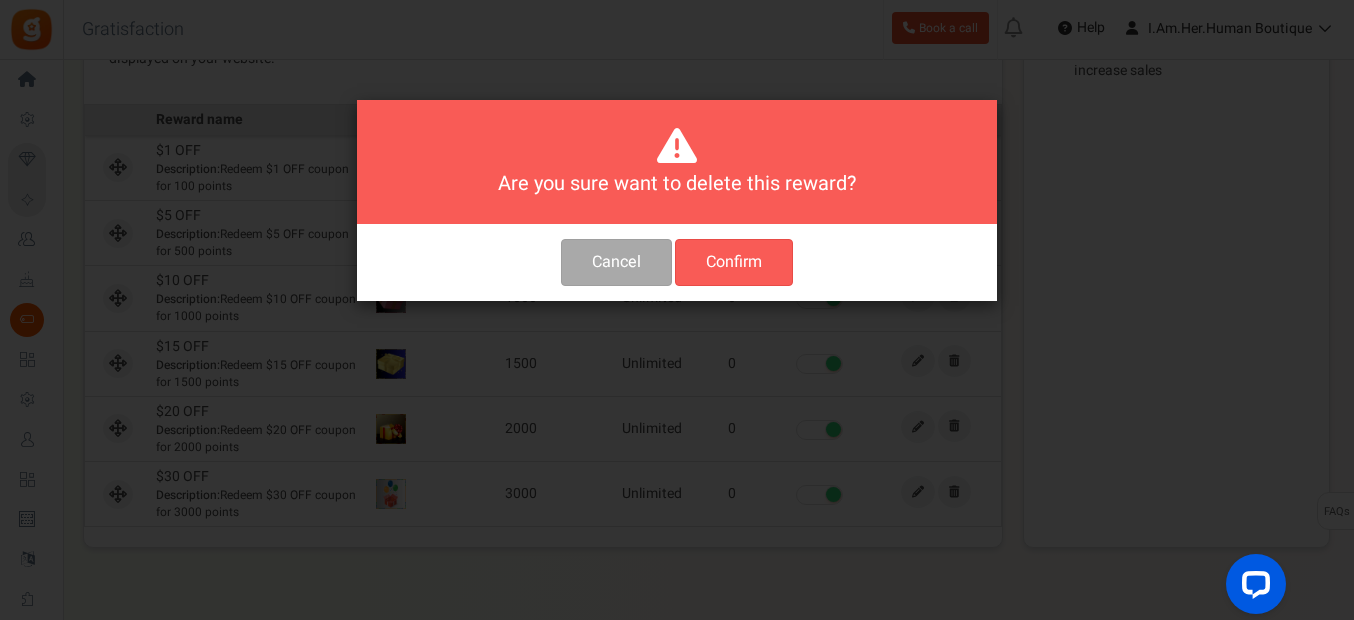 scroll, scrollTop: 0, scrollLeft: 0, axis: both 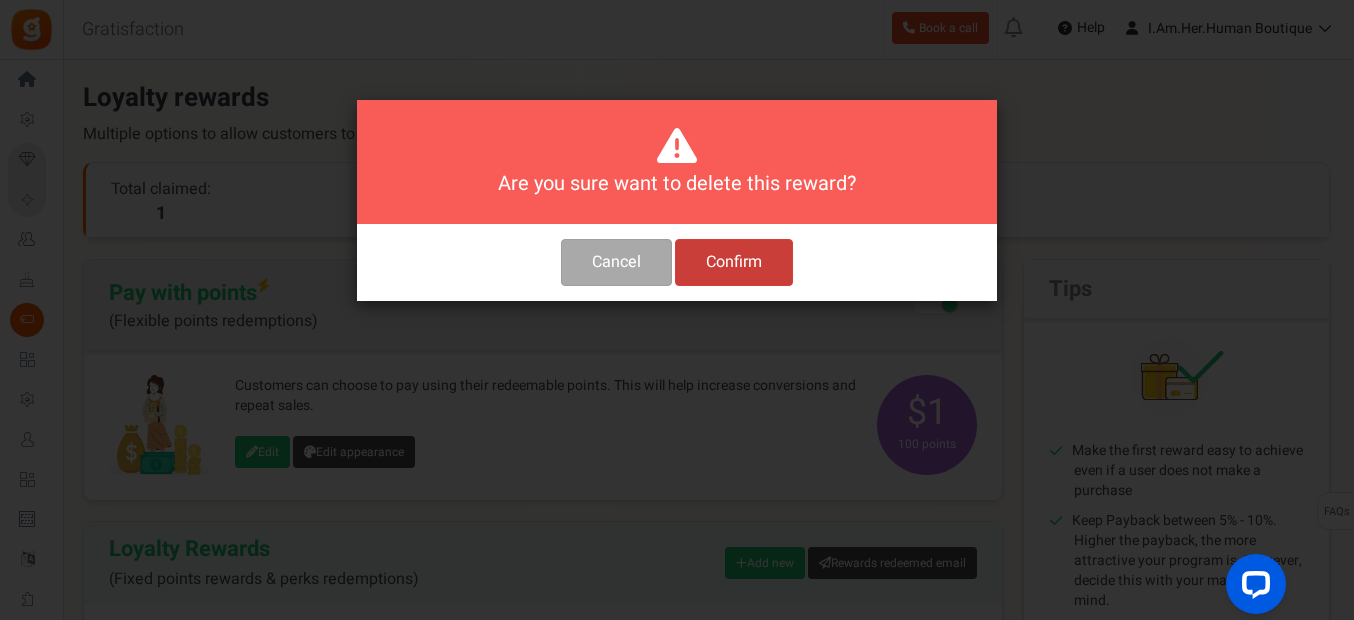 click on "Confirm" at bounding box center (734, 262) 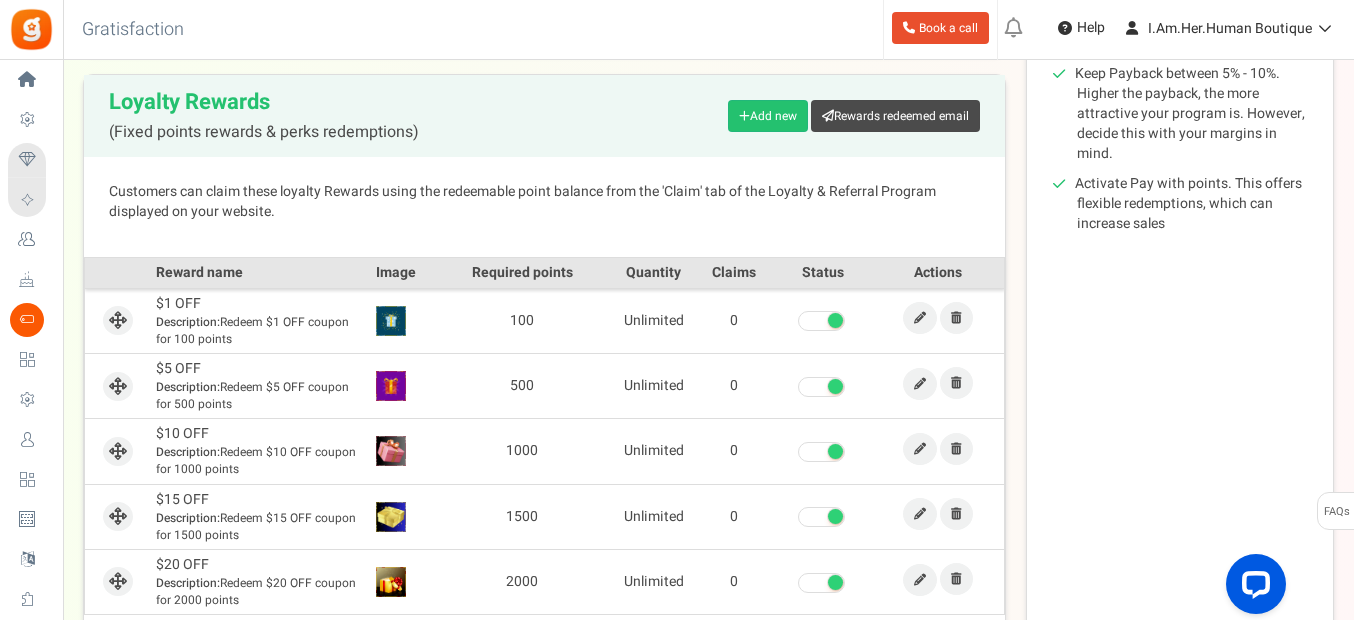 scroll, scrollTop: 584, scrollLeft: 0, axis: vertical 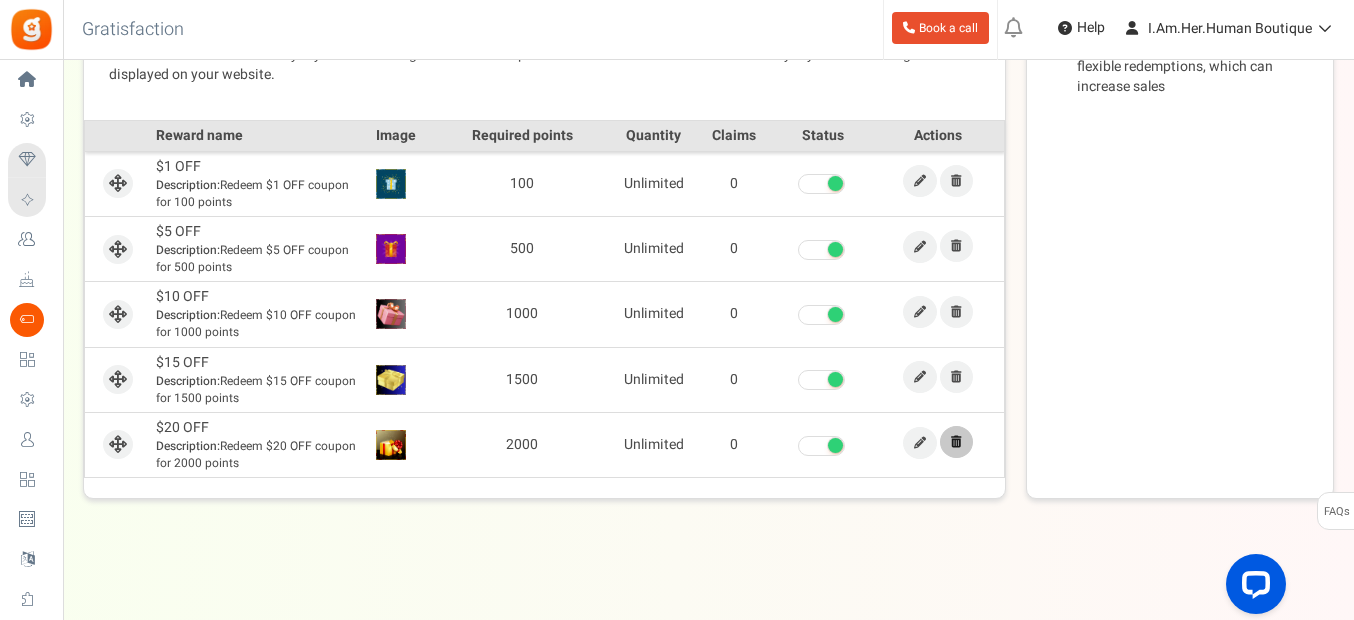 click at bounding box center (956, 442) 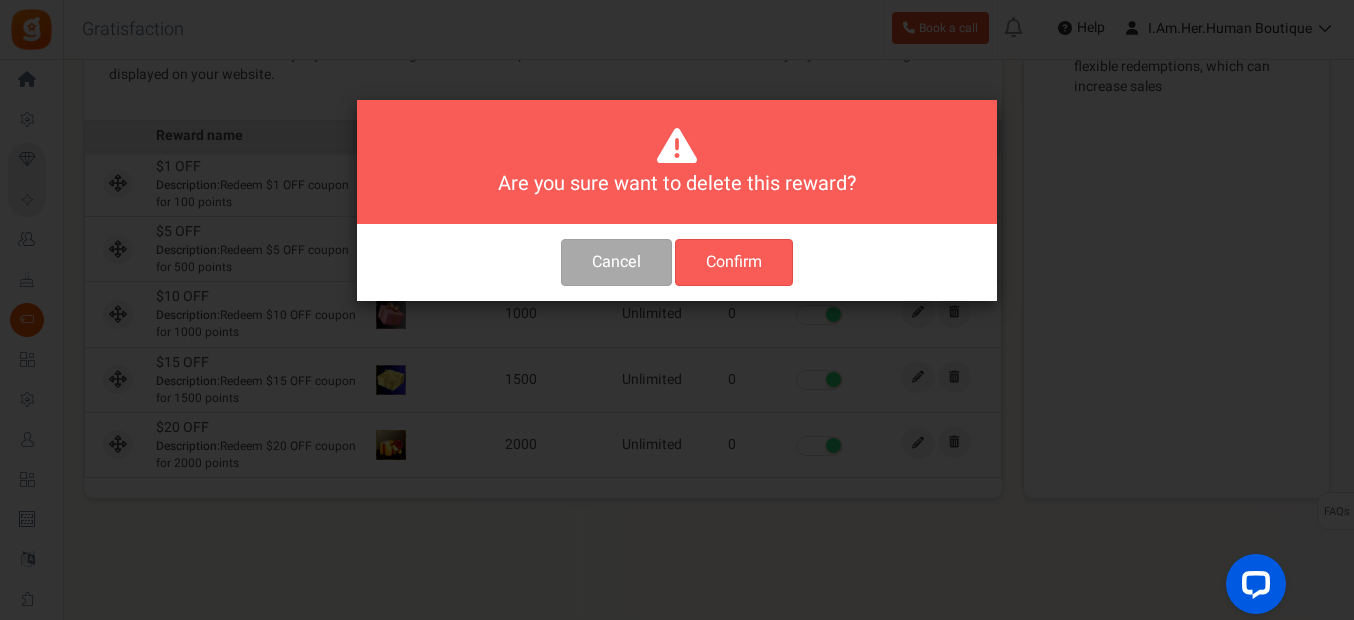 scroll, scrollTop: 0, scrollLeft: 0, axis: both 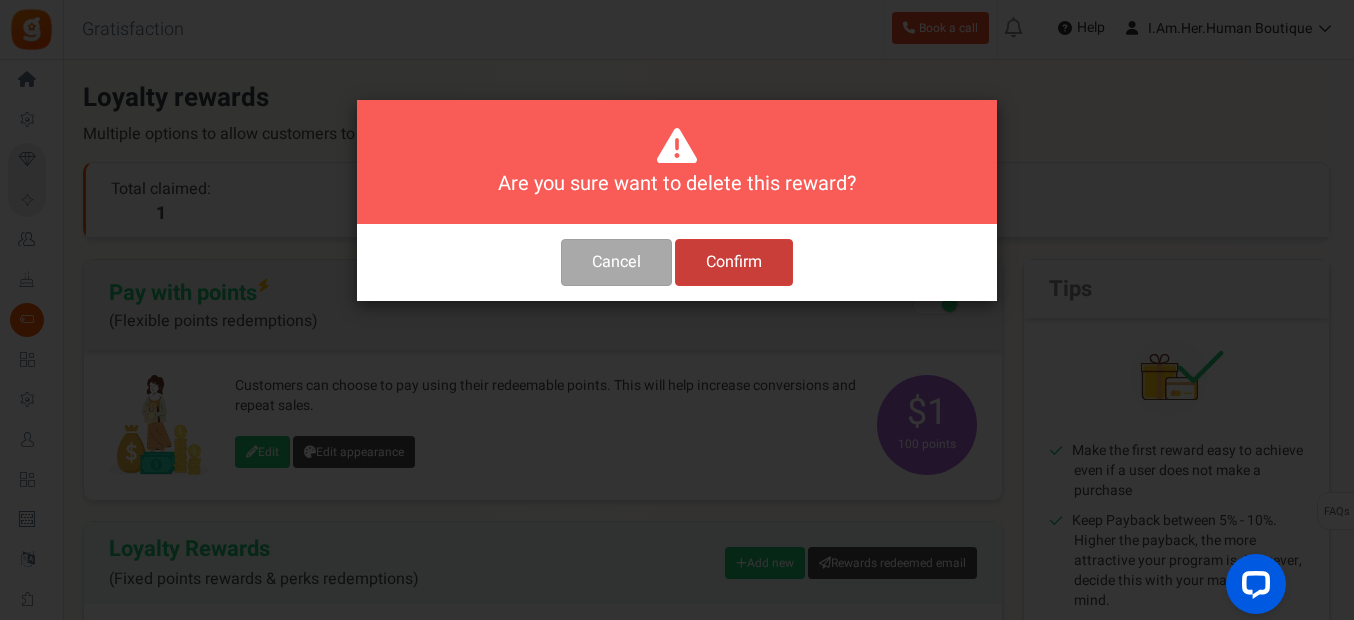 click on "Confirm" at bounding box center [734, 262] 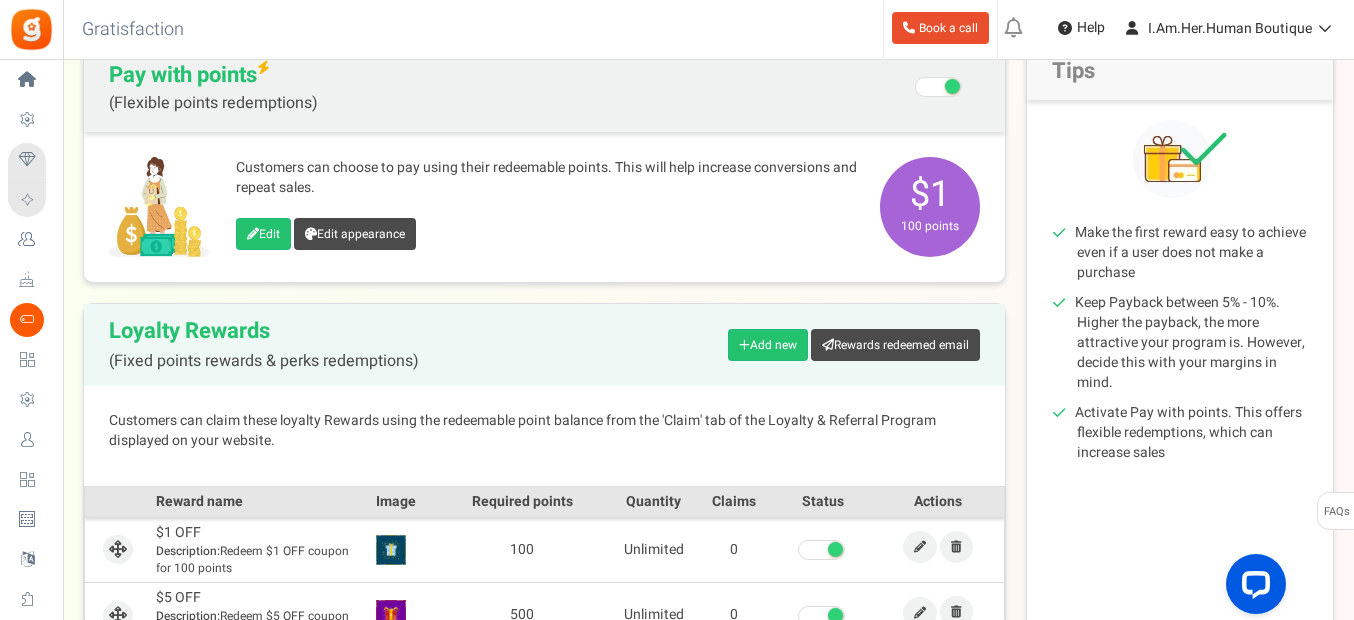 scroll, scrollTop: 219, scrollLeft: 0, axis: vertical 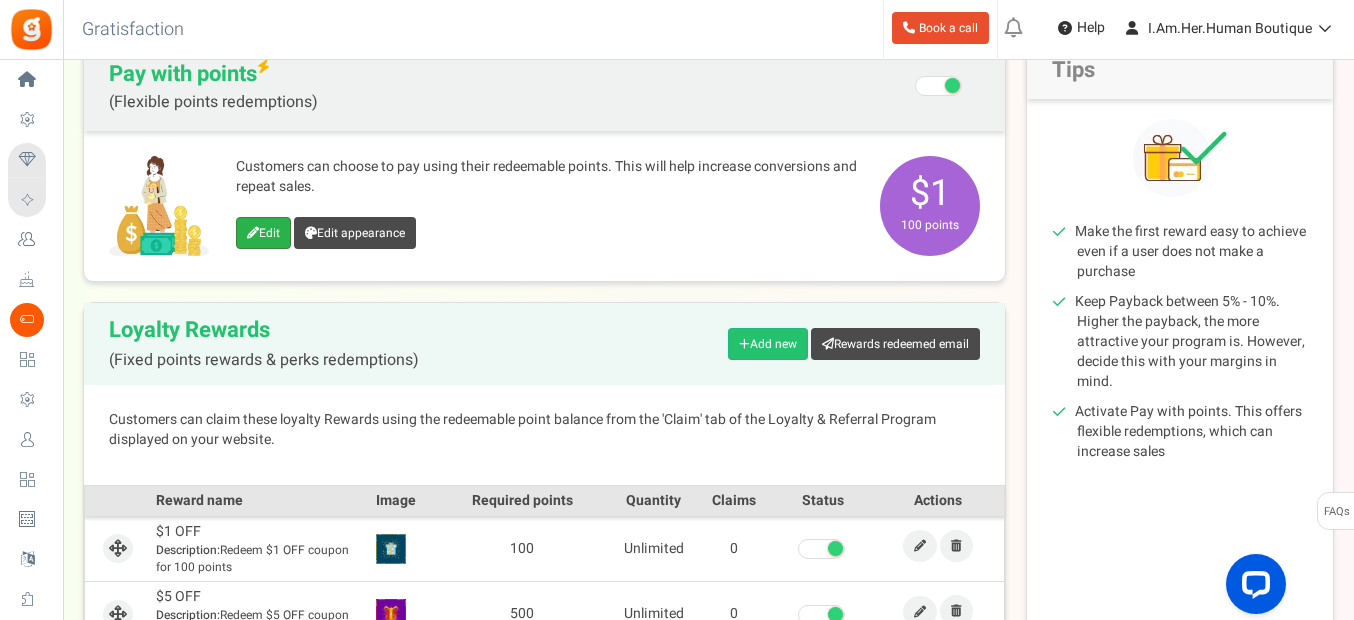 click on "Edit" at bounding box center [263, 233] 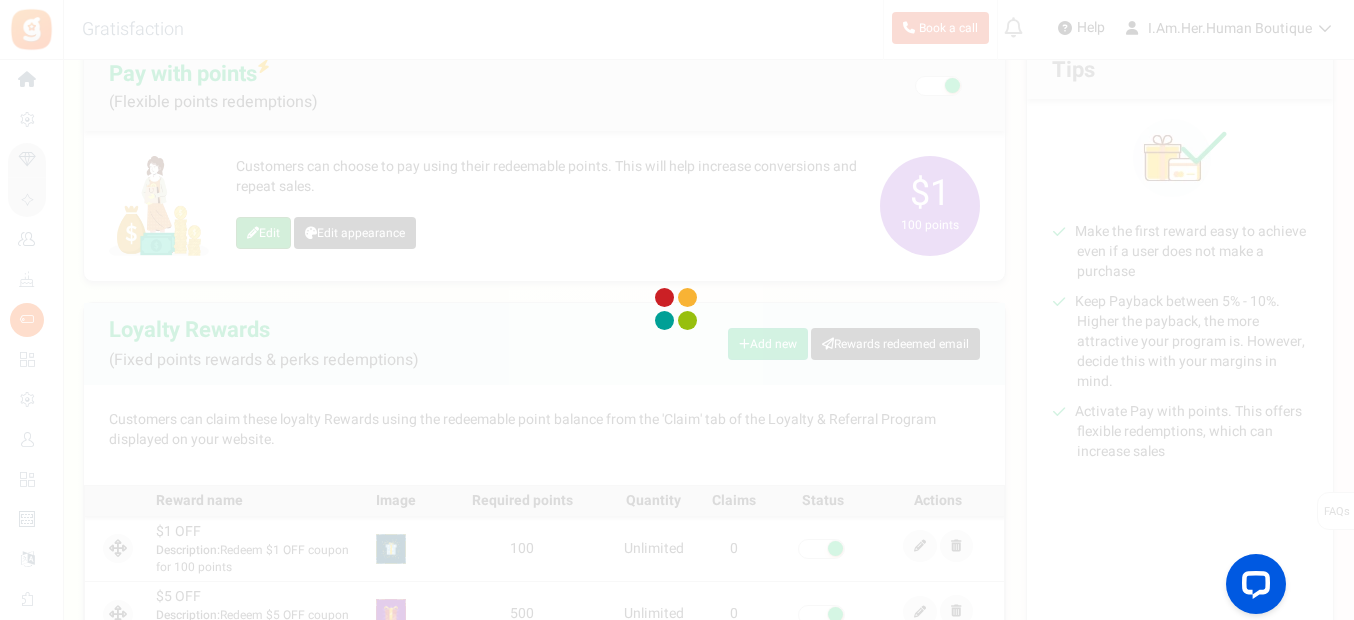scroll, scrollTop: 0, scrollLeft: 0, axis: both 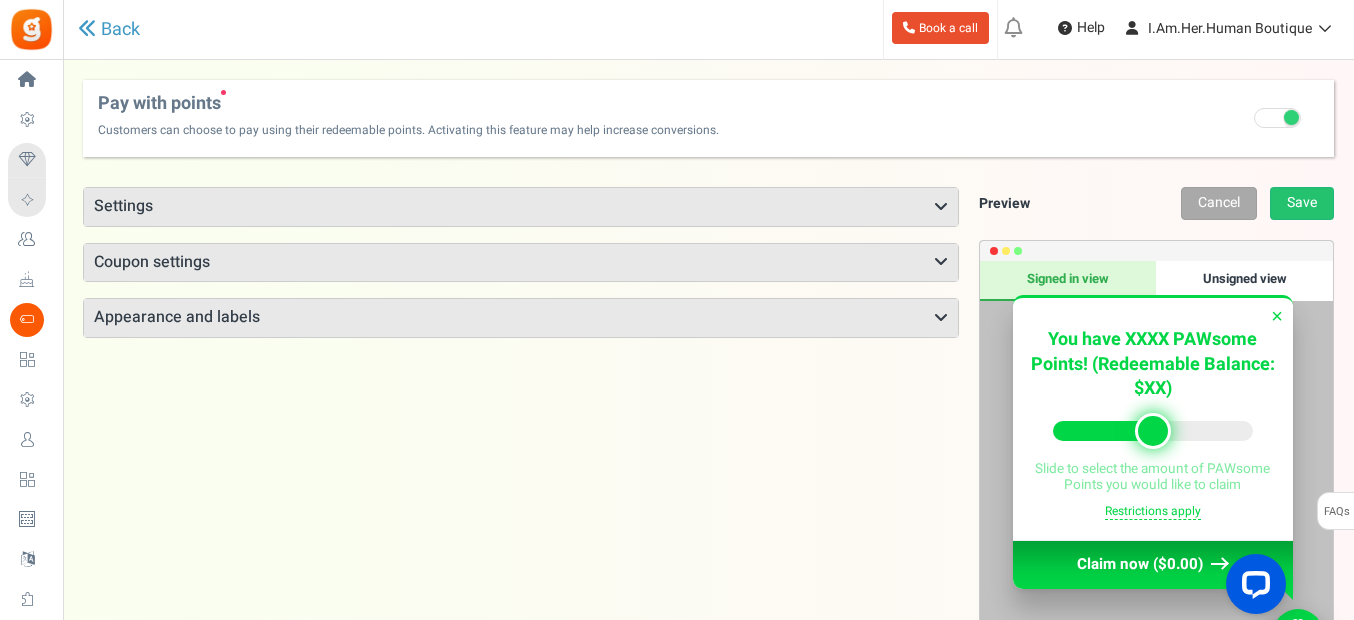 click at bounding box center [941, 207] 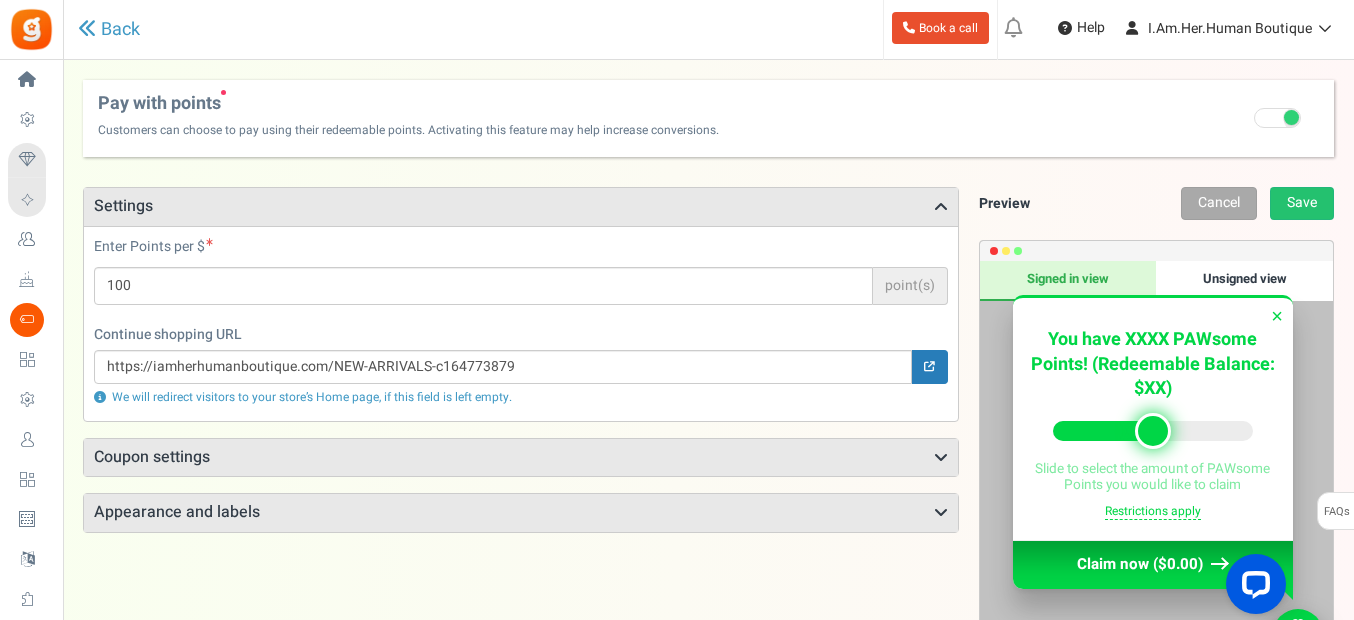 click at bounding box center [941, 458] 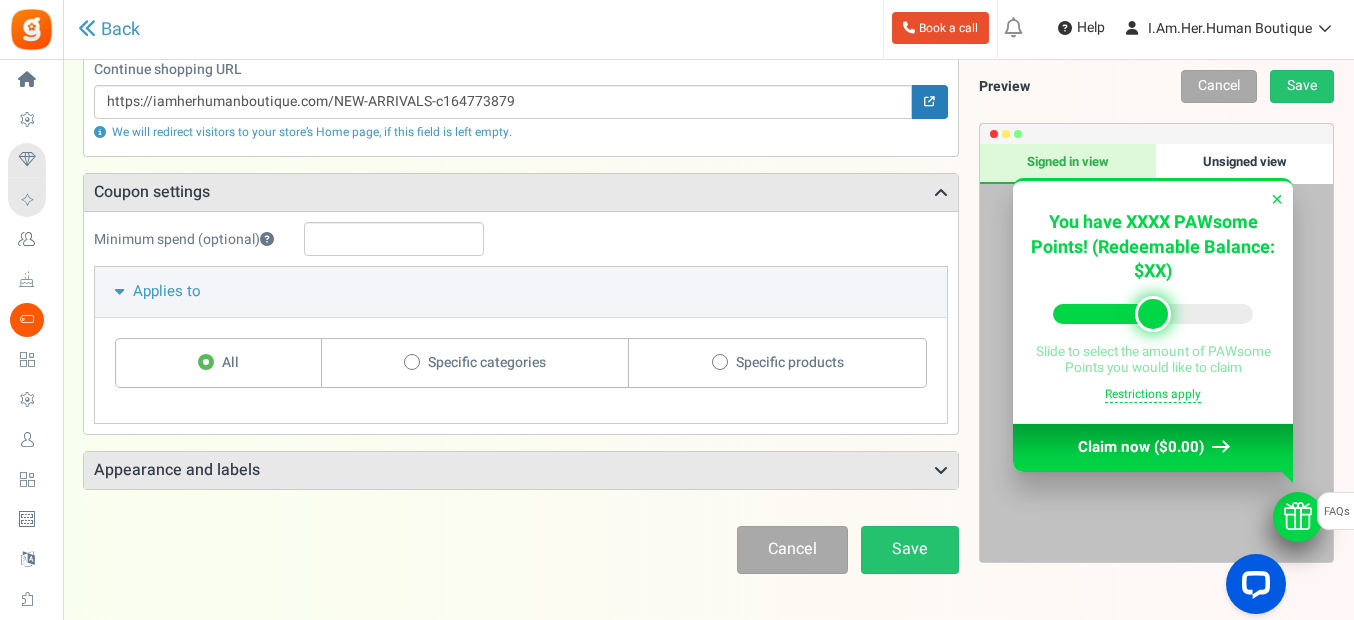 scroll, scrollTop: 300, scrollLeft: 0, axis: vertical 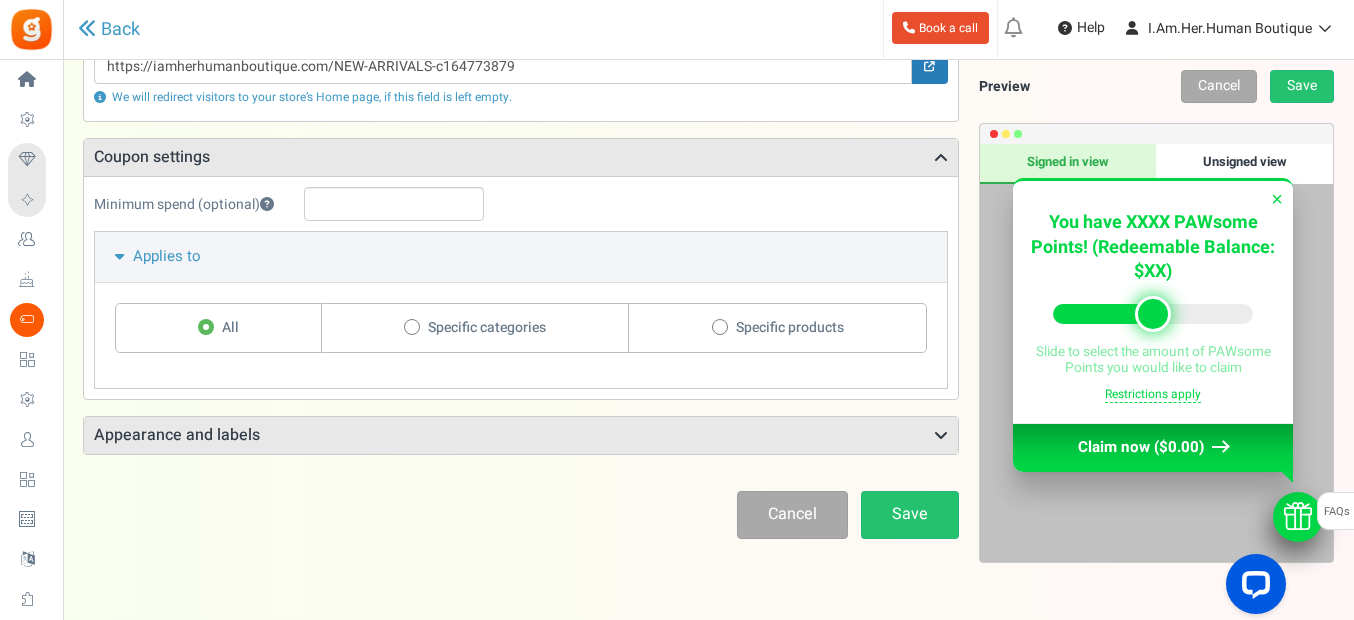 click at bounding box center (941, 436) 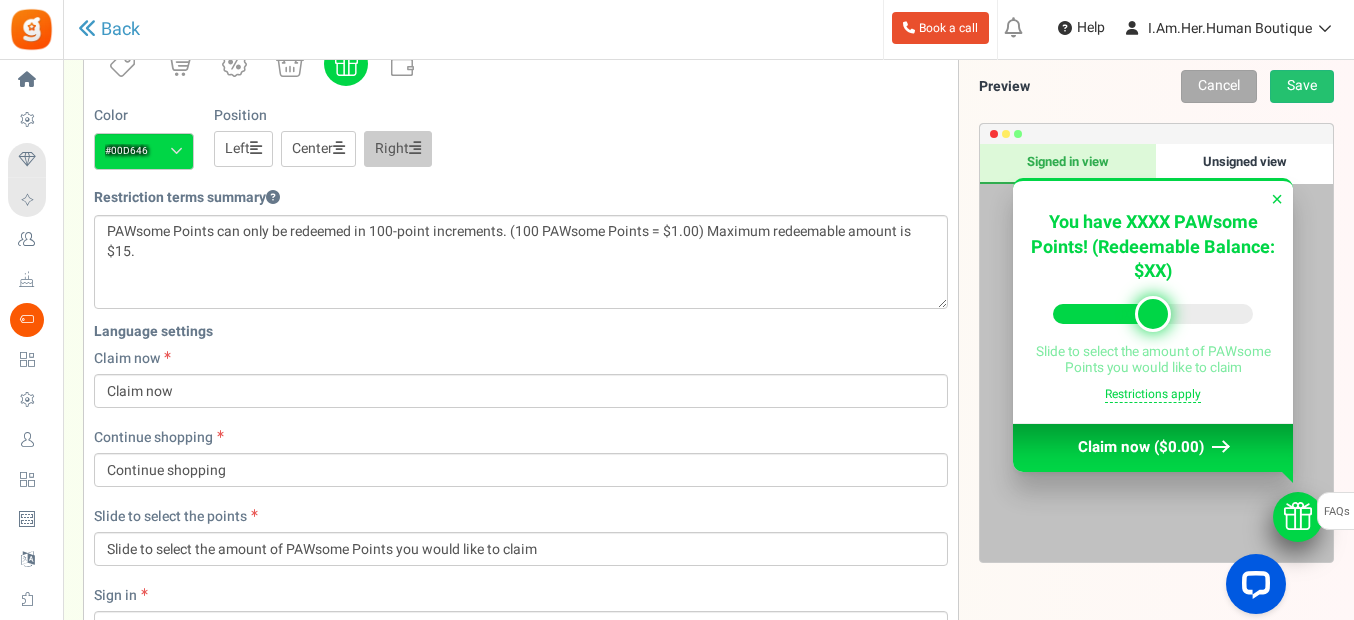 scroll, scrollTop: 800, scrollLeft: 0, axis: vertical 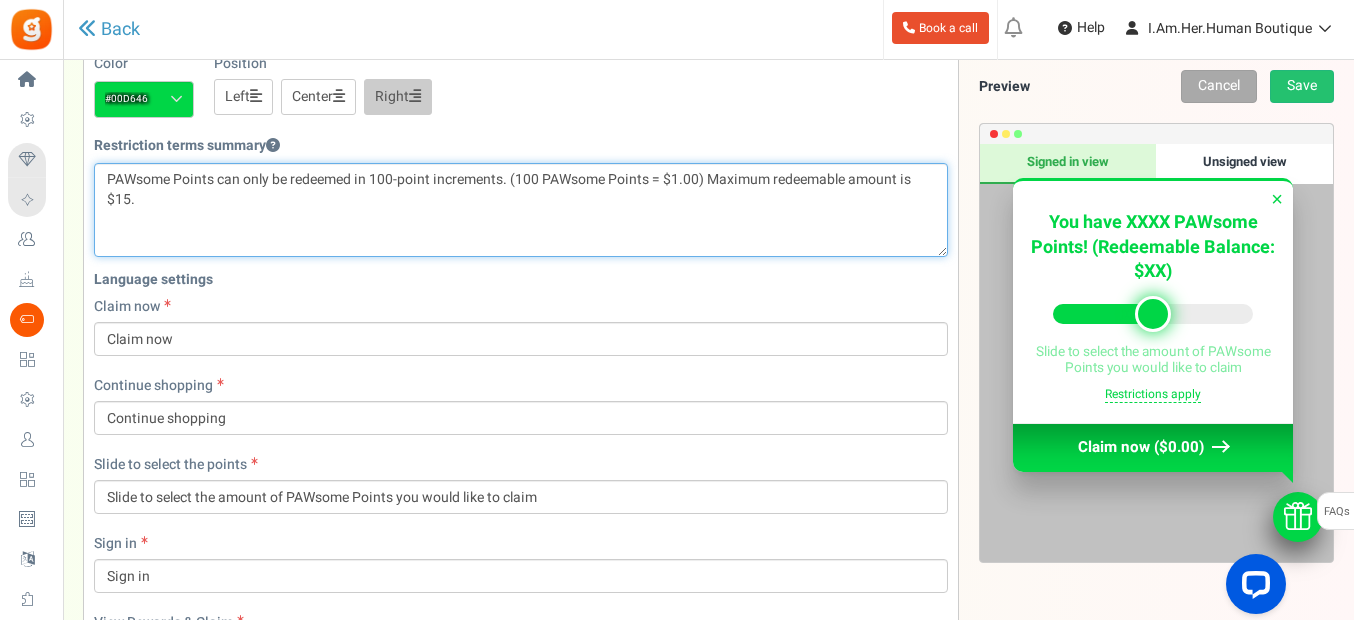 click on "{settings.redeem_restrict_terms}" at bounding box center (521, 210) 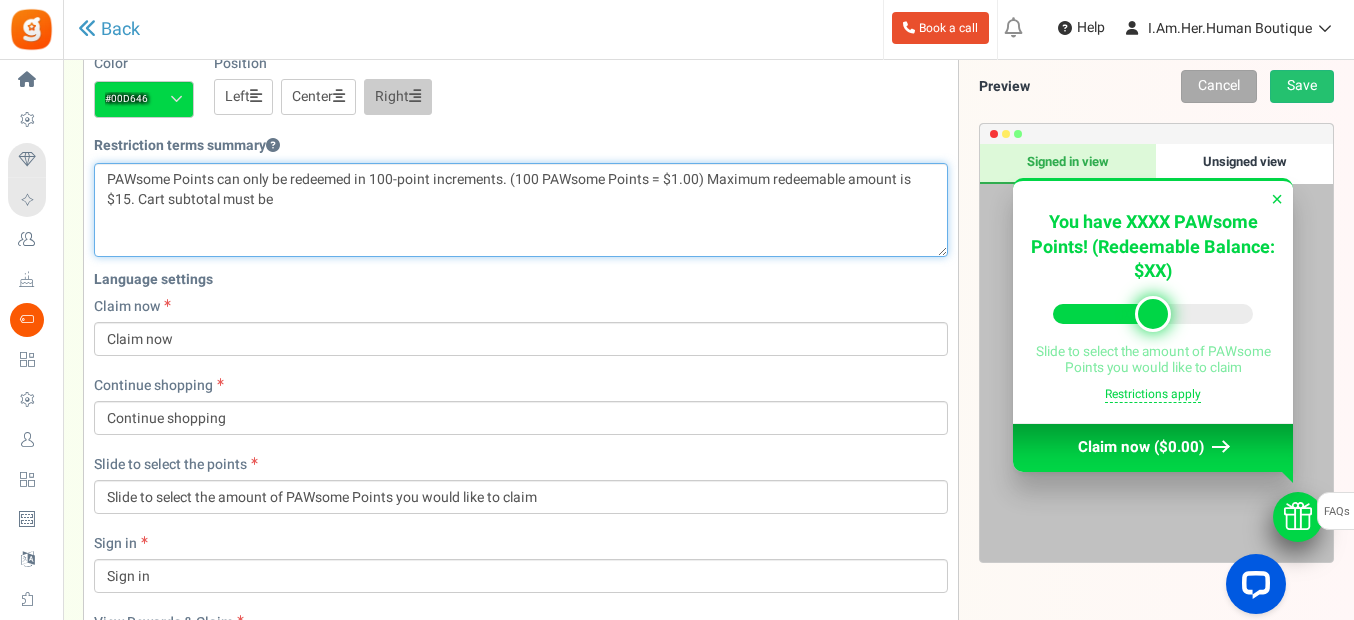 click on "{settings.redeem_restrict_terms}" at bounding box center (521, 210) 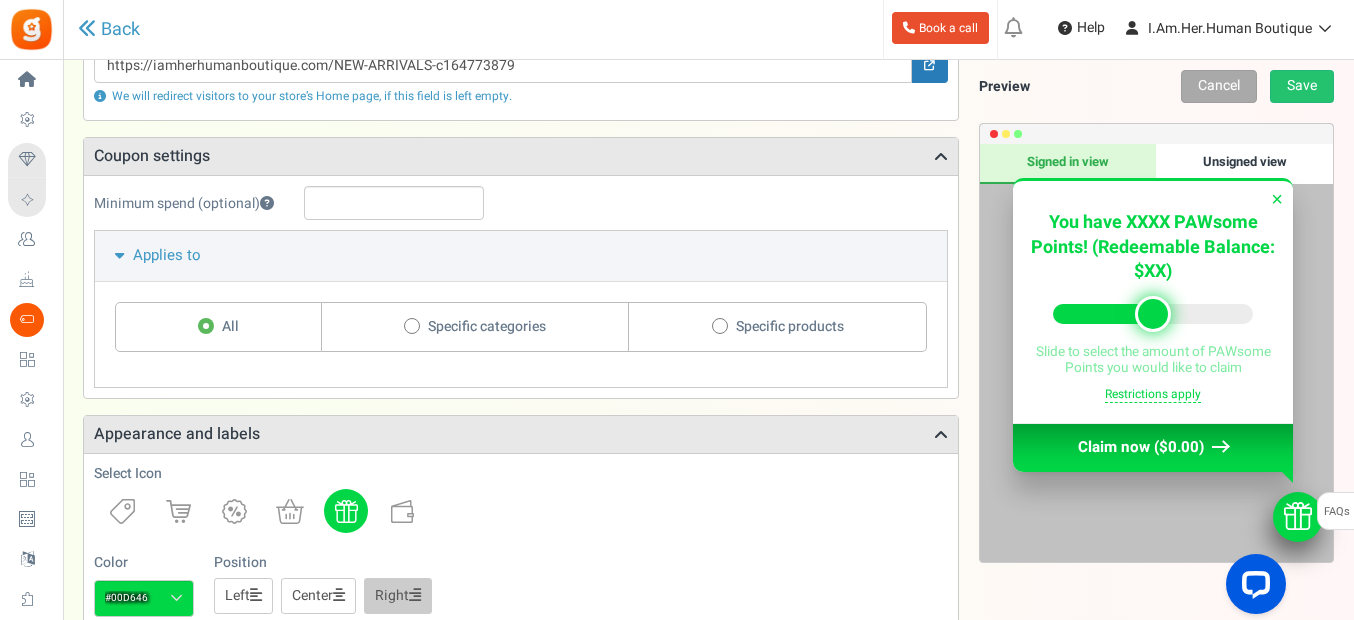 scroll, scrollTop: 300, scrollLeft: 0, axis: vertical 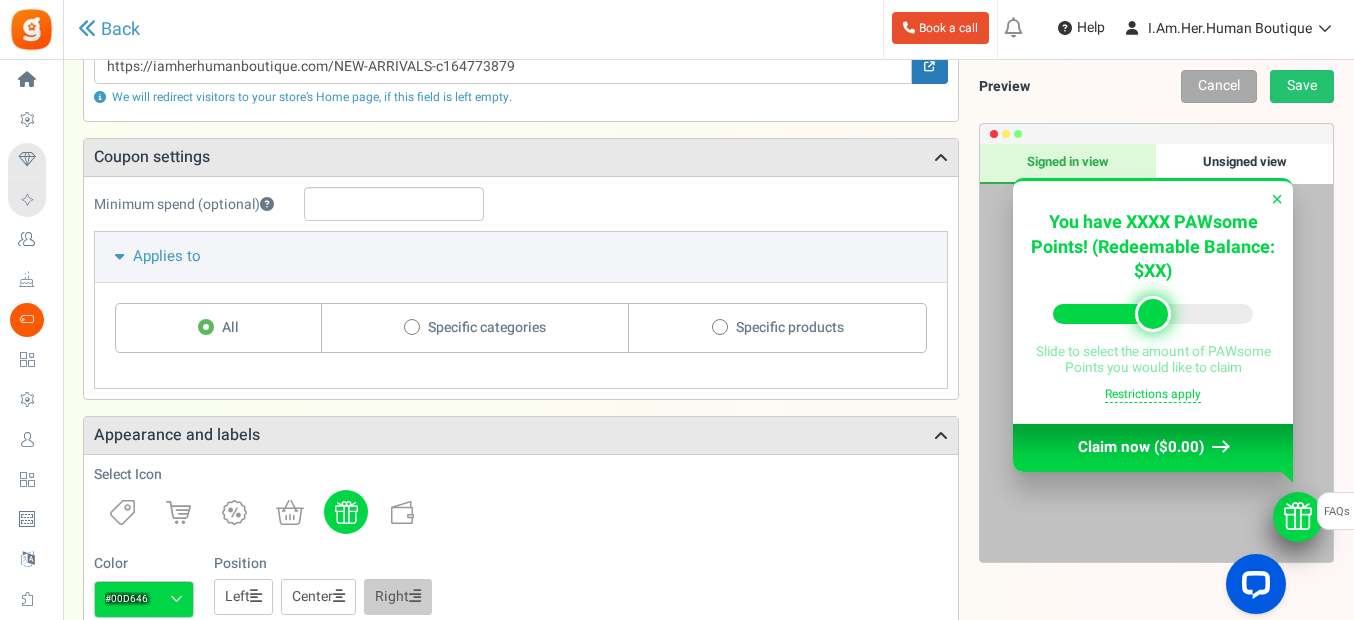 type on "PAWsome Points can only be redeemed in 100-point increments. (100 PAWsome Points = $1.00) Maximum redeemable amount is $15. Cart subtotal must be" 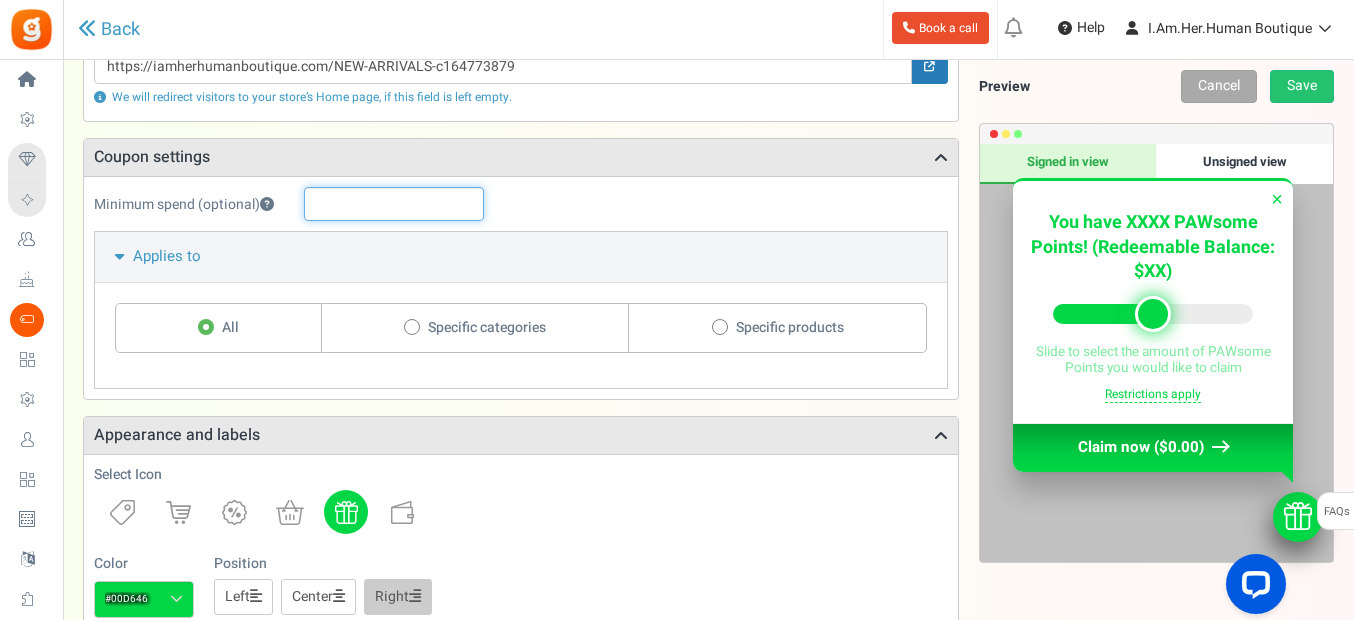 click at bounding box center (394, 204) 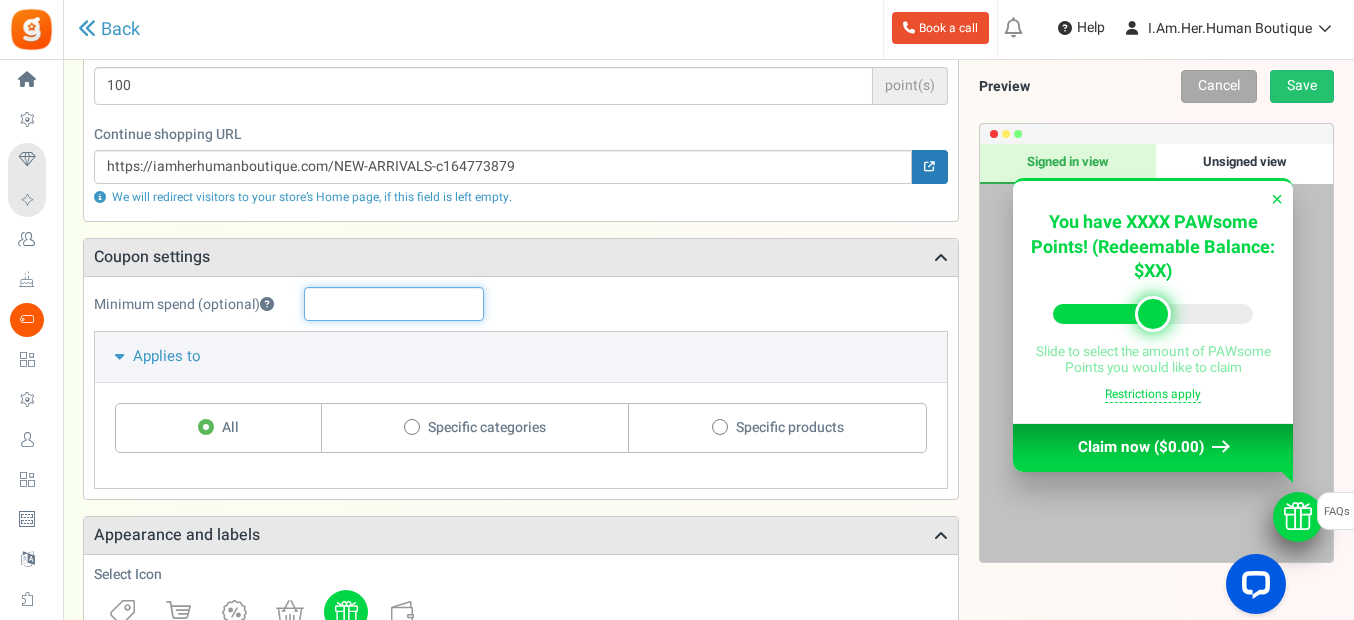 scroll, scrollTop: 300, scrollLeft: 0, axis: vertical 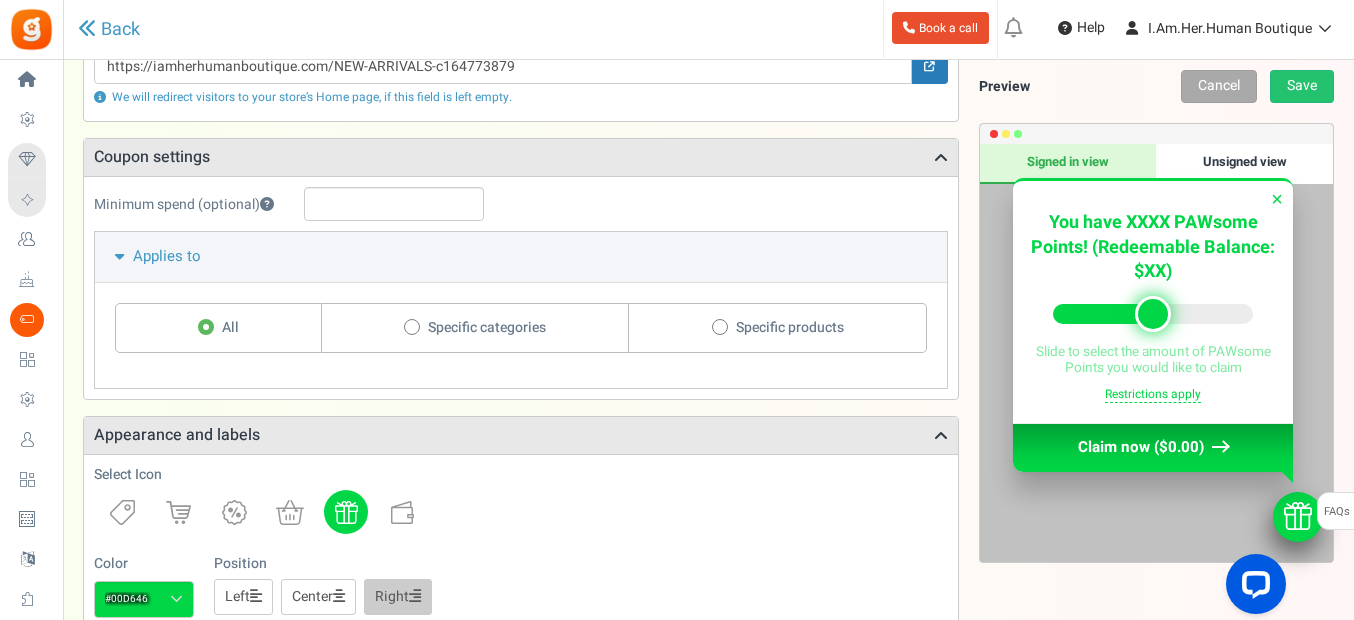 click at bounding box center [412, 326] 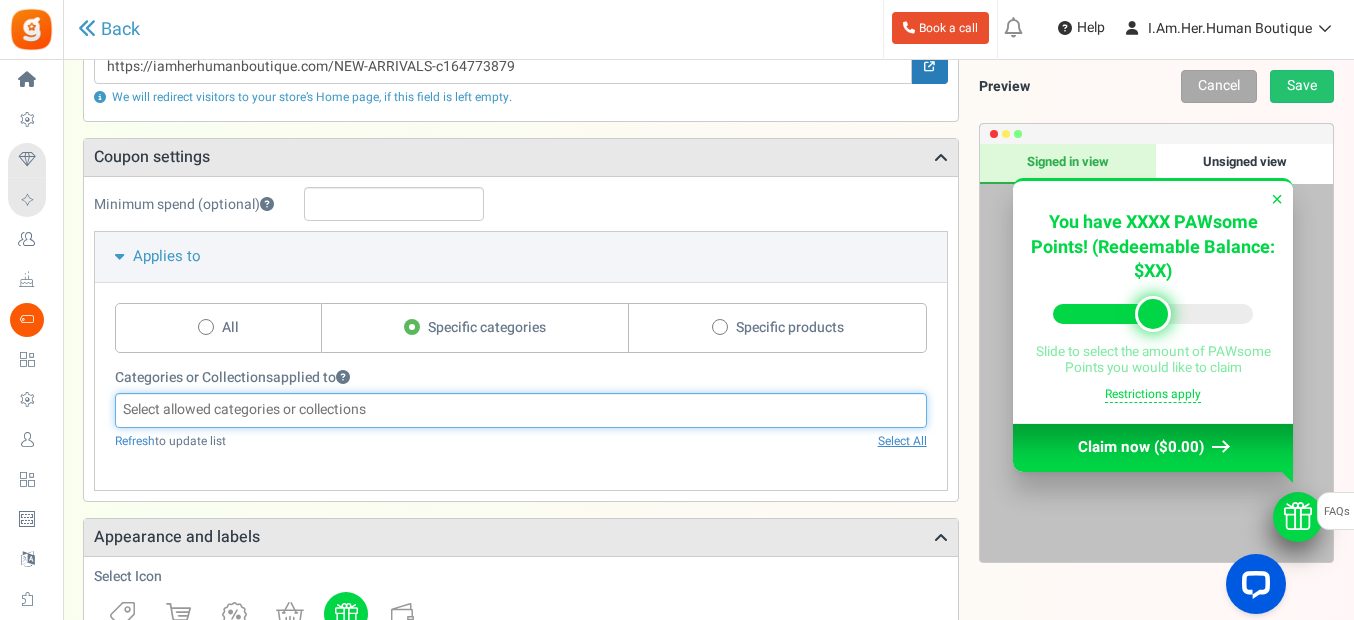 click at bounding box center (521, 410) 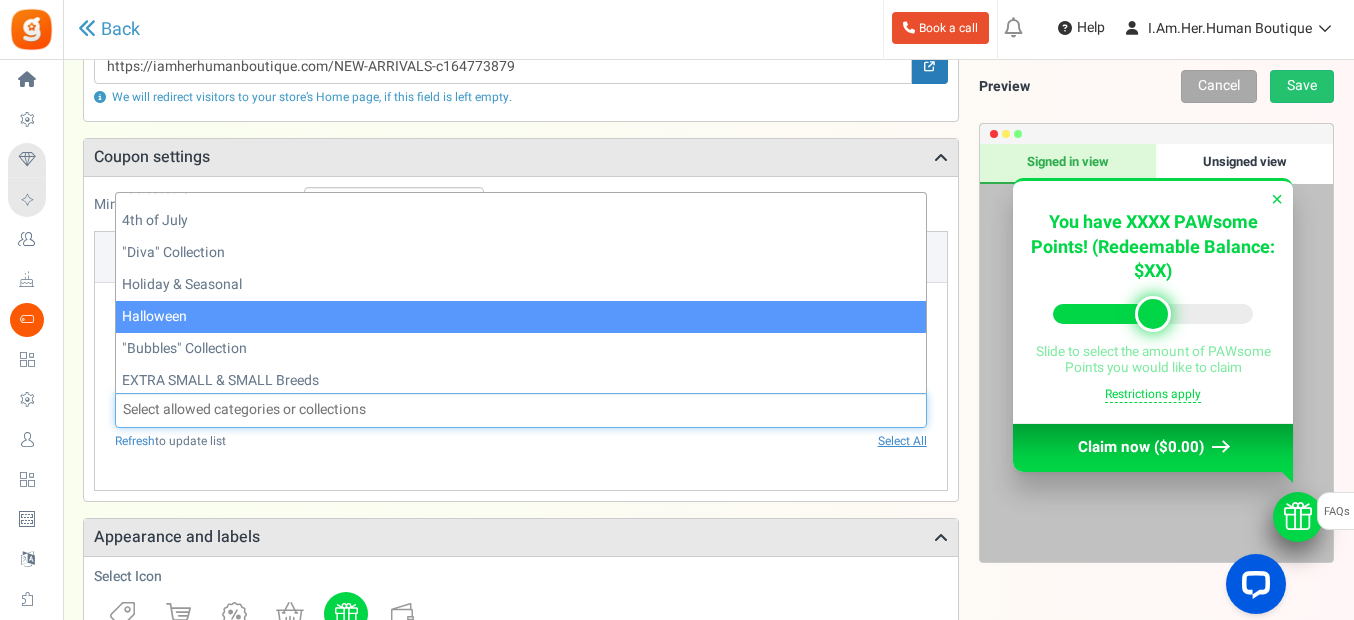 scroll, scrollTop: 600, scrollLeft: 0, axis: vertical 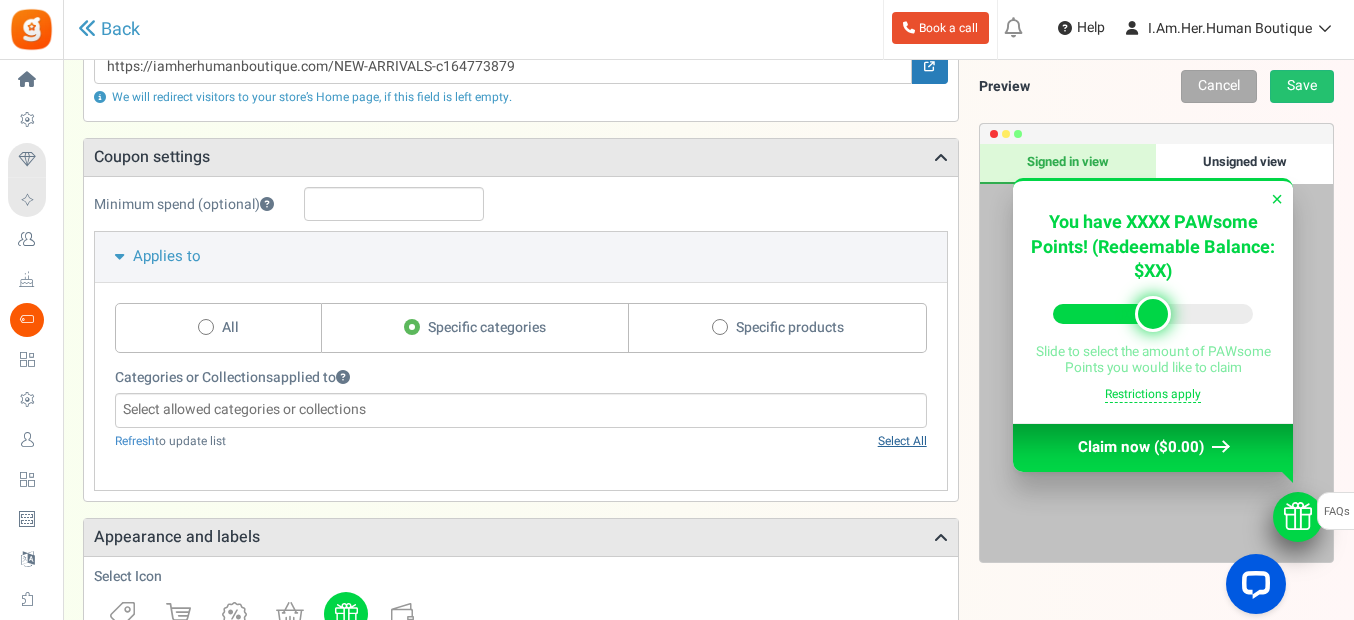 click on "Select All" at bounding box center (902, 441) 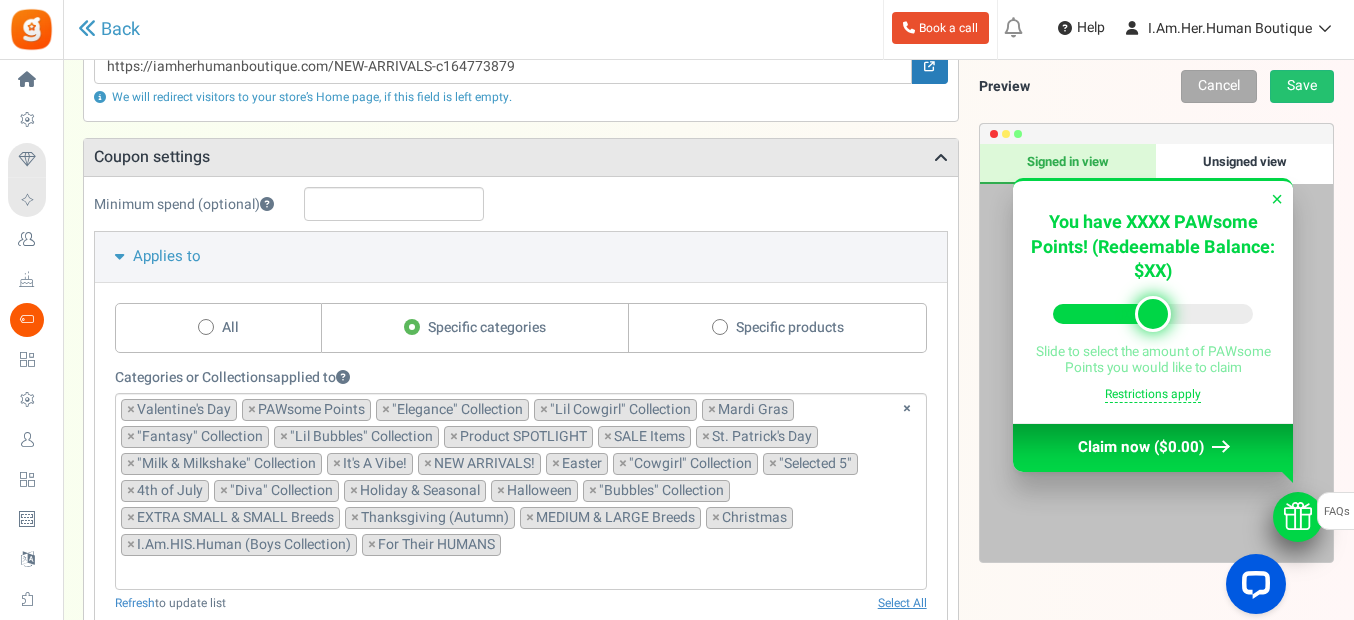 select 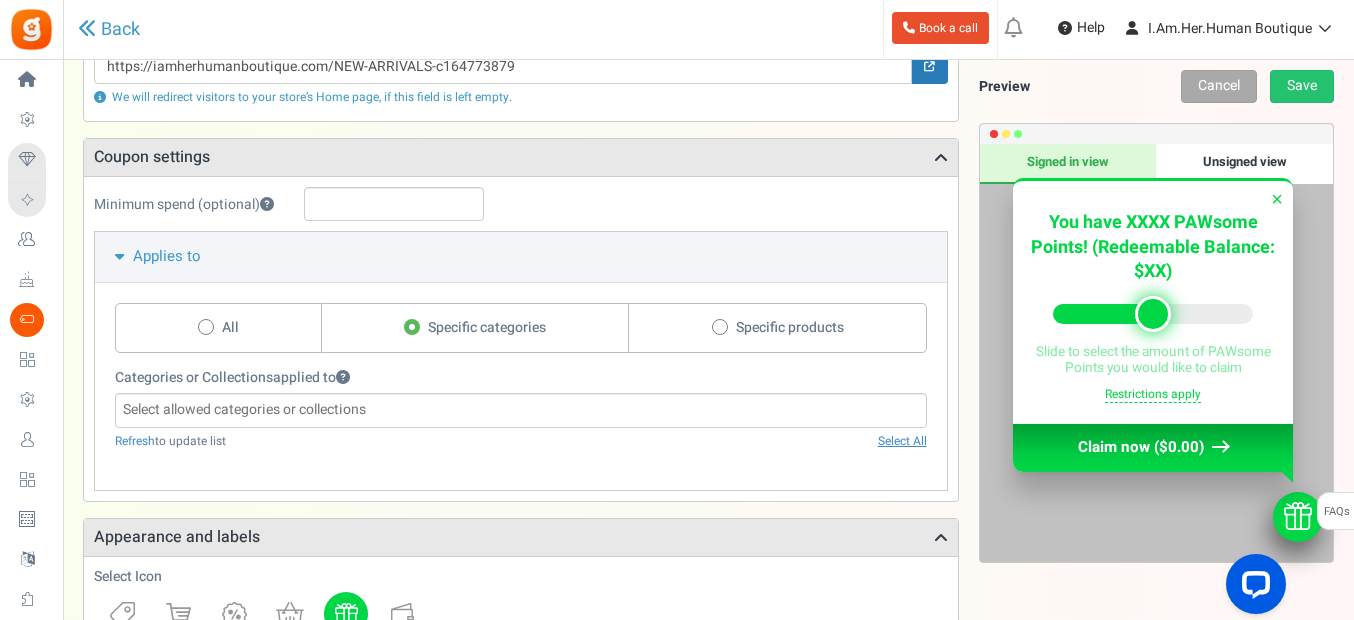 click on "Categories or Collections  applied to
Loading..
Showing  100  of  0
Load more
Valentine's Day PAWsome Points "Elegance" Collection "Lil Cowgirl" Collection Mardi Gras "Fantasy" Collection "Lil Bubbles" Collection Product SPOTLIGHT SALE Items St. Patrick's Day Easter" at bounding box center (521, 419) 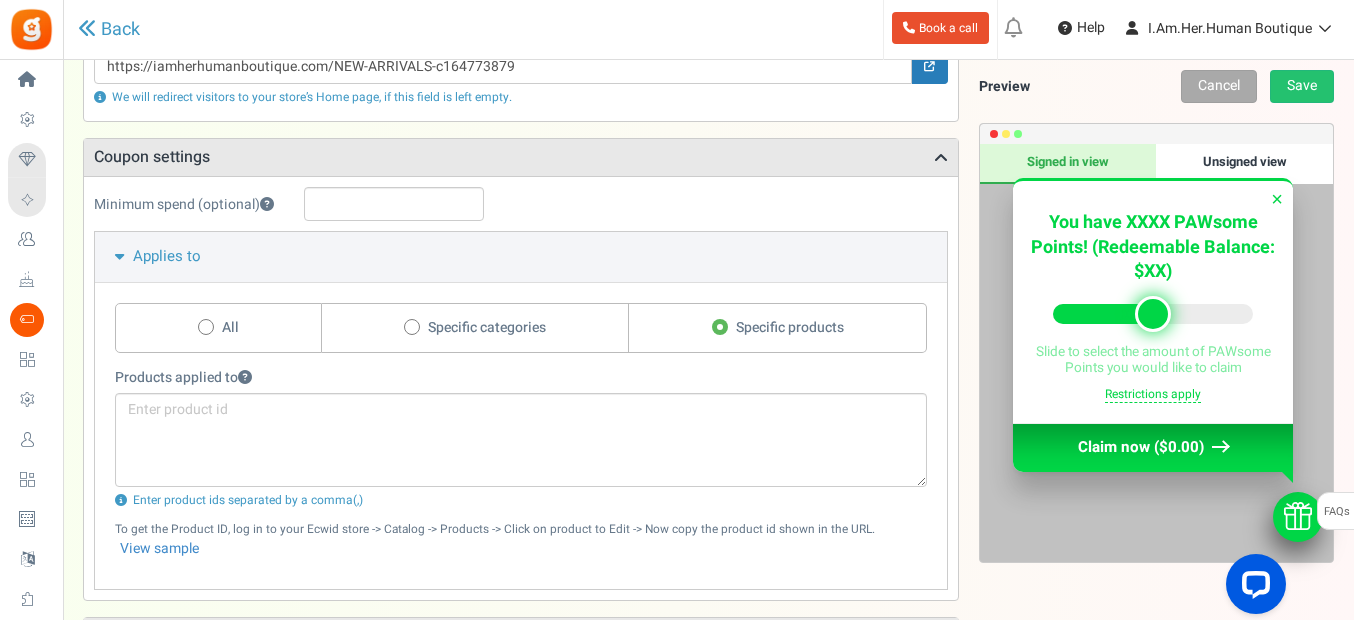 click at bounding box center (412, 327) 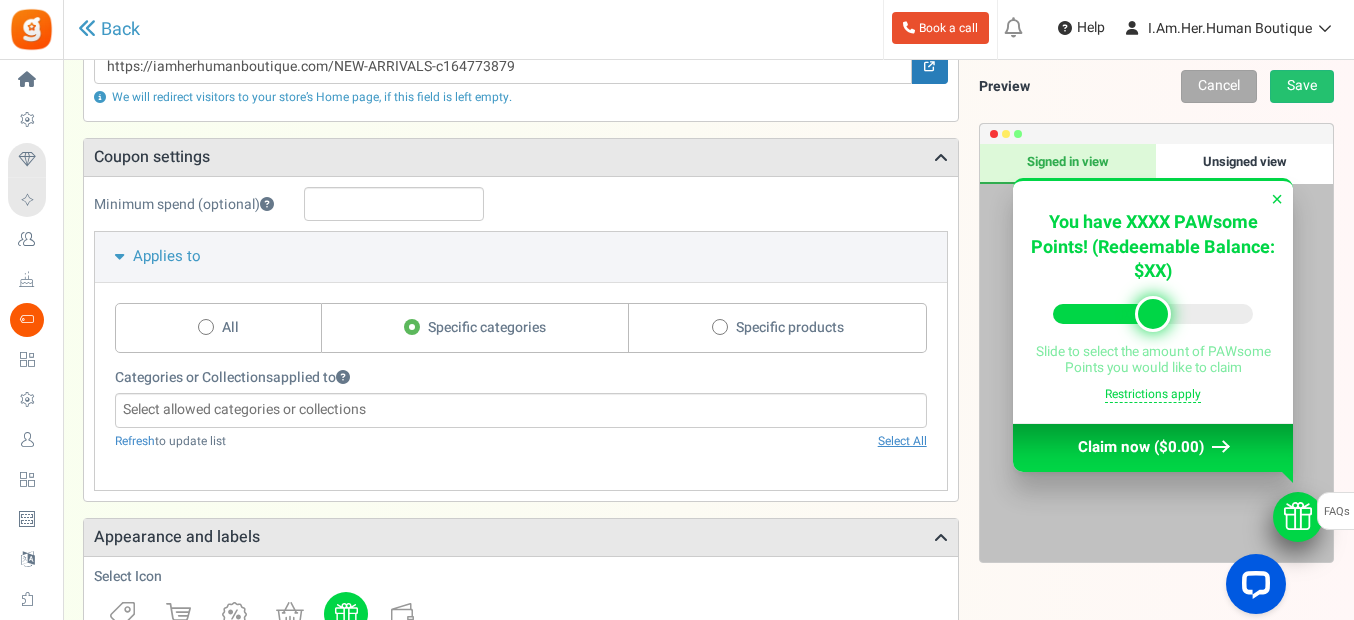 click at bounding box center (119, 256) 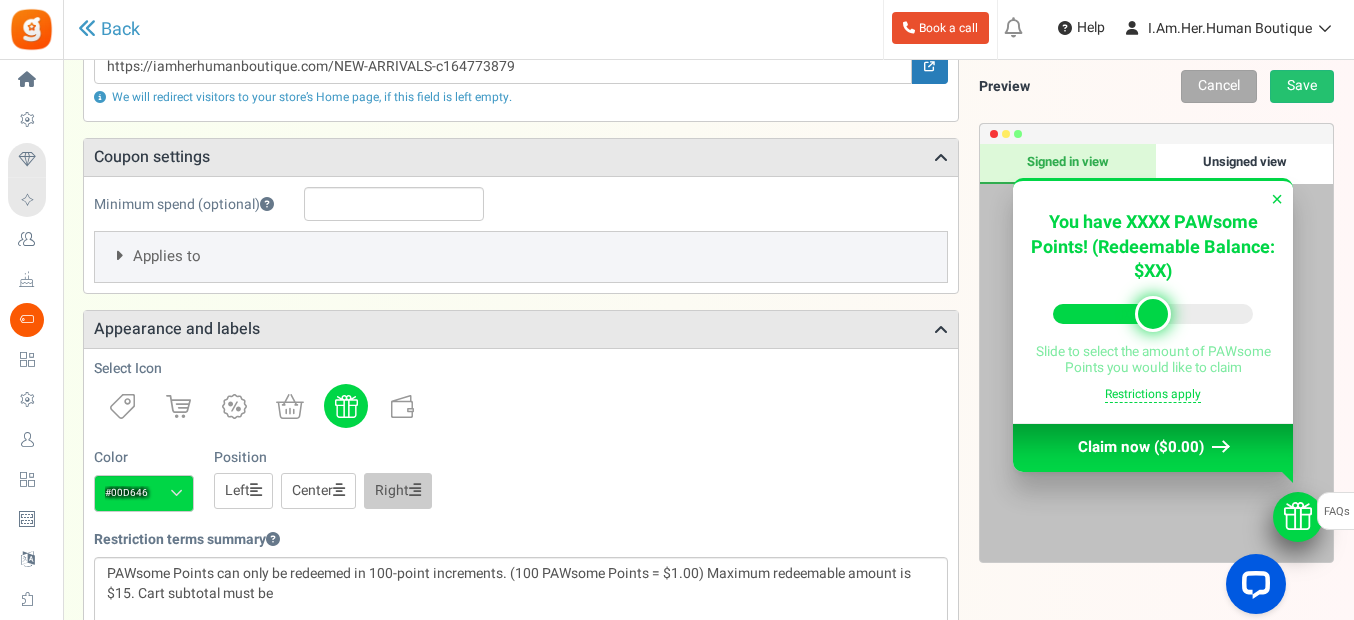 click at bounding box center [119, 255] 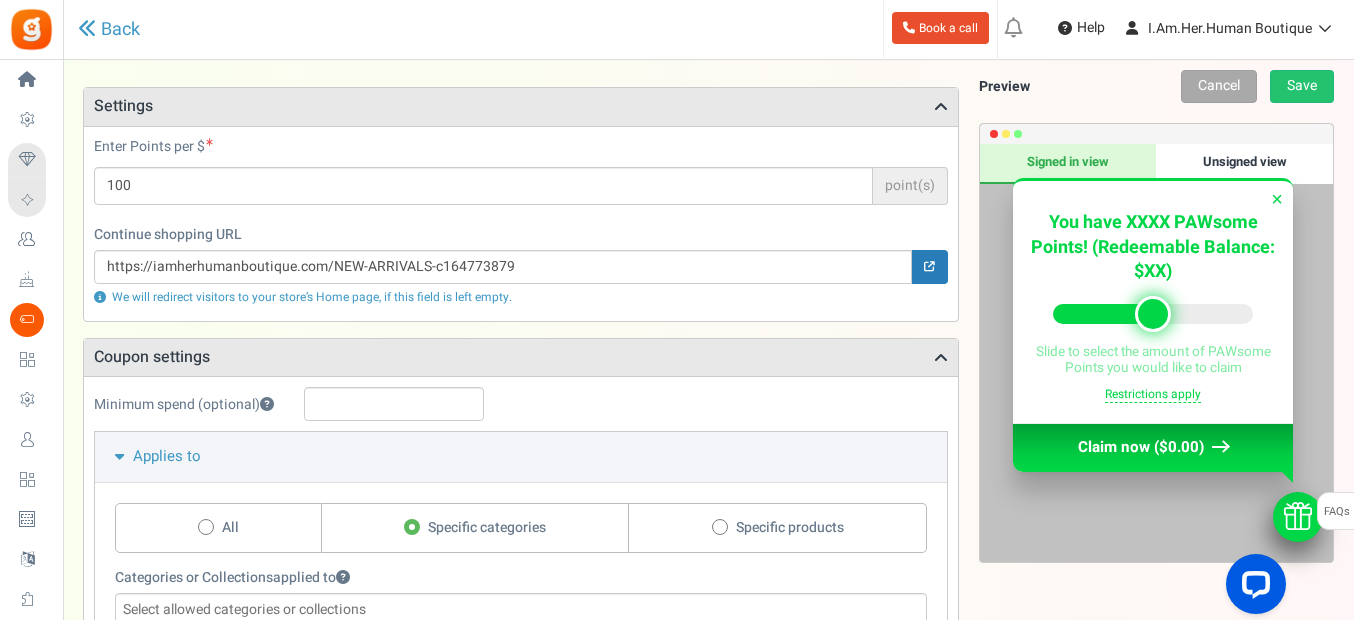 scroll, scrollTop: 200, scrollLeft: 0, axis: vertical 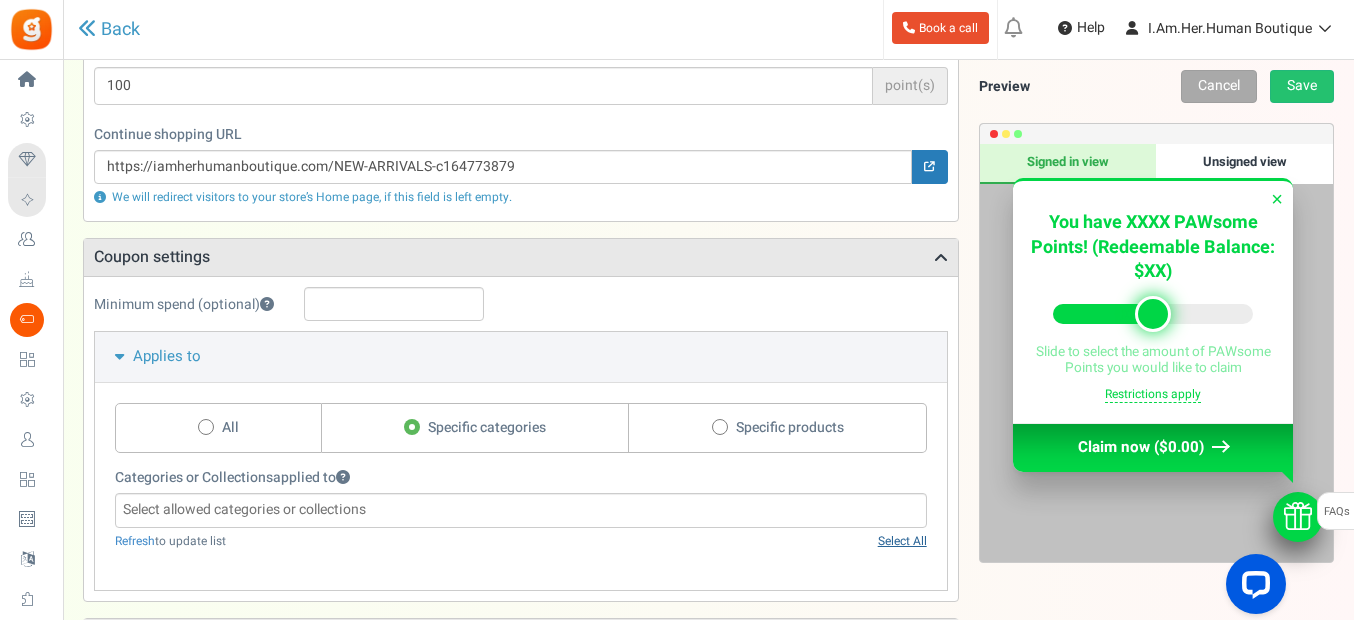 click on "Select All" at bounding box center (902, 541) 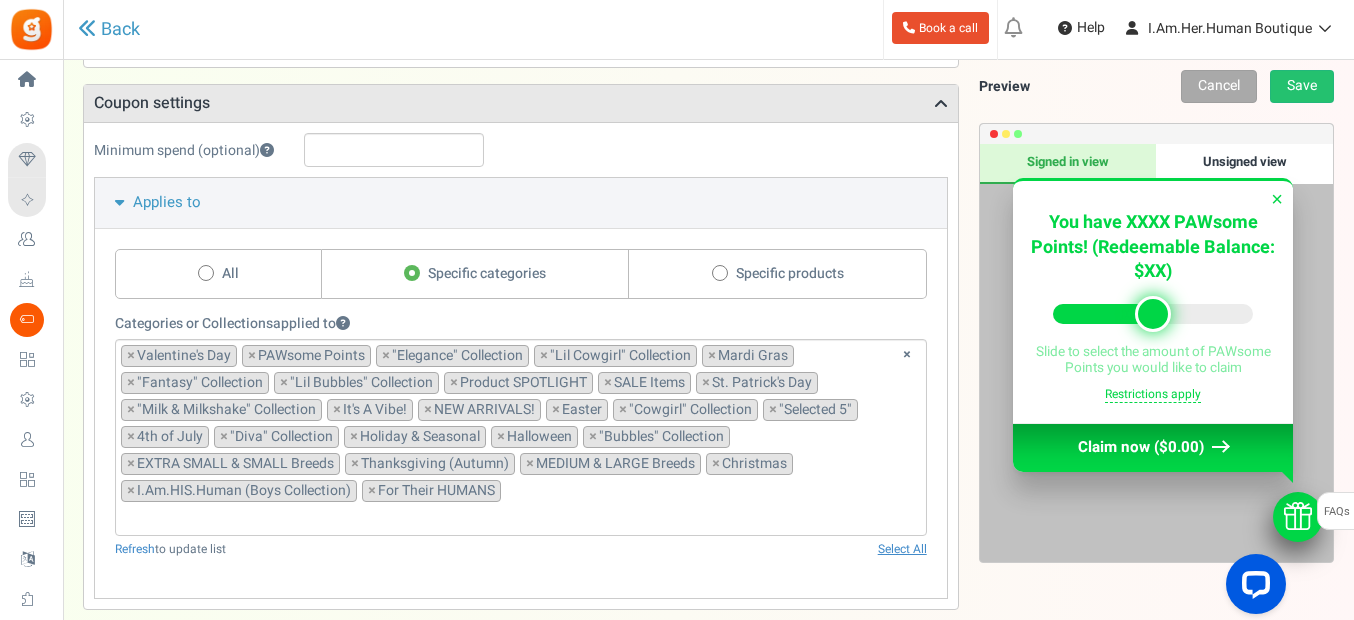 scroll, scrollTop: 400, scrollLeft: 0, axis: vertical 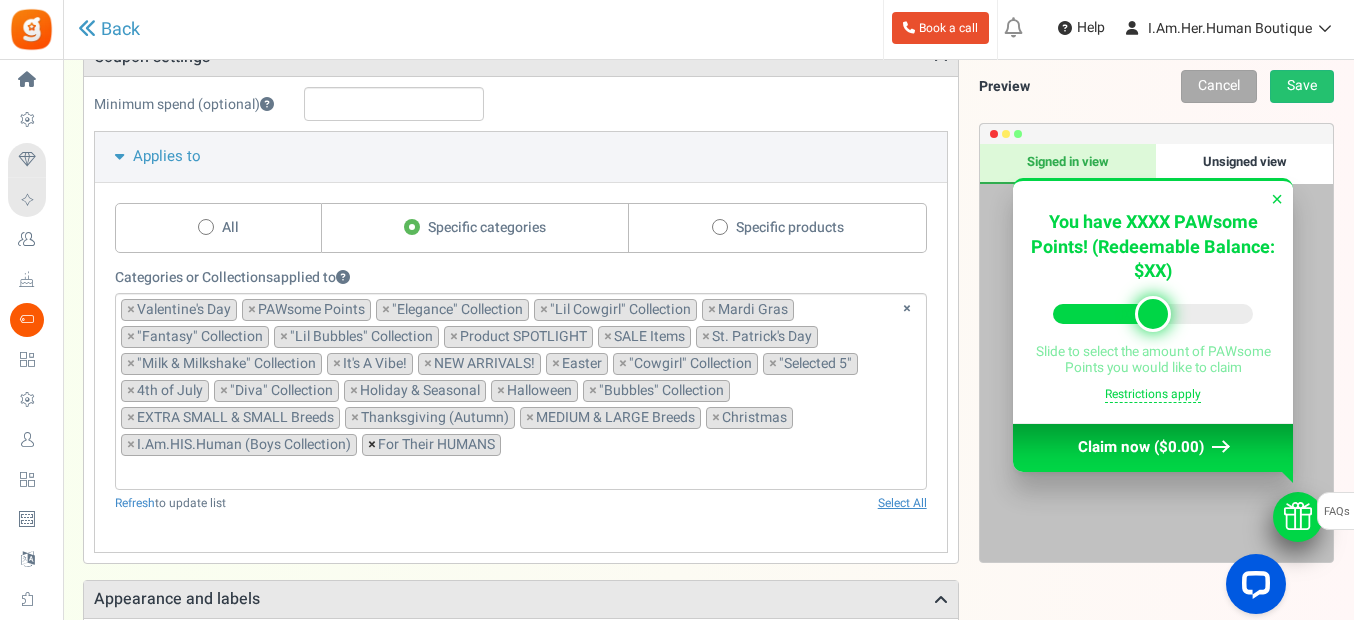 click on "×" at bounding box center (372, 445) 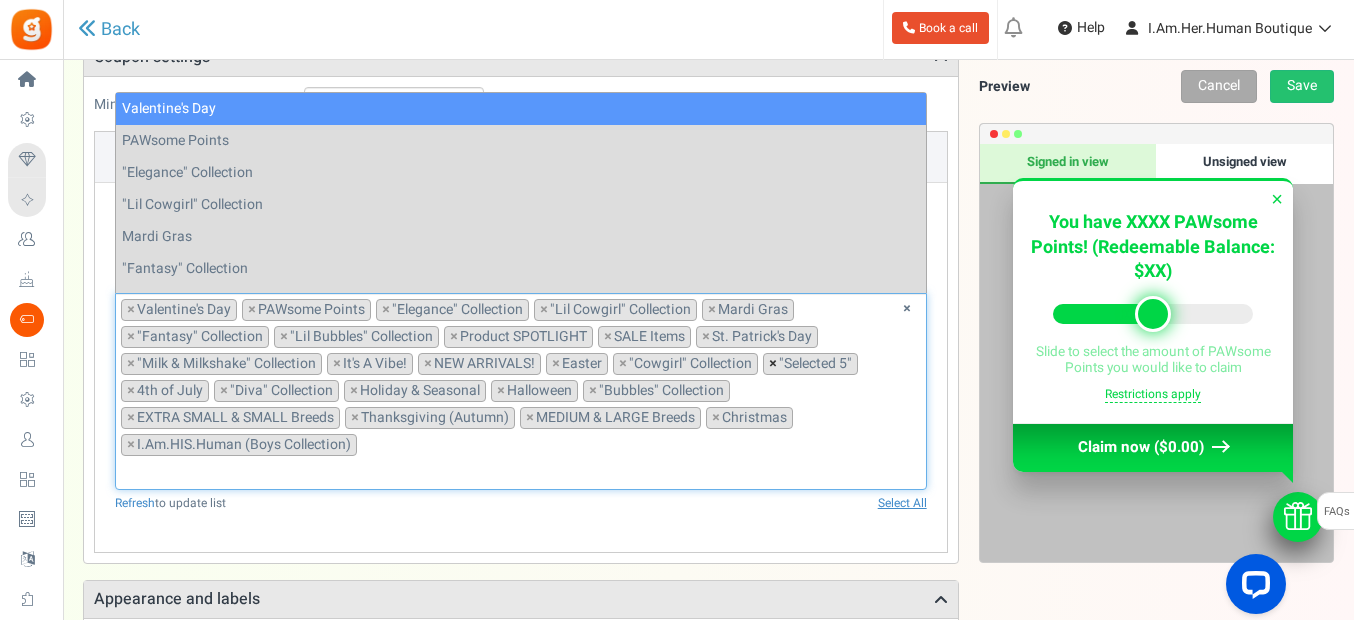 click on "×" at bounding box center [773, 364] 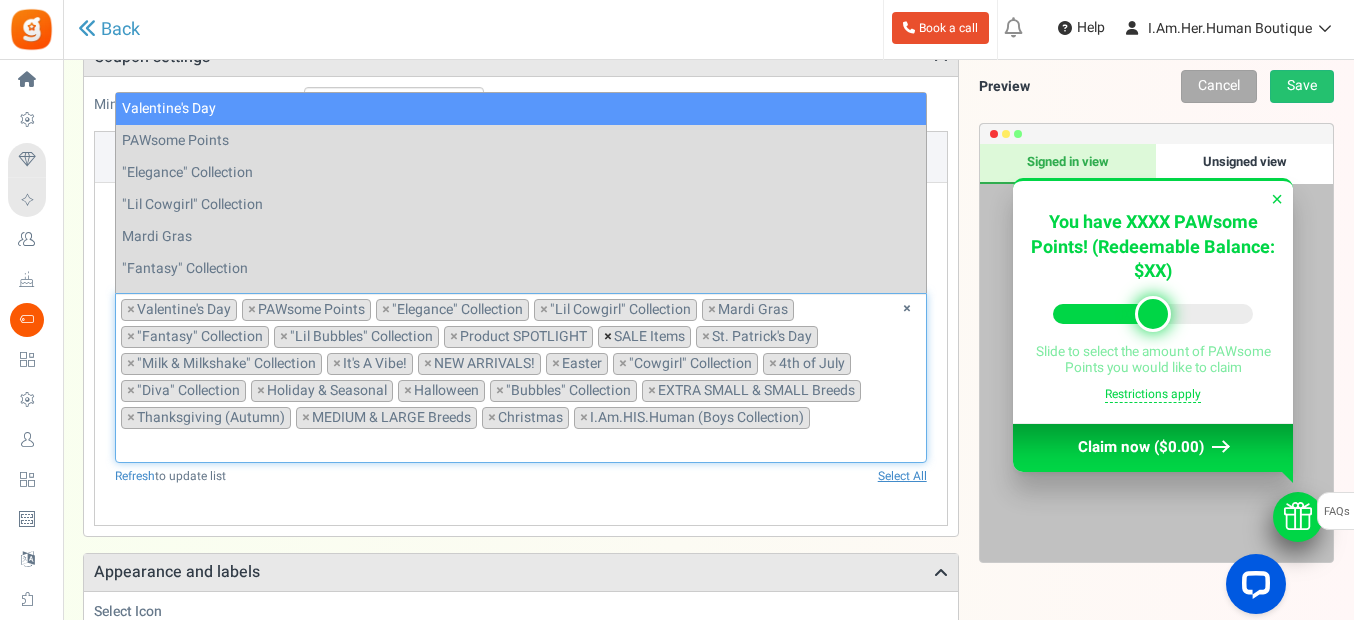 click on "×" at bounding box center [608, 337] 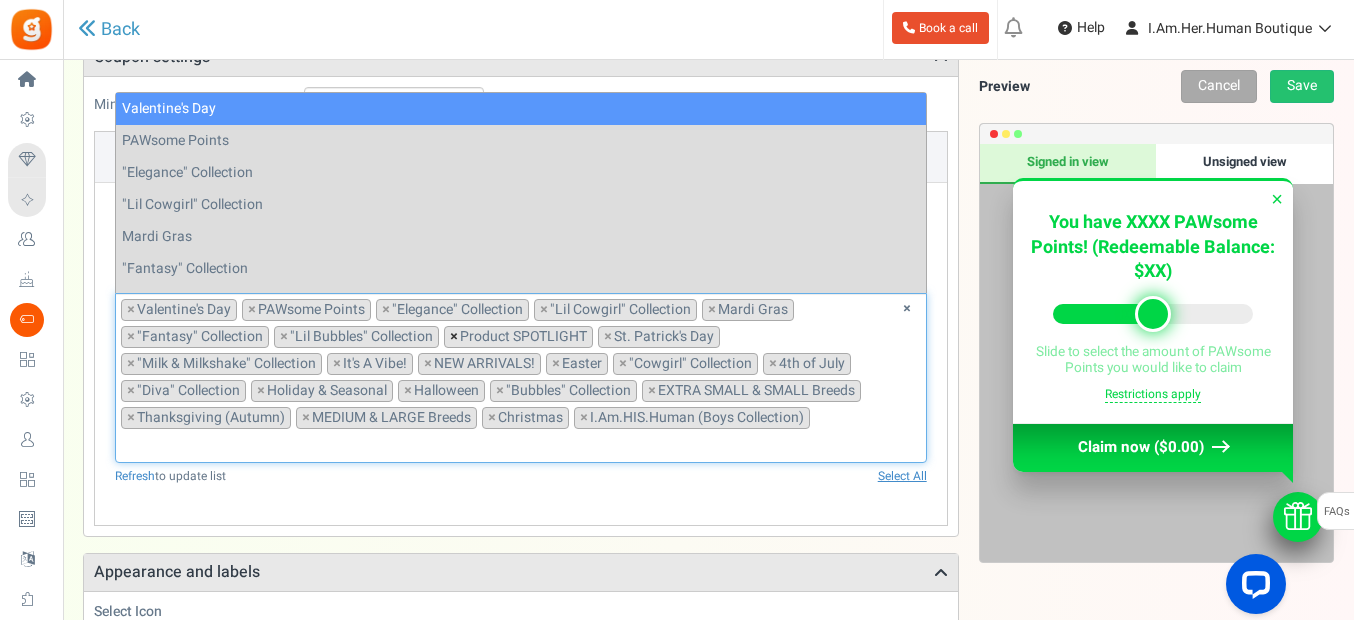 click on "×" at bounding box center (454, 337) 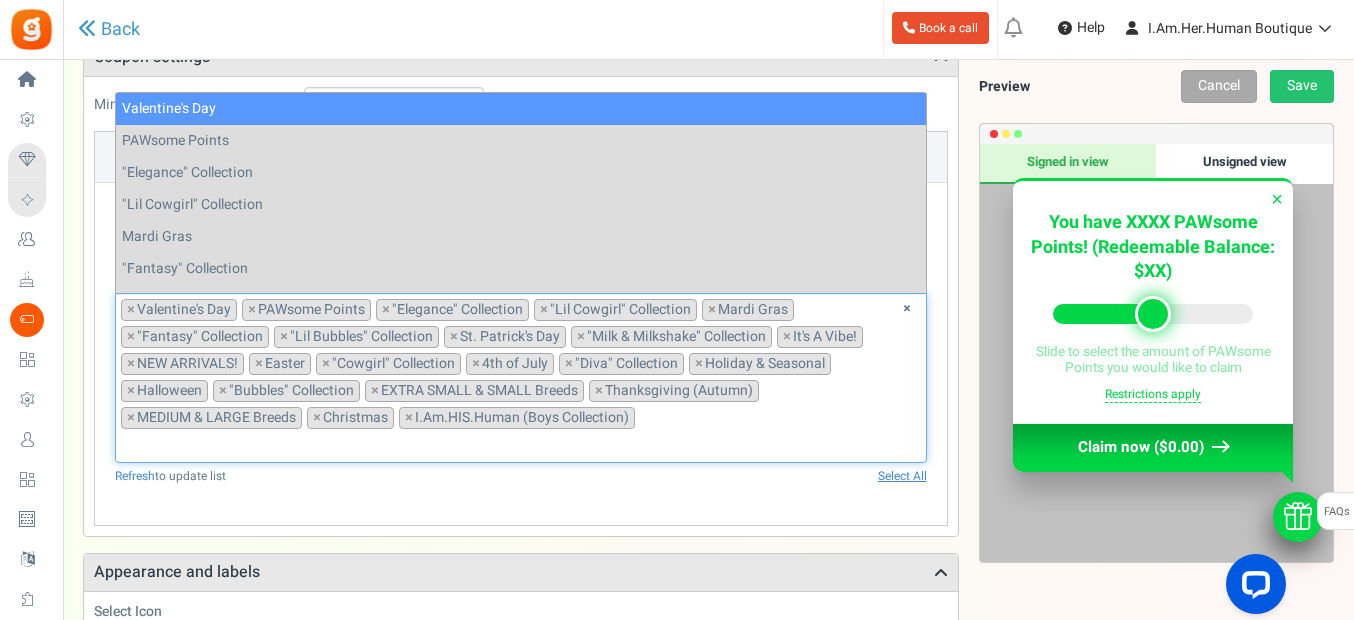 click on "Categories or Collections  applied to
Loading..
Showing  100  of  0
Load more
Valentine's Day PAWsome Points "Elegance" Collection "Lil Cowgirl" Collection Mardi Gras "Fantasy" Collection "Lil Bubbles" Collection Product SPOTLIGHT SALE Items St. Patrick's Day Easter ×" at bounding box center [521, 386] 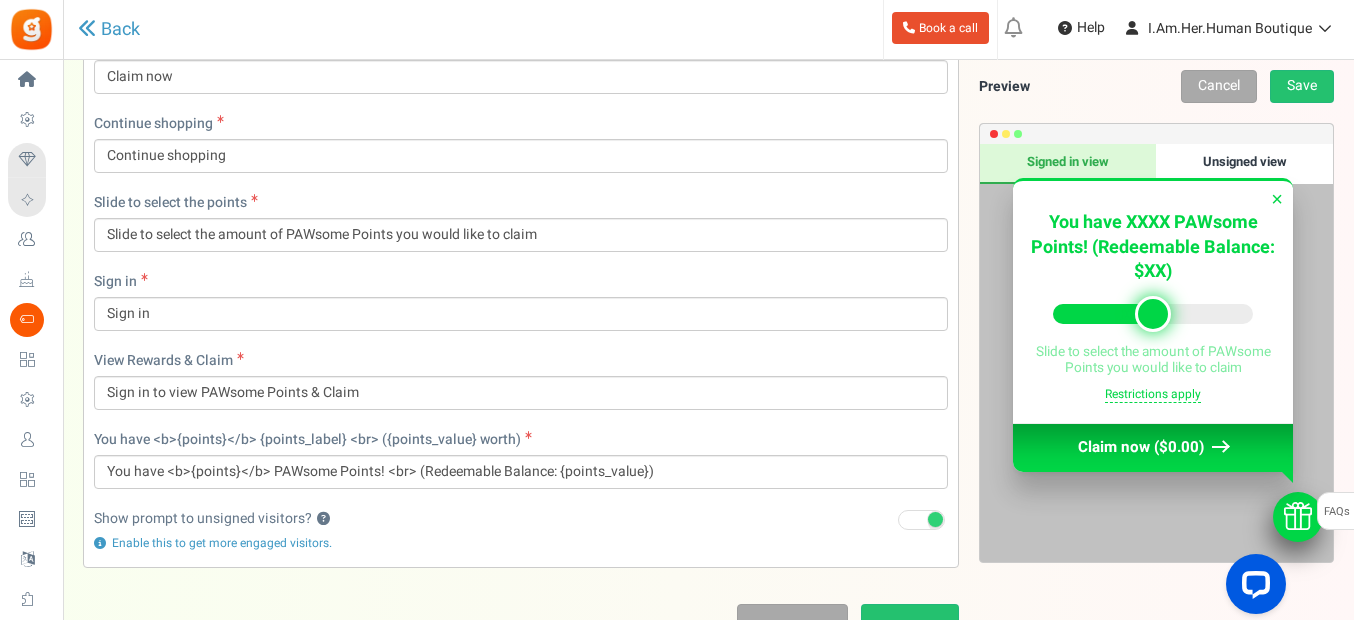 scroll, scrollTop: 1000, scrollLeft: 0, axis: vertical 